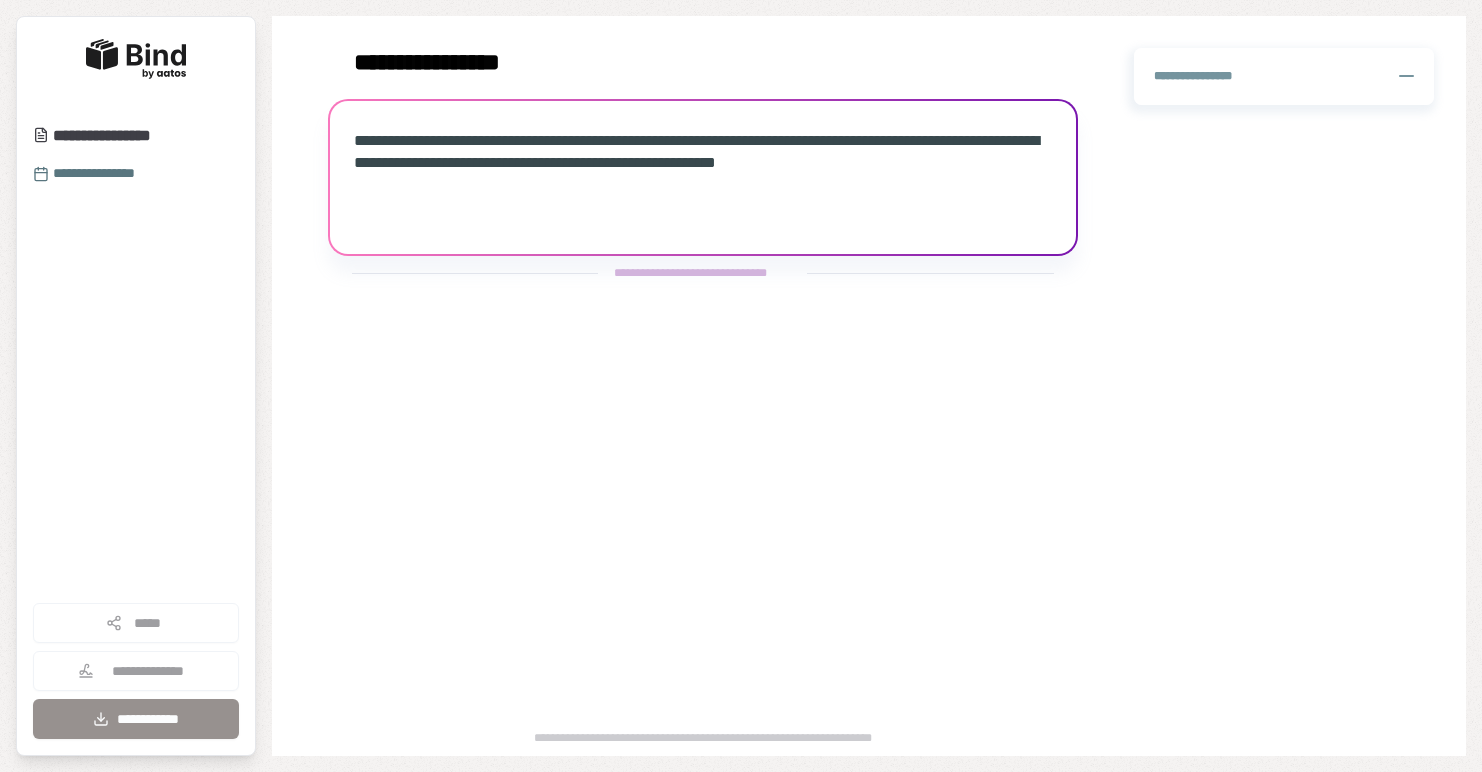 scroll, scrollTop: 0, scrollLeft: 0, axis: both 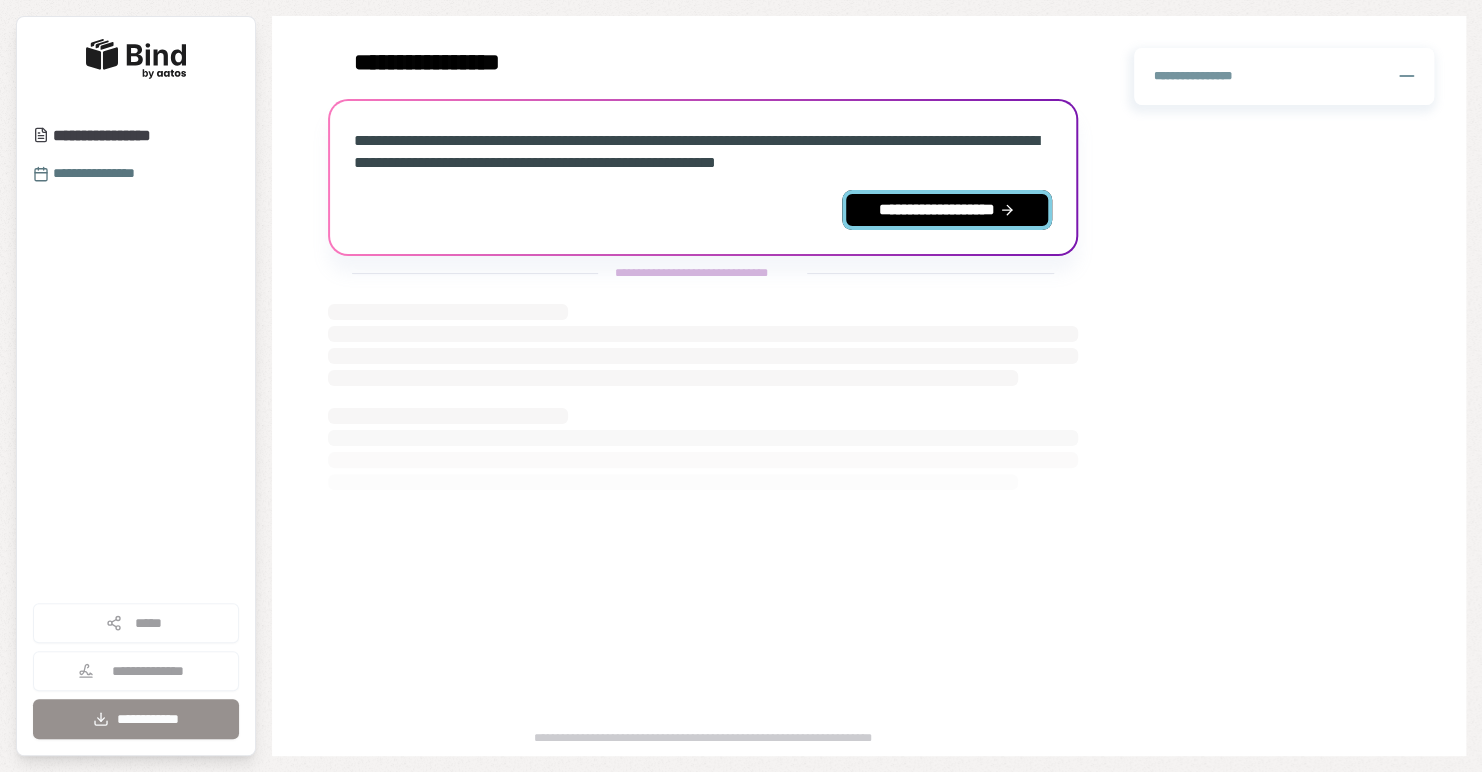 click on "**********" at bounding box center [947, 210] 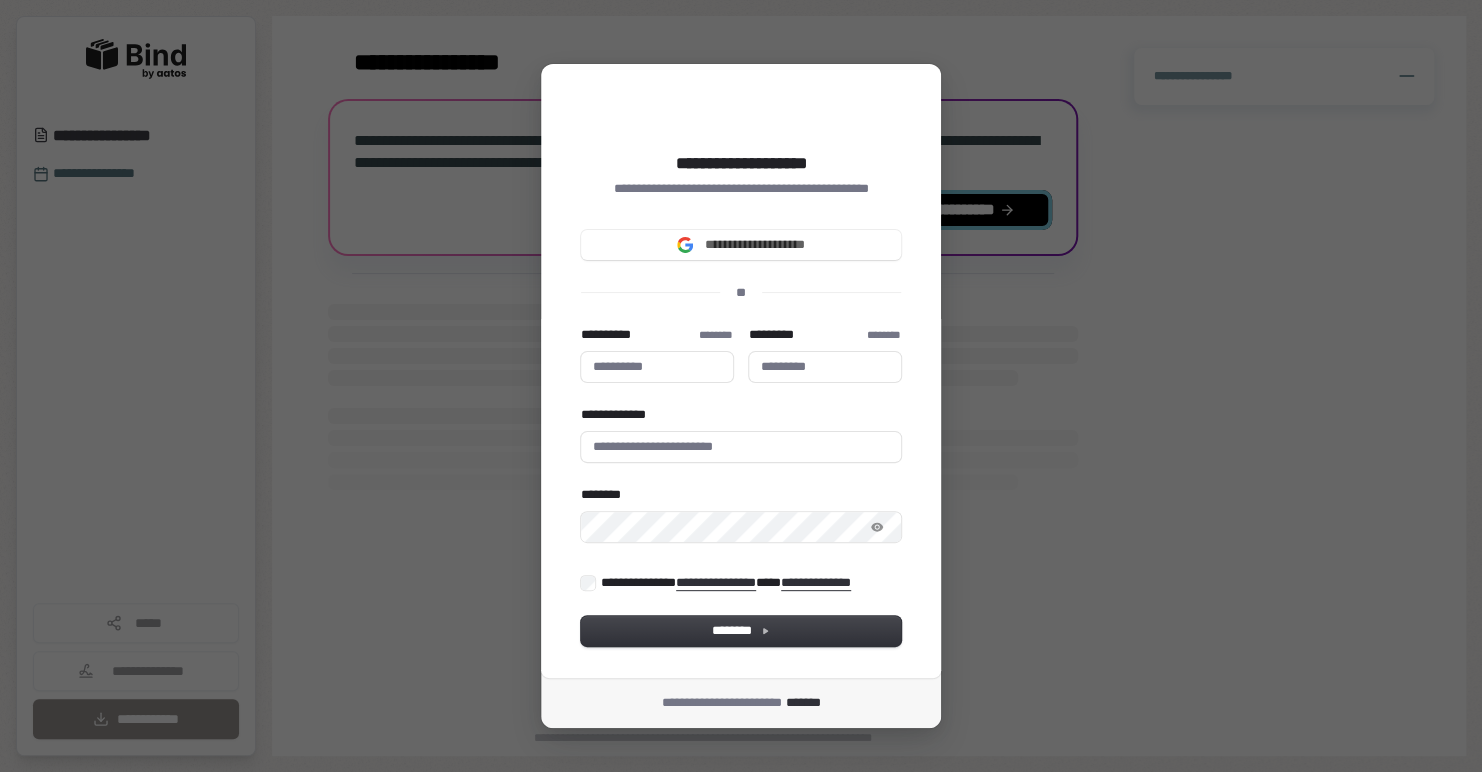 type 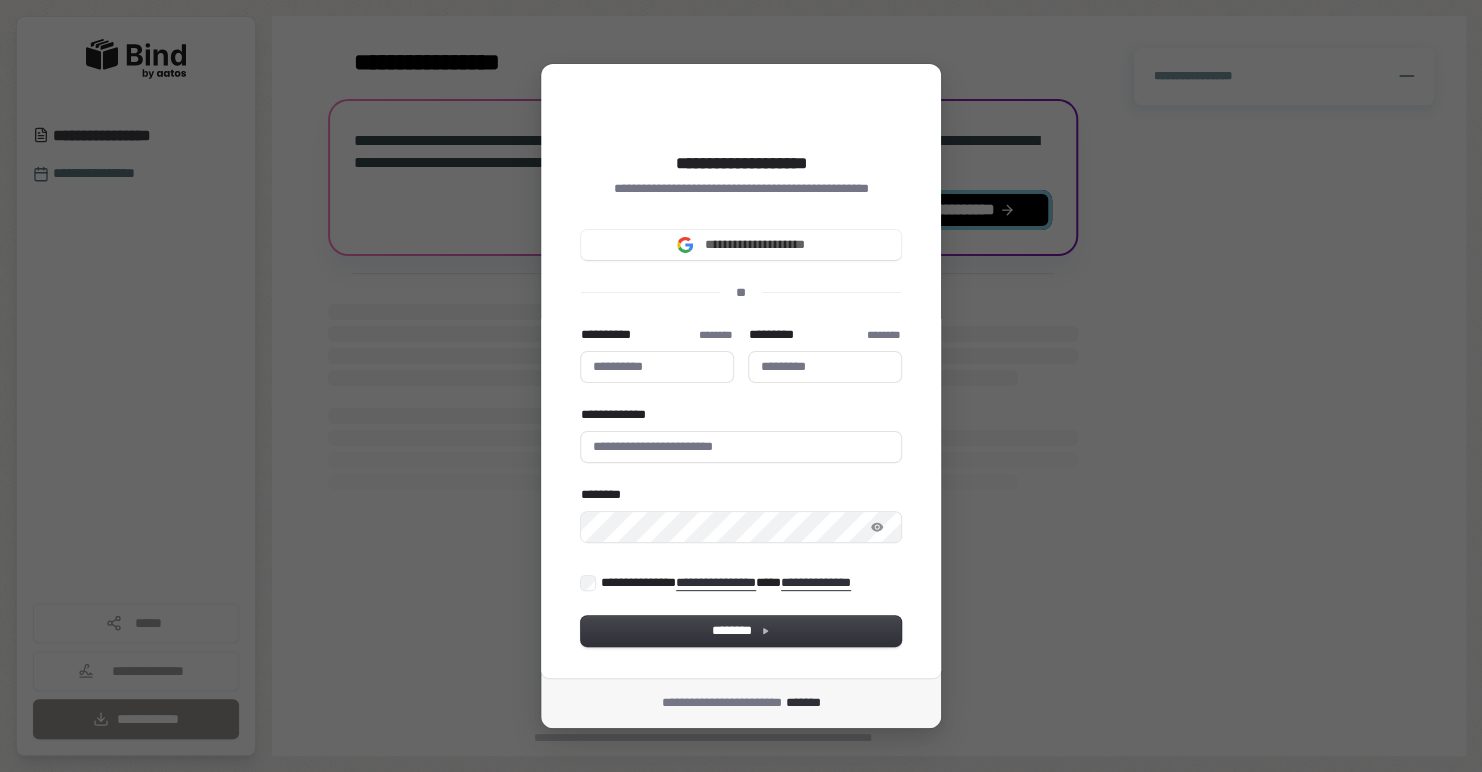 type 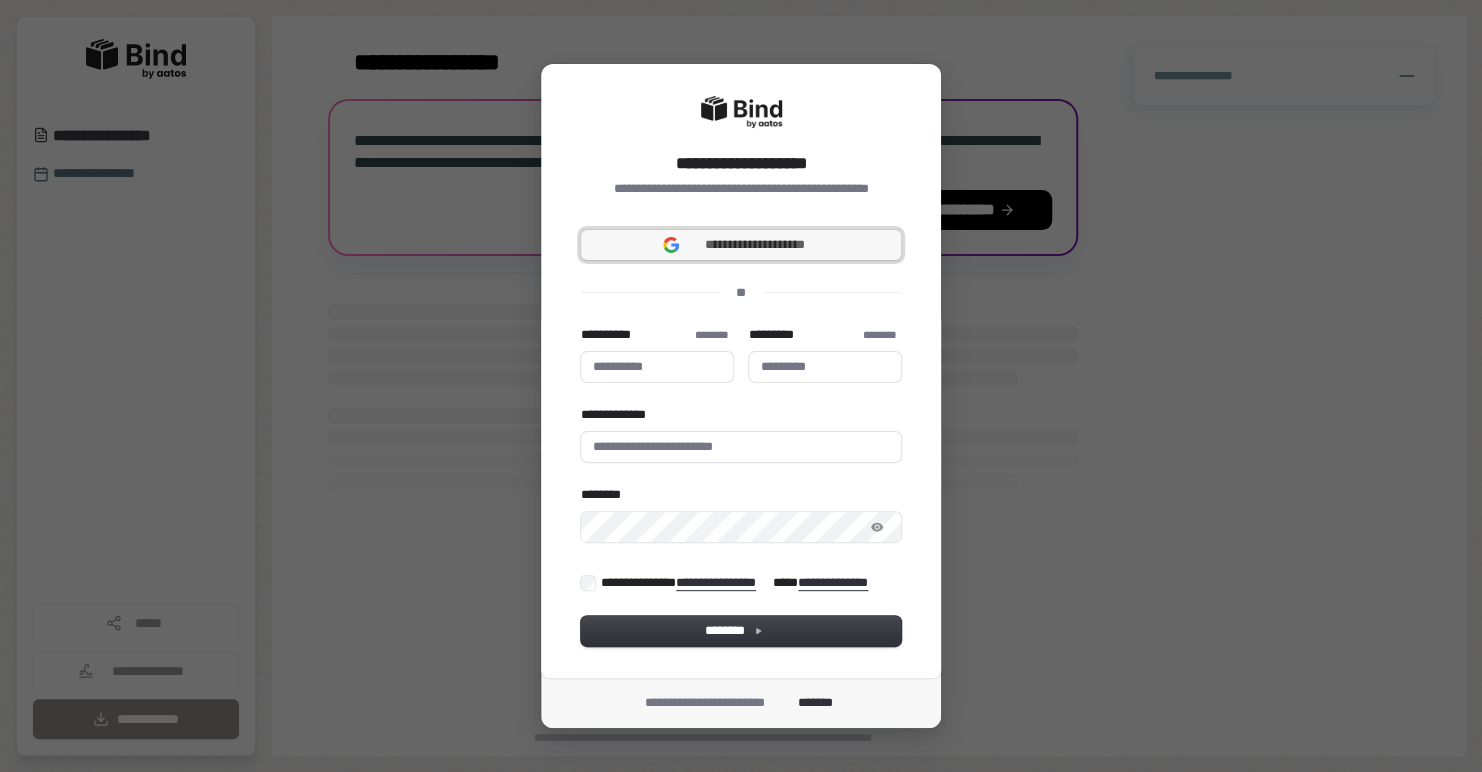 click on "**********" at bounding box center (741, 245) 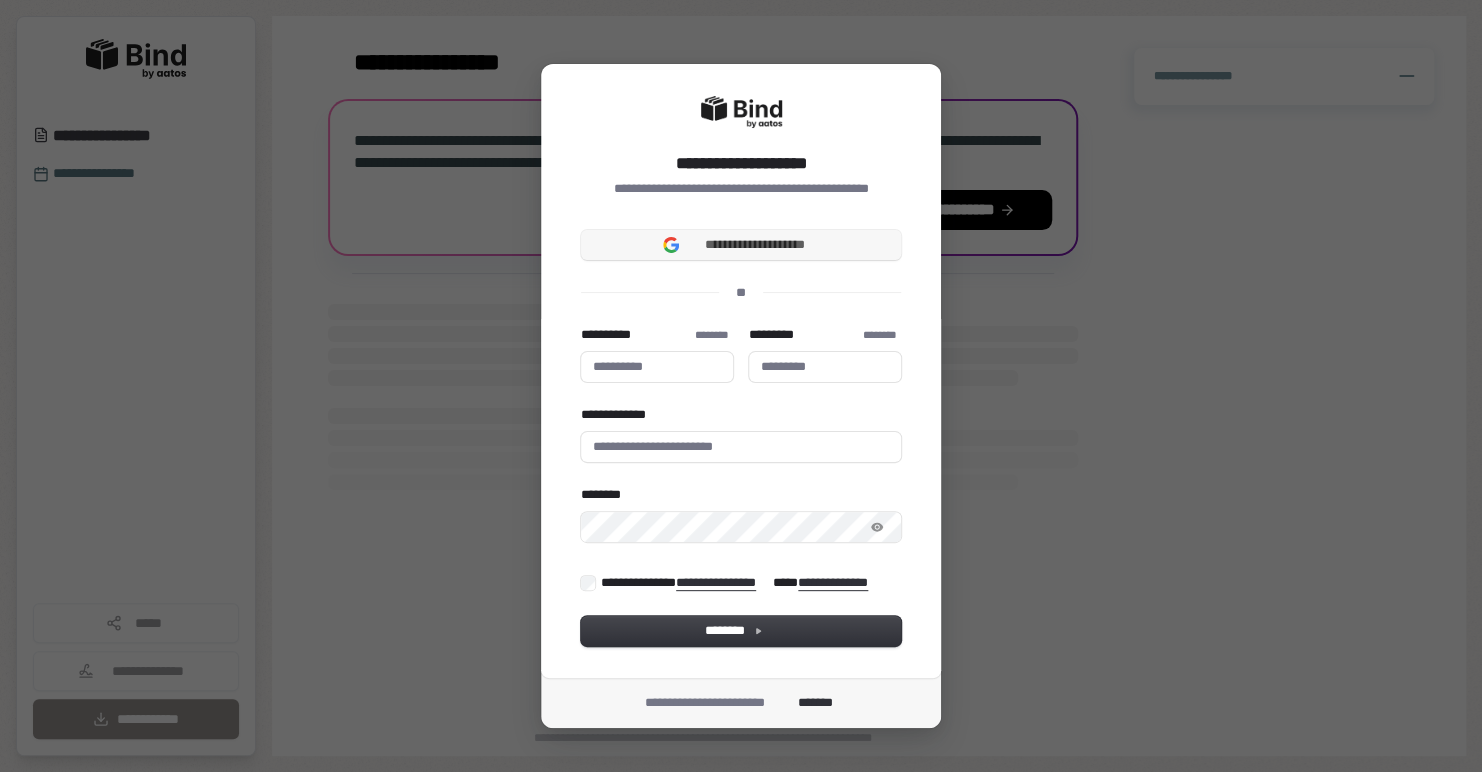 type 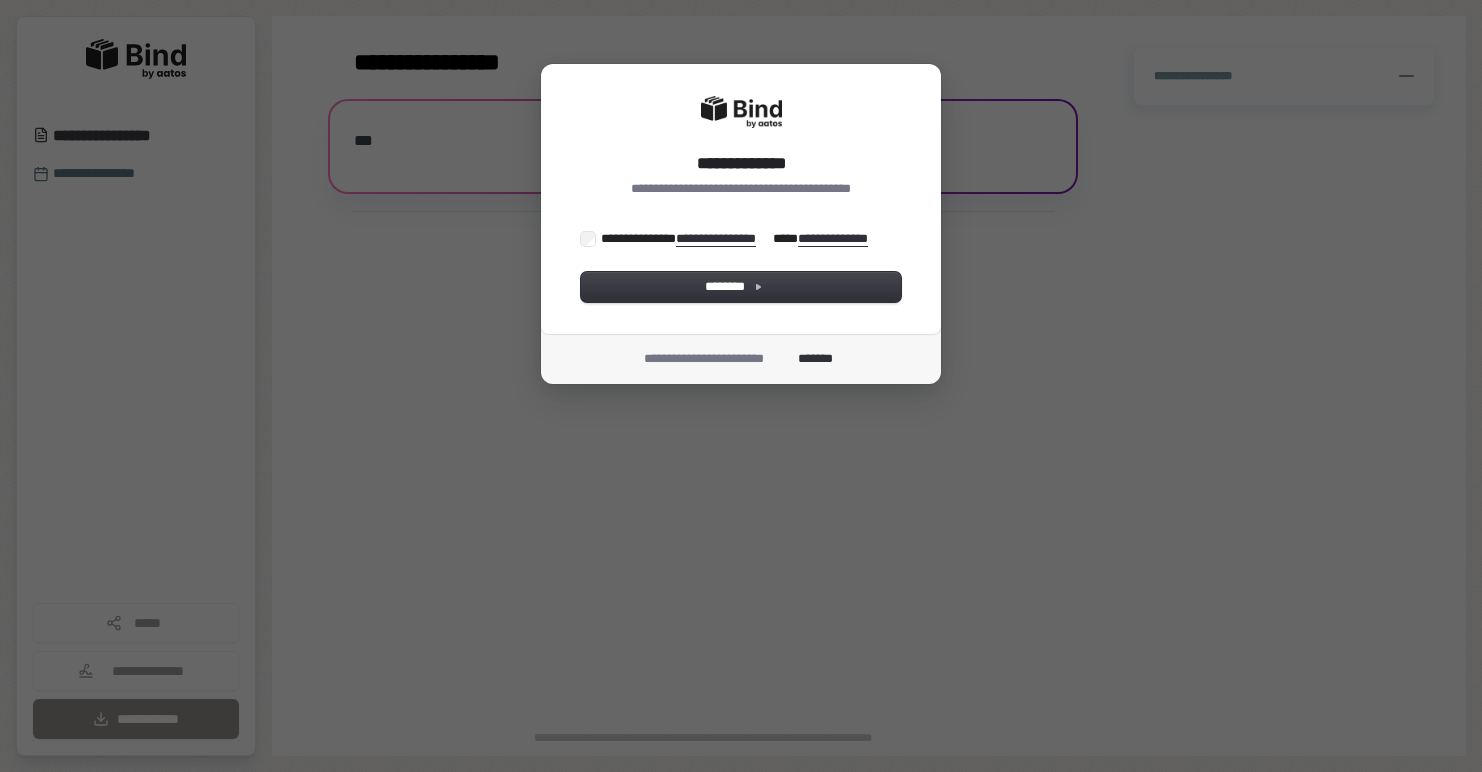 scroll, scrollTop: 0, scrollLeft: 0, axis: both 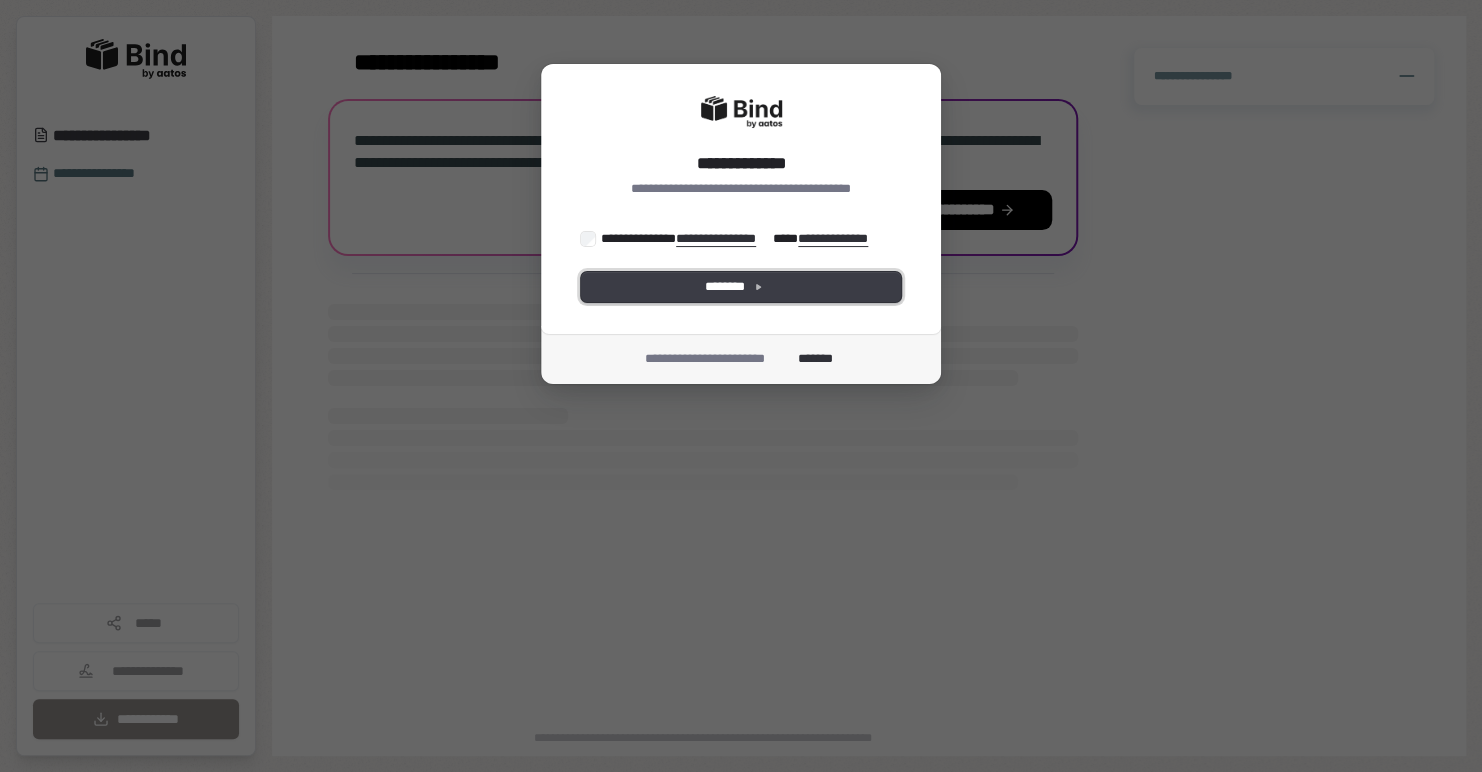 click on "********" at bounding box center [741, 287] 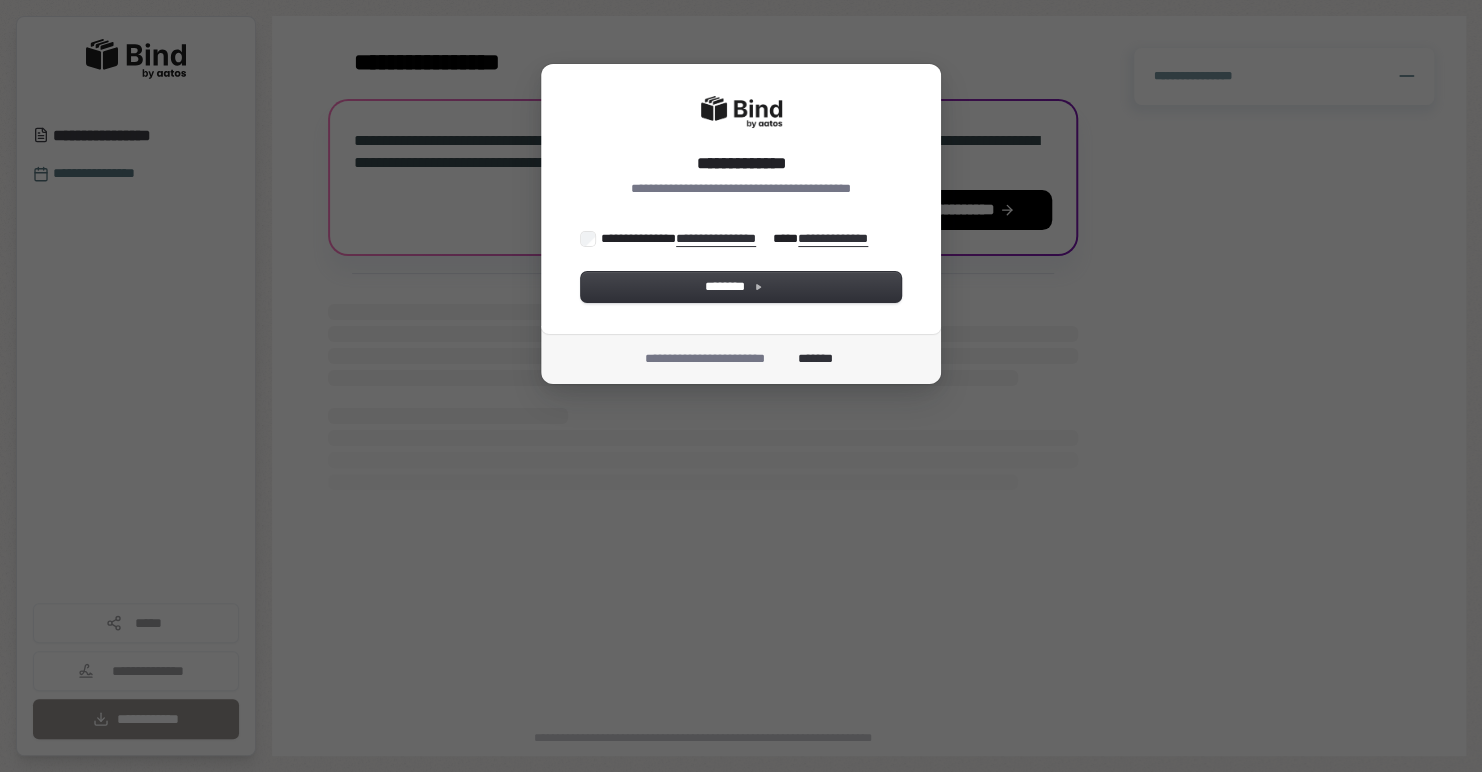 click on "**********" at bounding box center (741, 386) 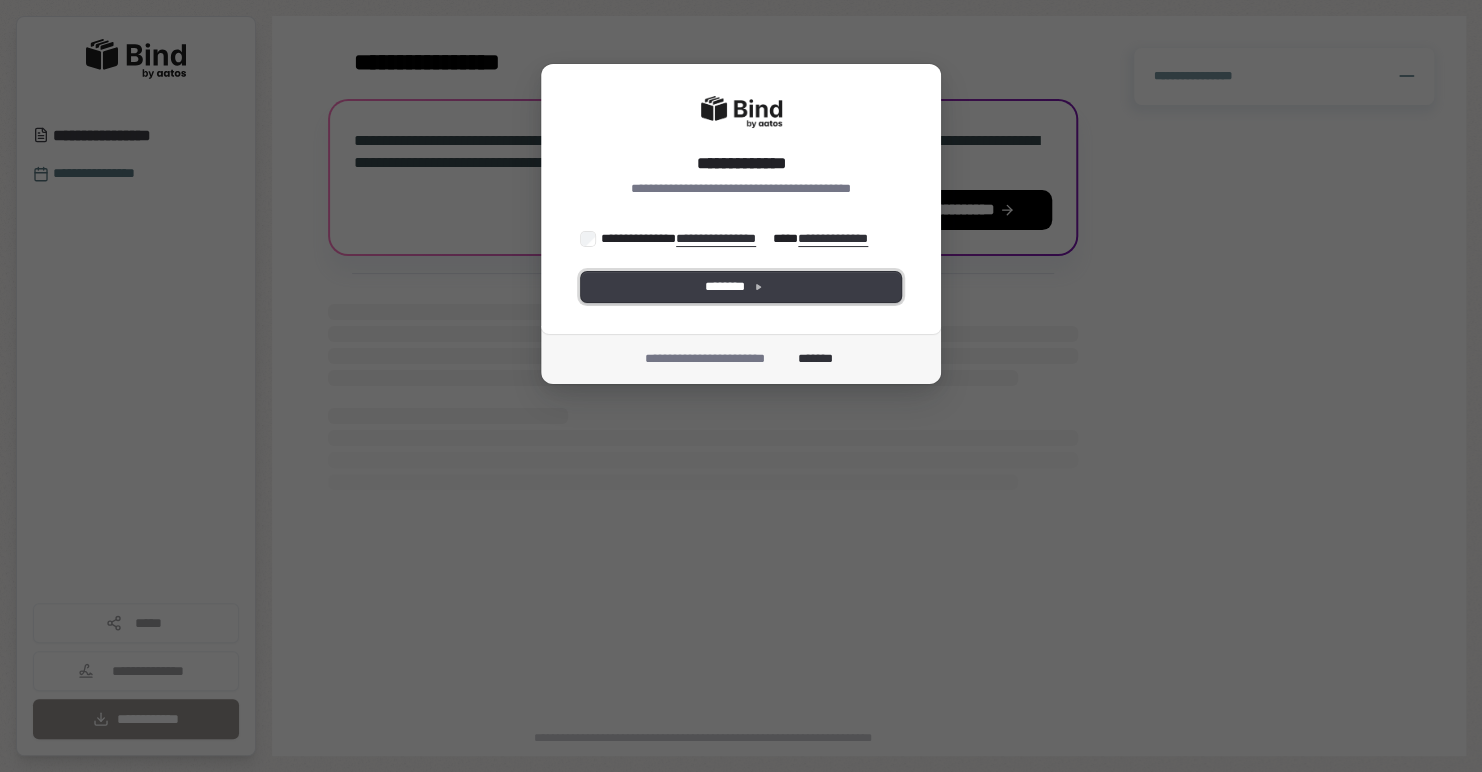 click on "********" at bounding box center (741, 287) 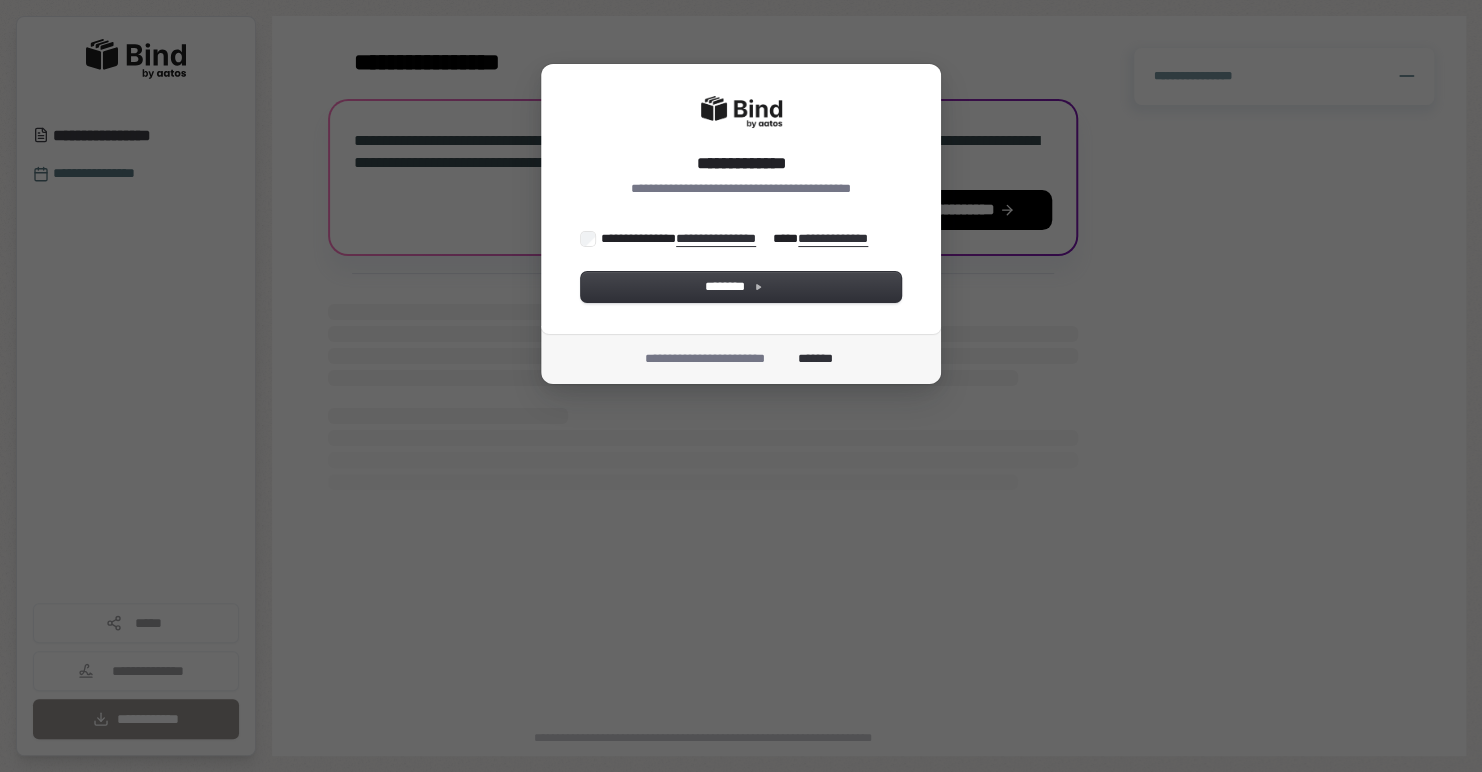 click on "**********" at bounding box center (736, 239) 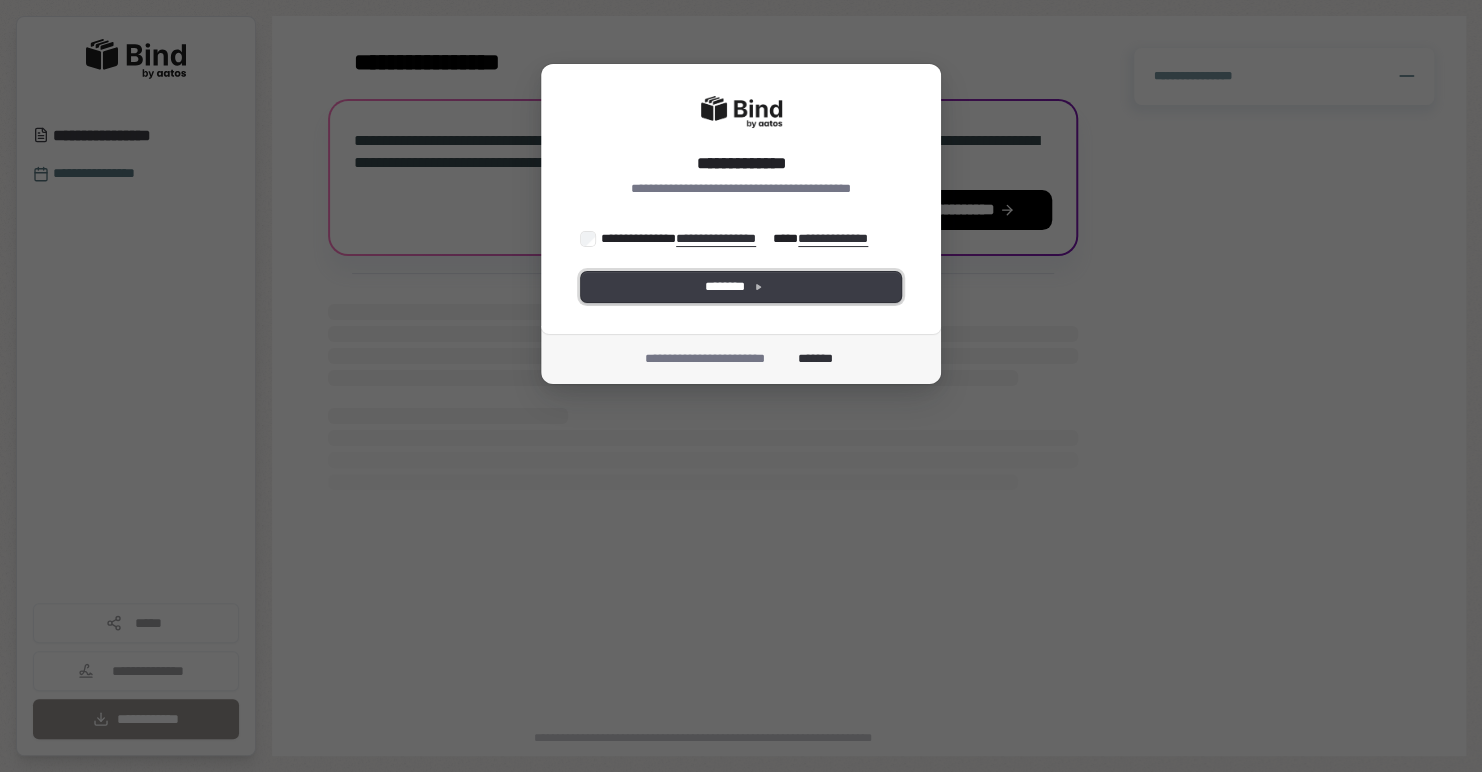 click on "********" at bounding box center (741, 287) 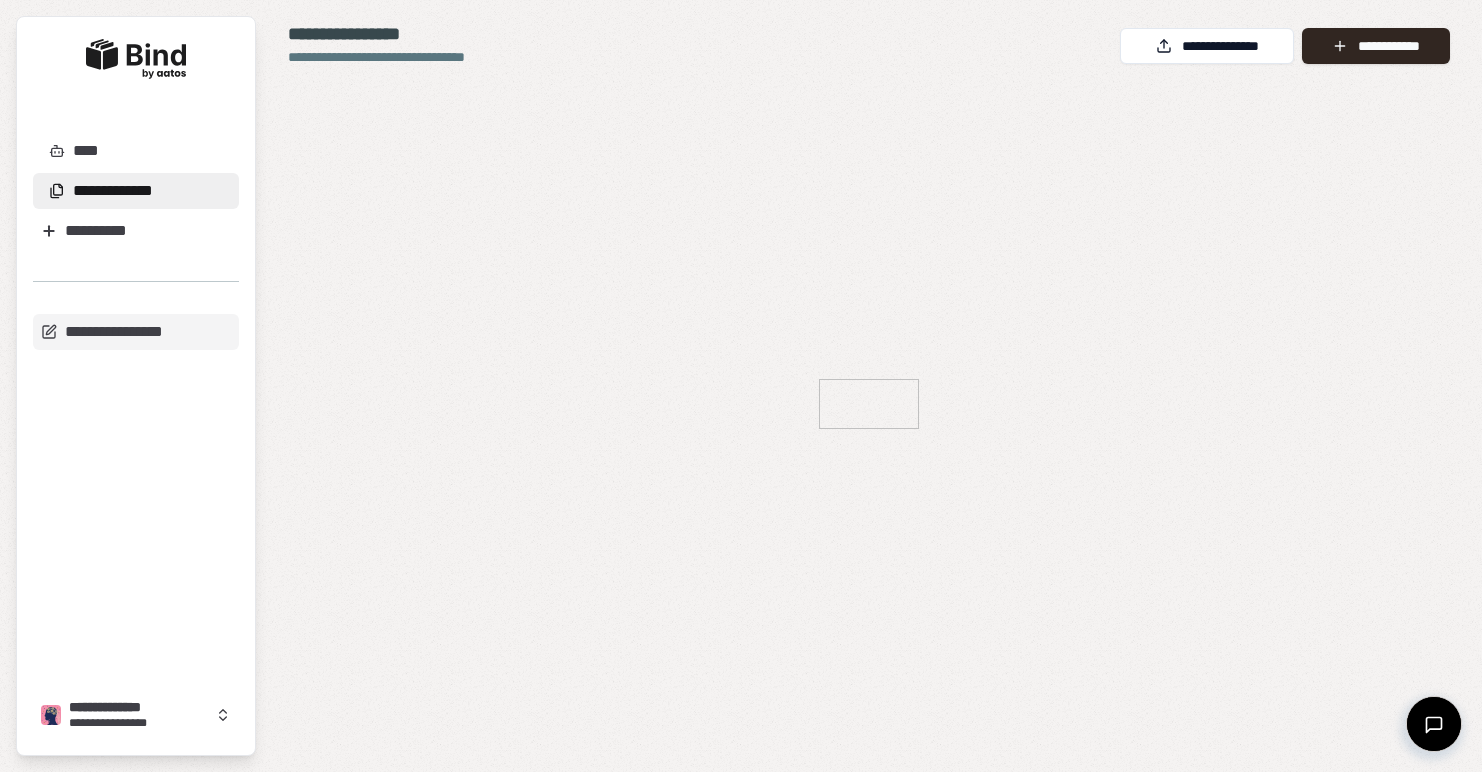 scroll, scrollTop: 0, scrollLeft: 0, axis: both 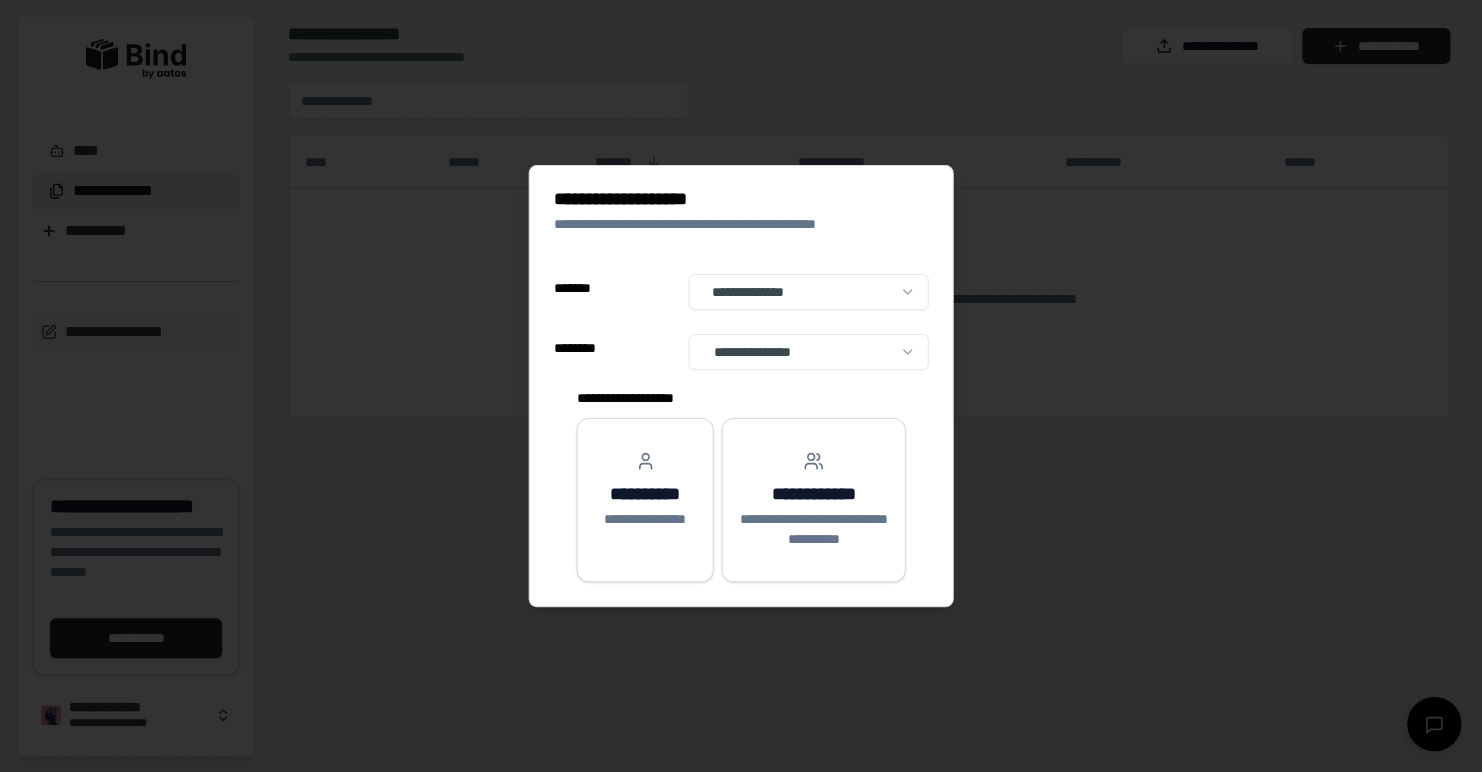 select on "**" 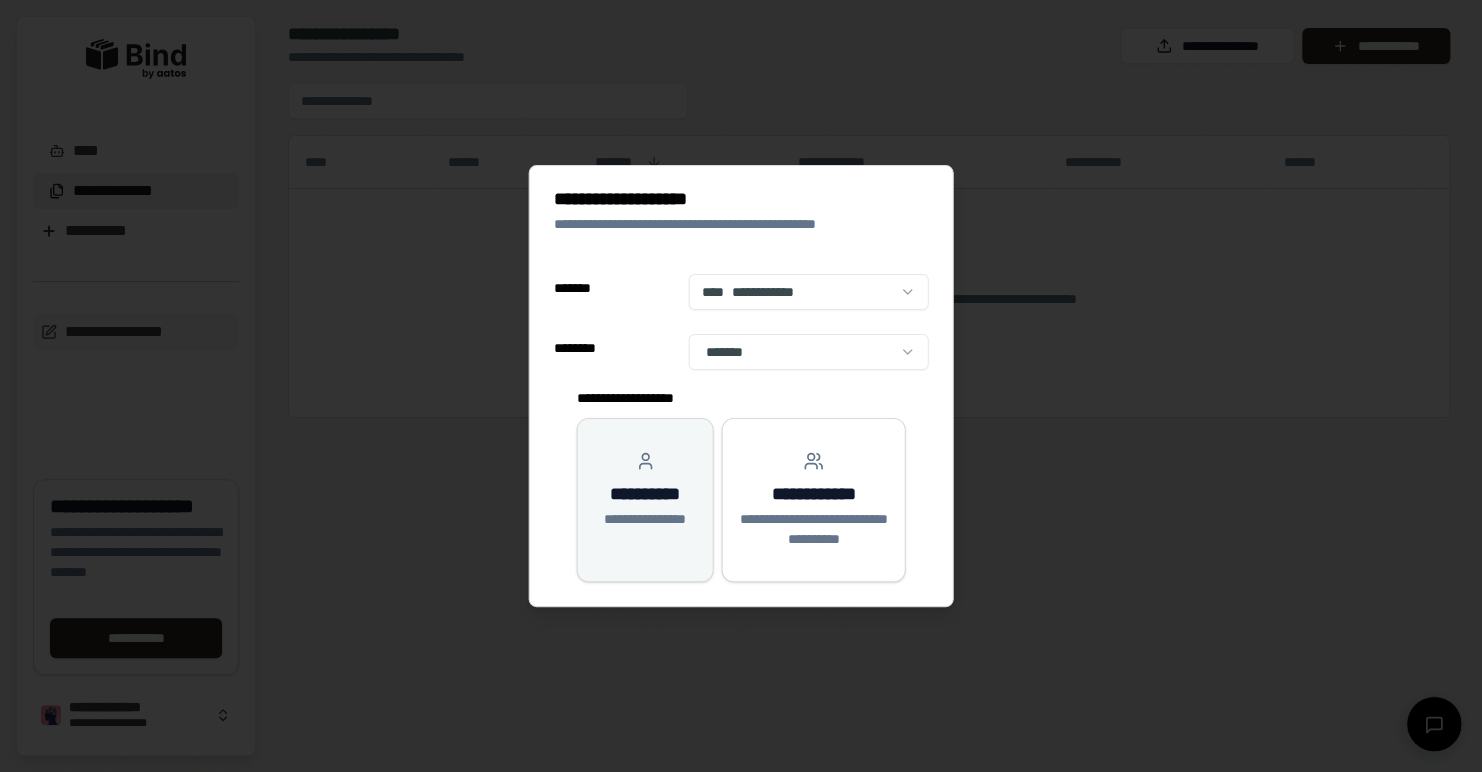 click on "**********" at bounding box center [645, 500] 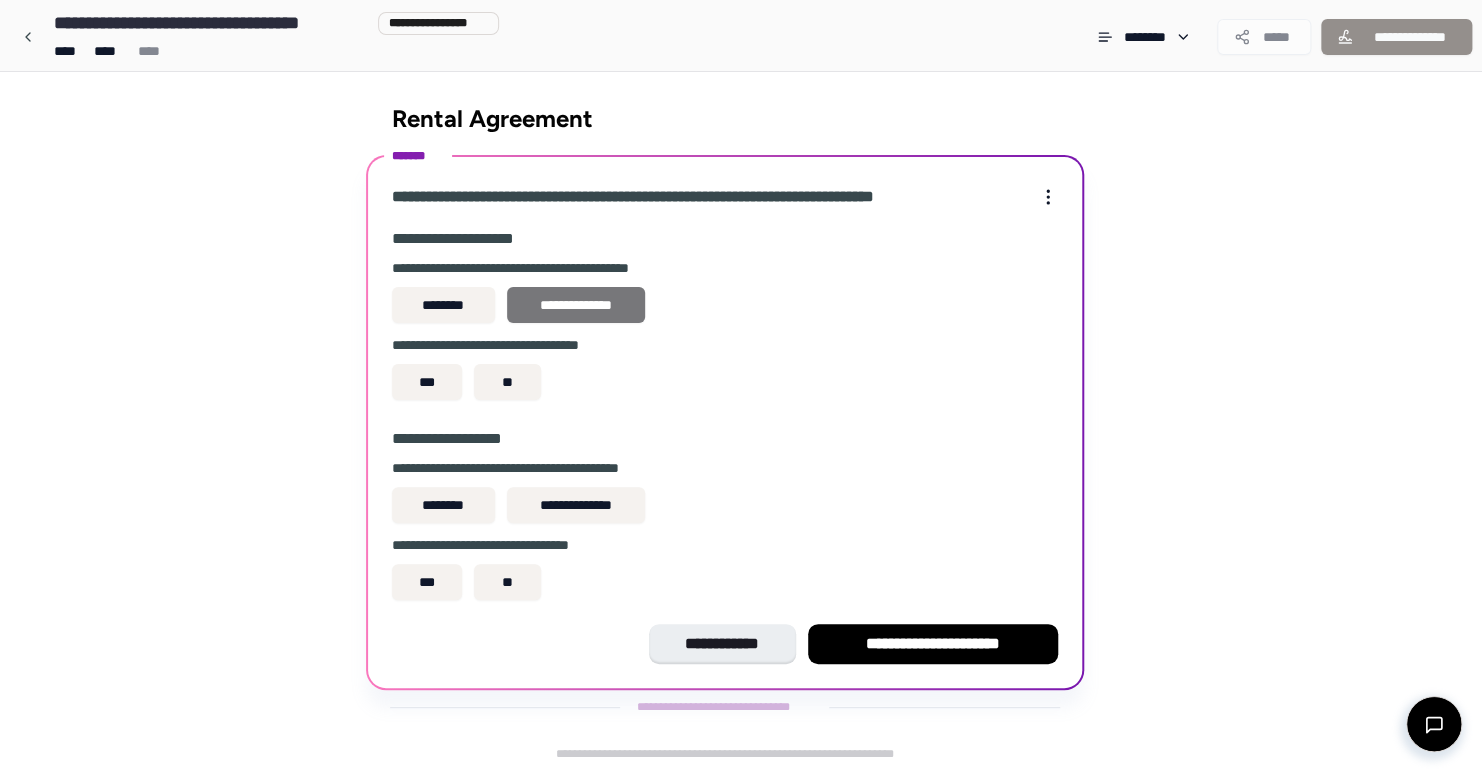 click on "**********" at bounding box center [576, 305] 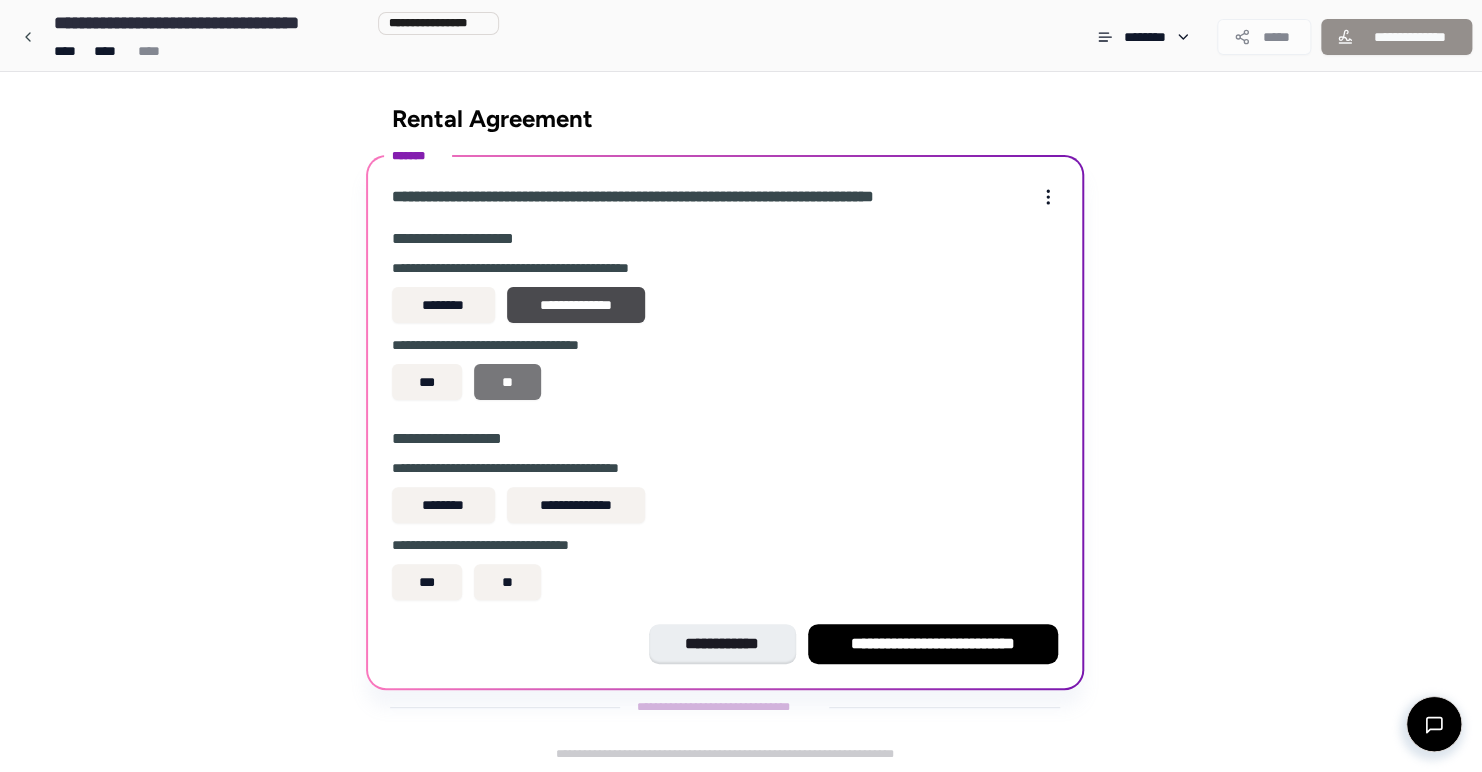 click on "**" at bounding box center (507, 382) 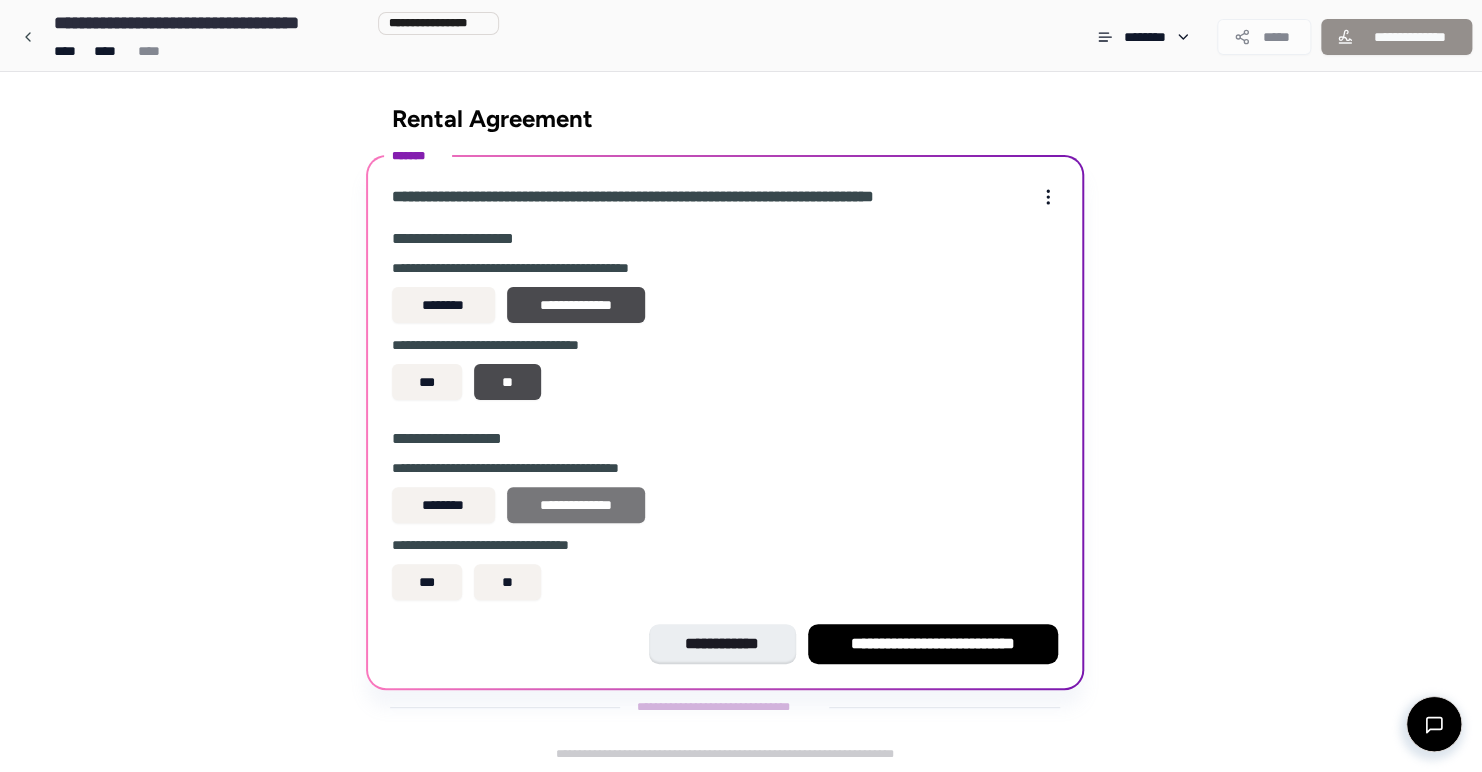 click on "**********" at bounding box center [576, 505] 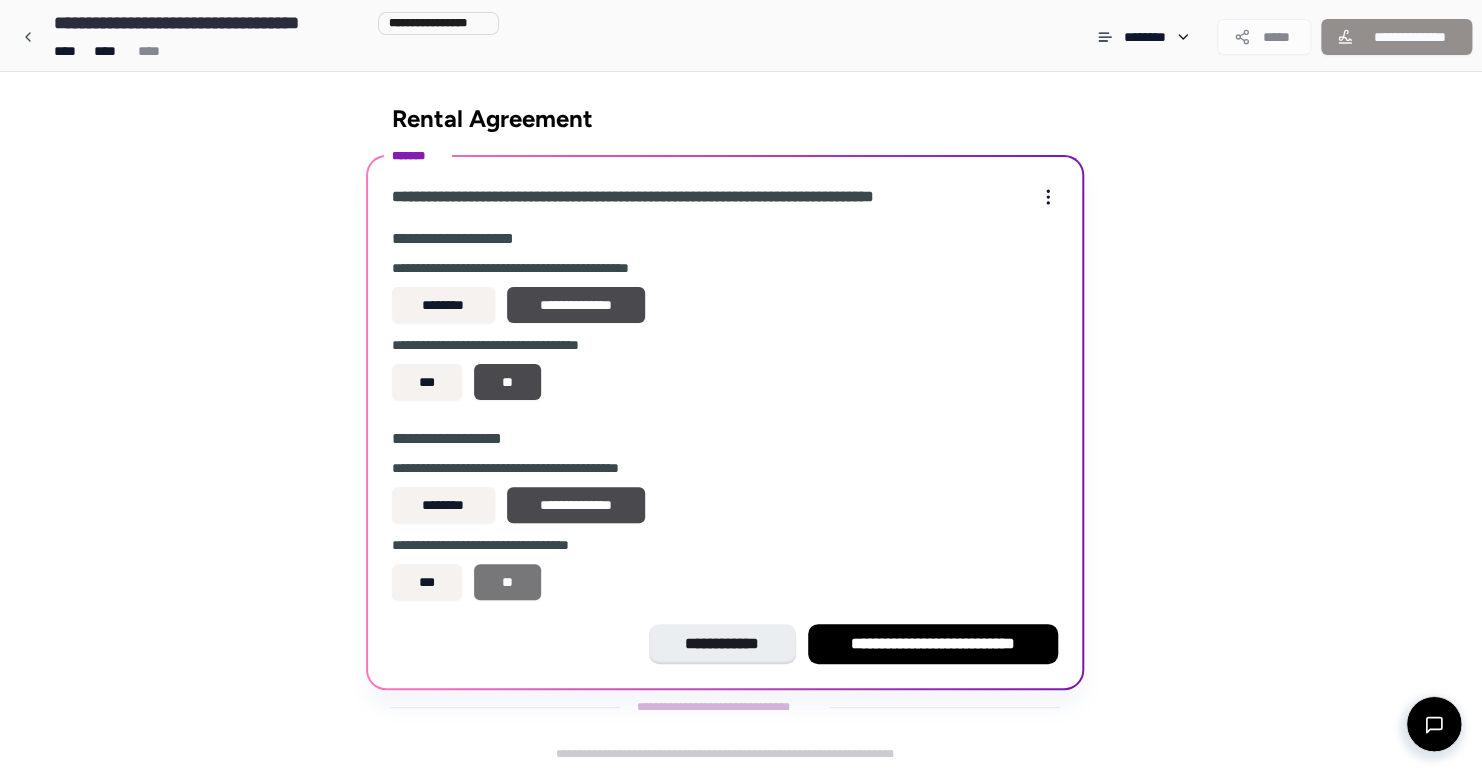 click on "**" at bounding box center (507, 582) 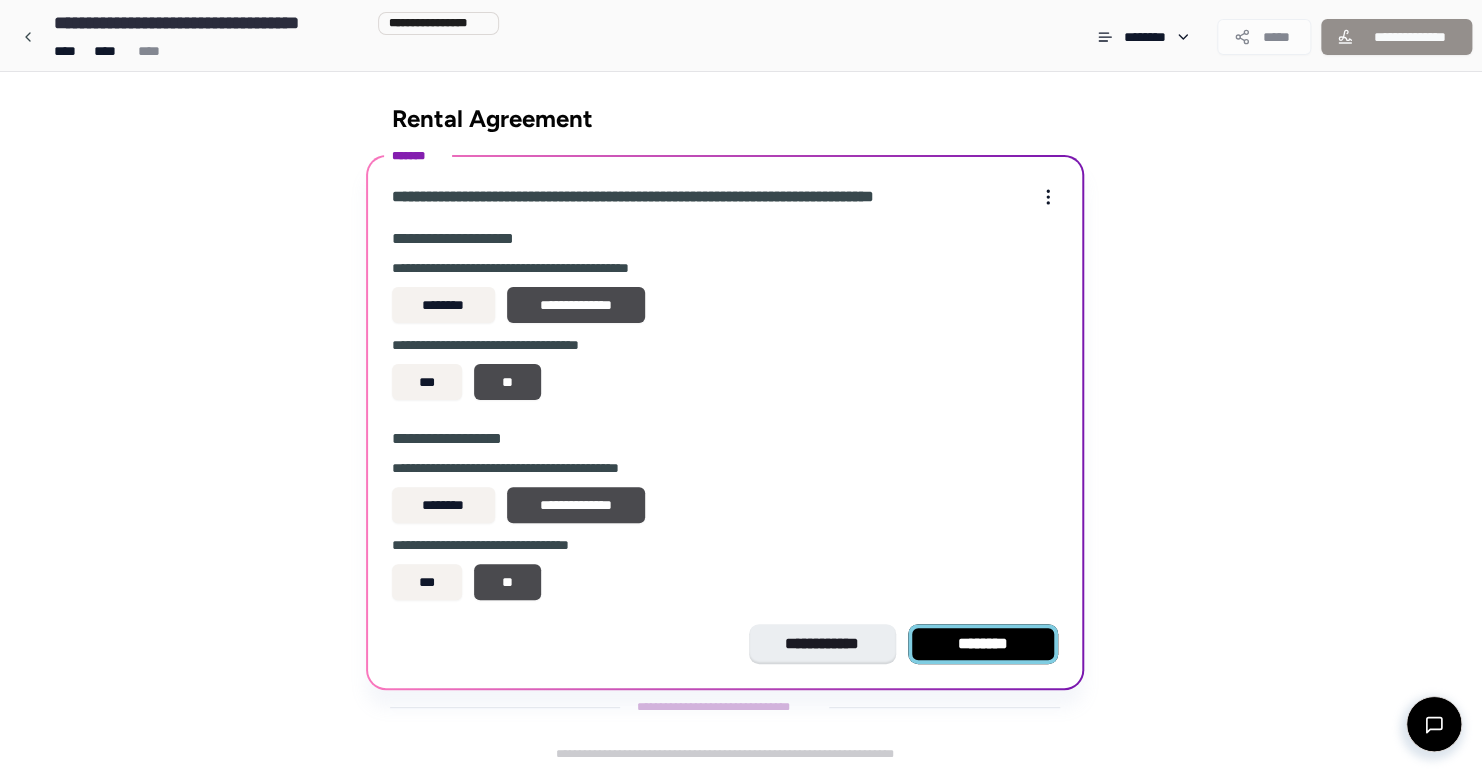 click on "********" at bounding box center (983, 644) 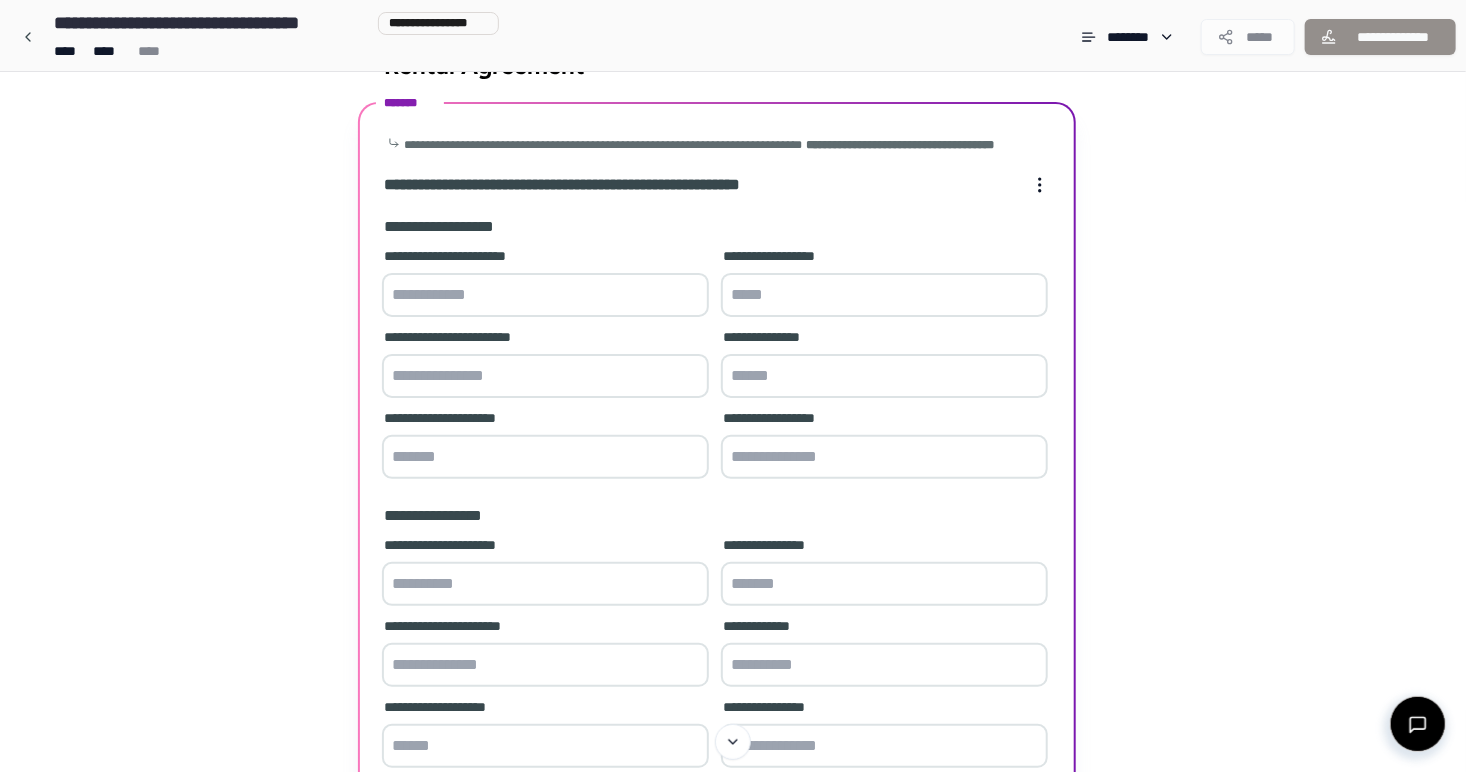 scroll, scrollTop: 0, scrollLeft: 0, axis: both 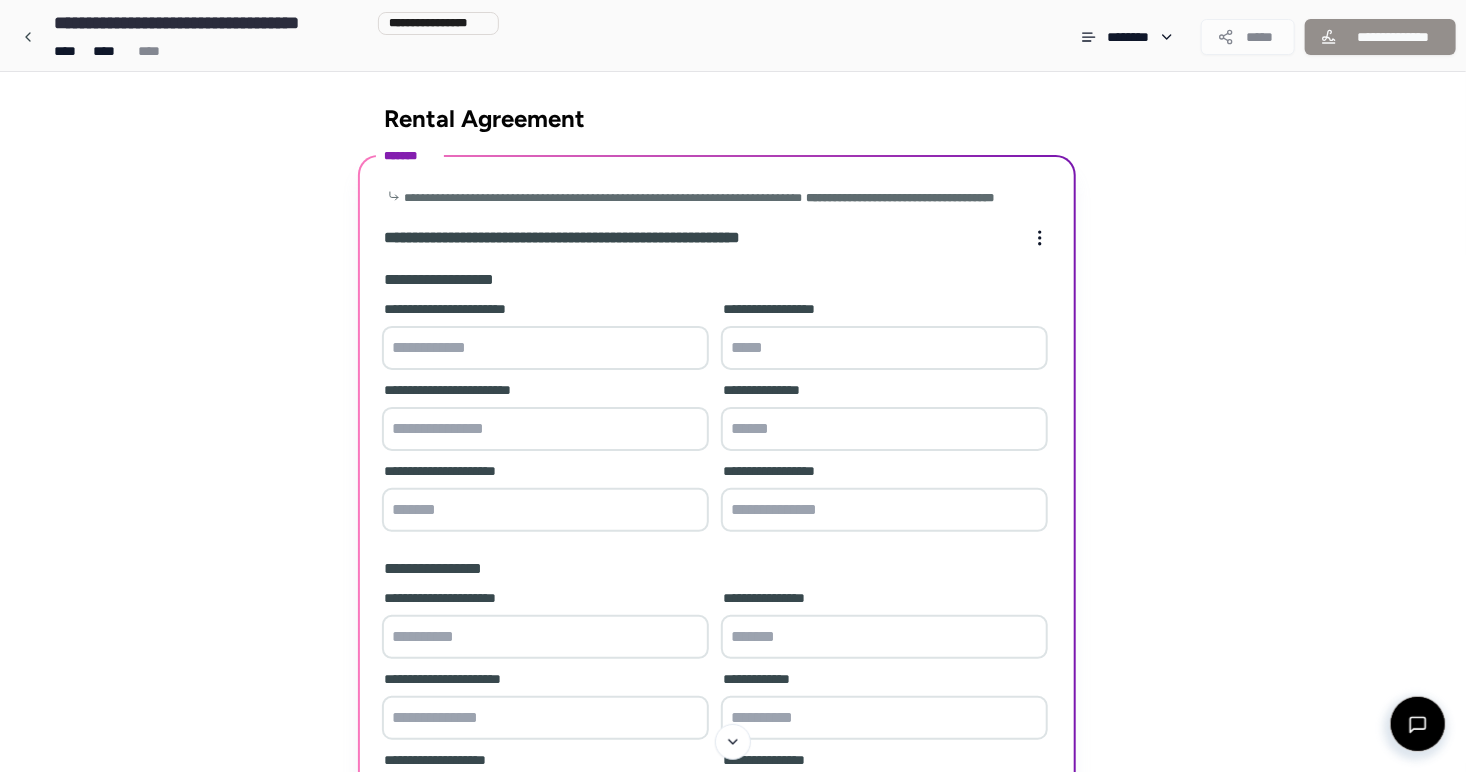 click at bounding box center [545, 348] 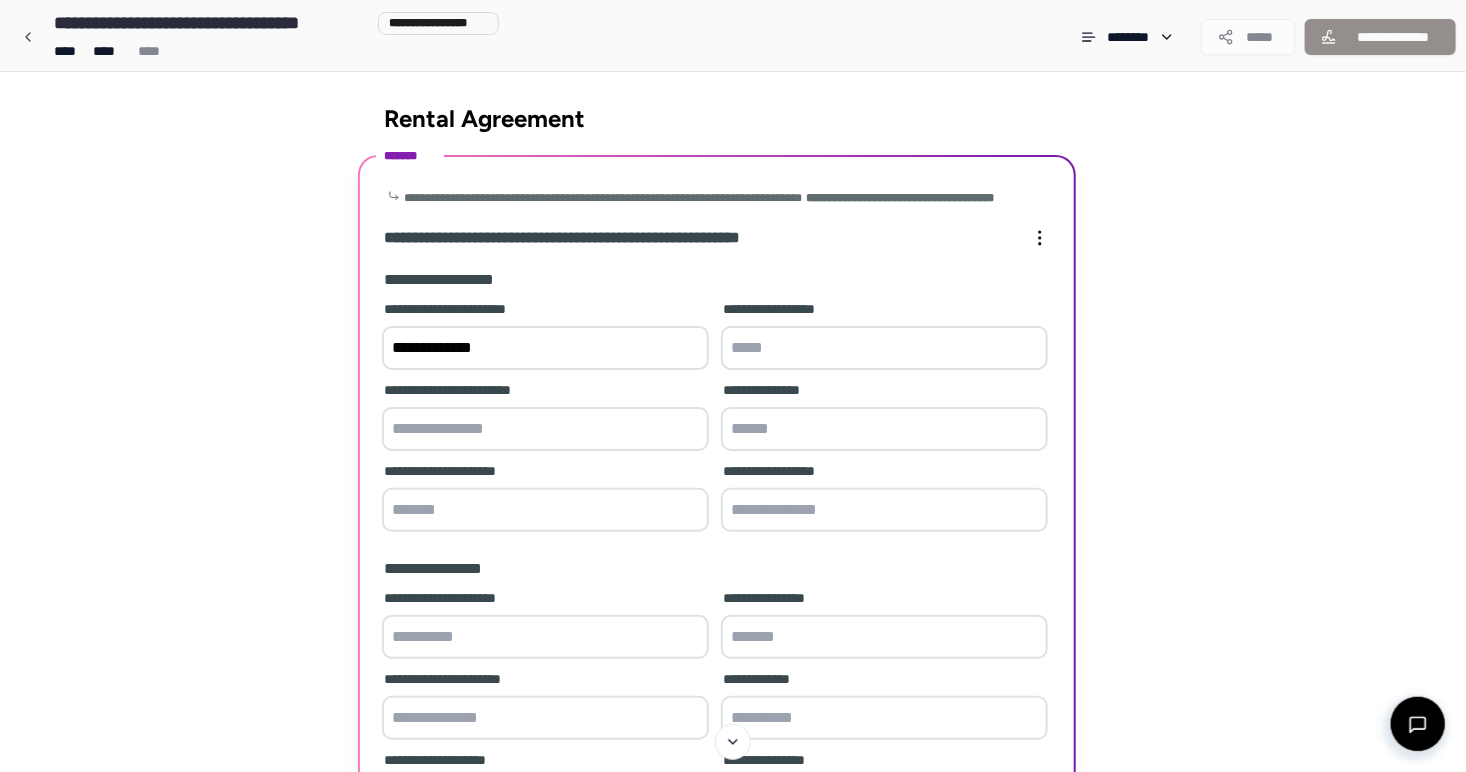 click at bounding box center [884, 348] 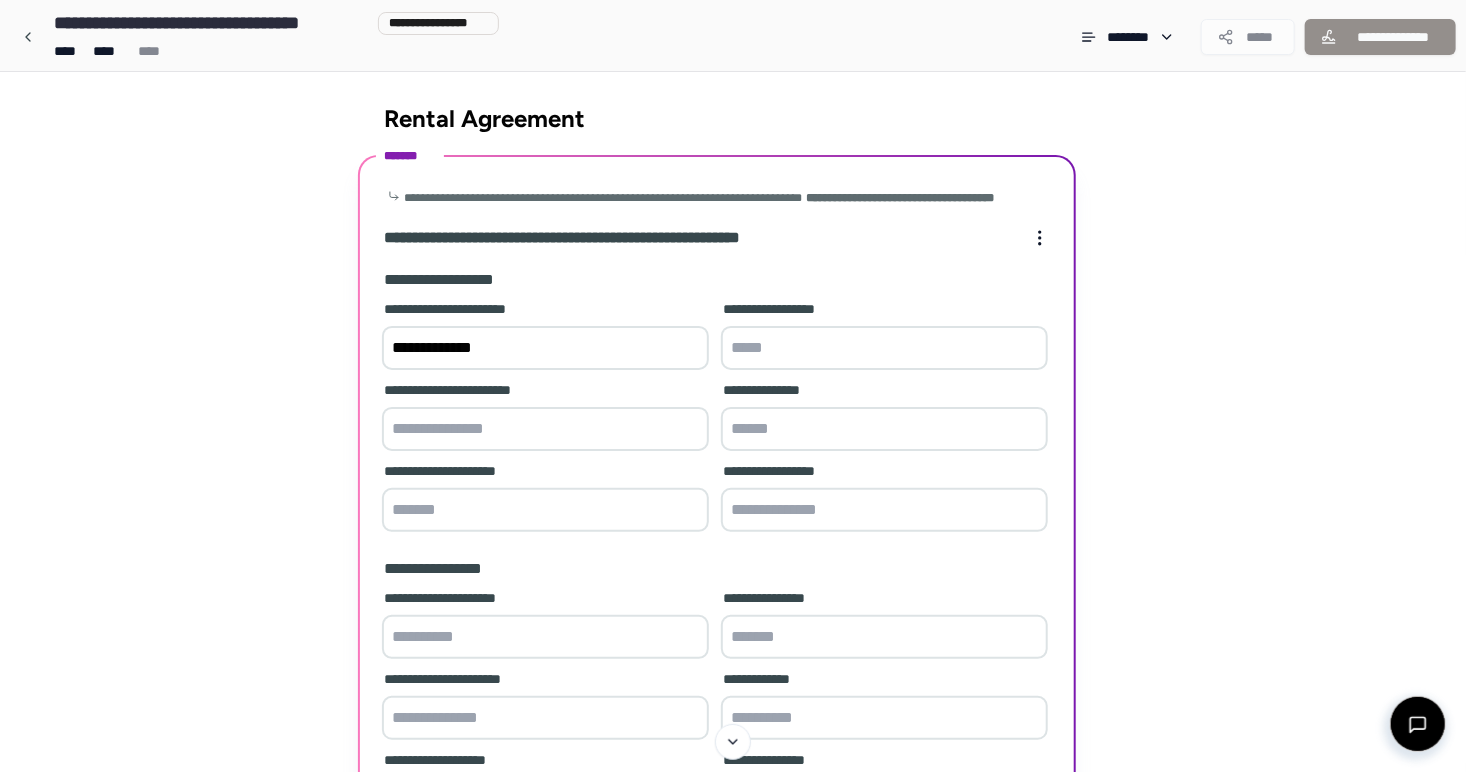 click on "**********" at bounding box center [545, 348] 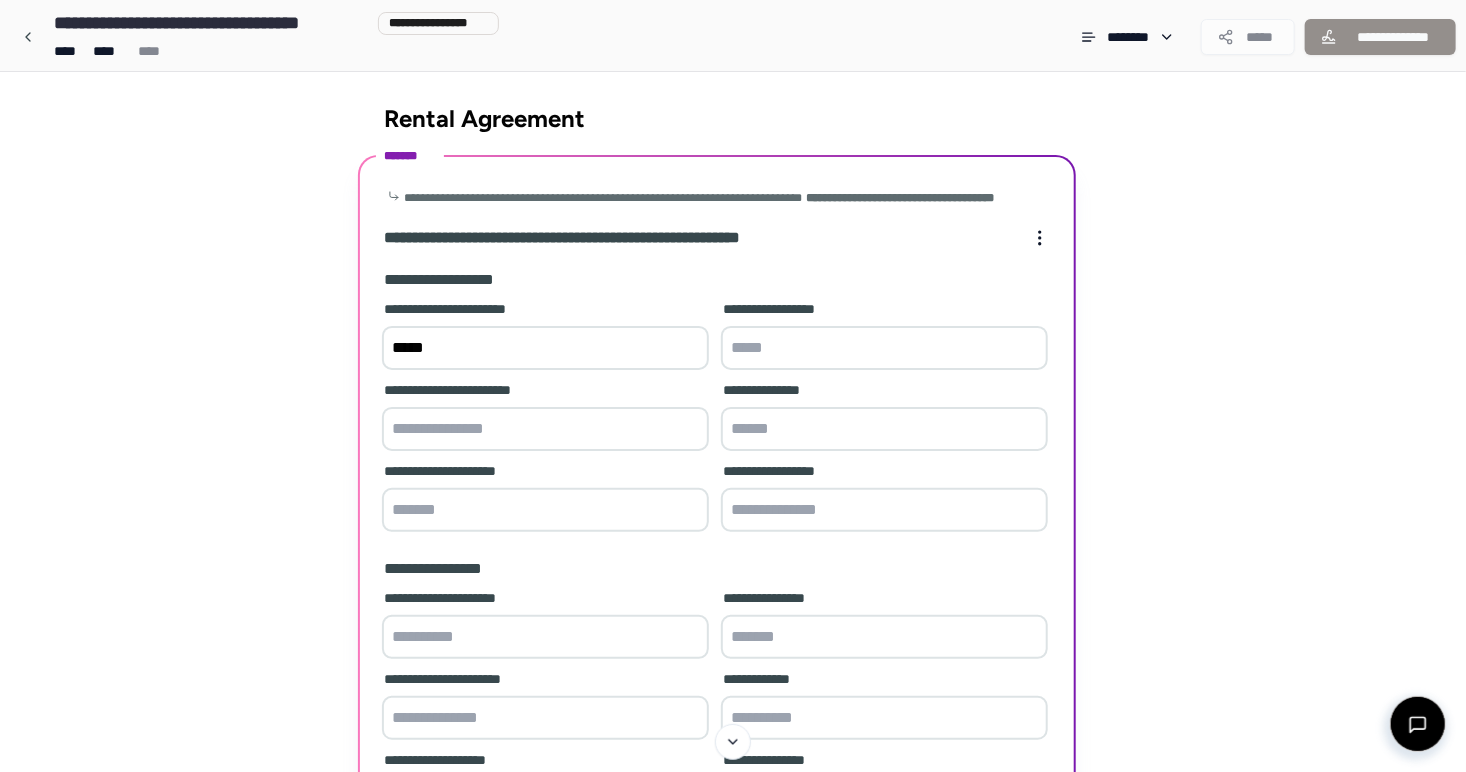 type on "*****" 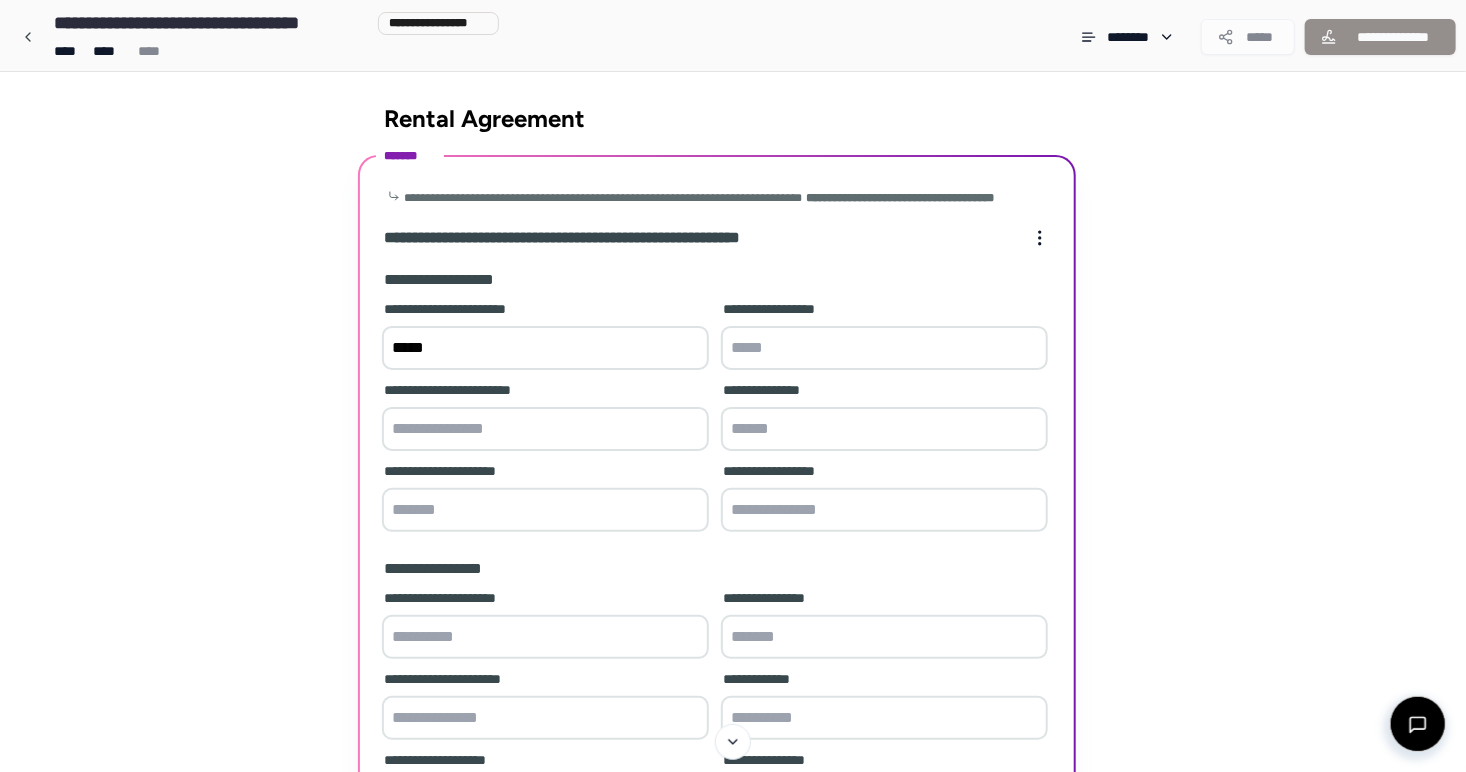 click at bounding box center (884, 348) 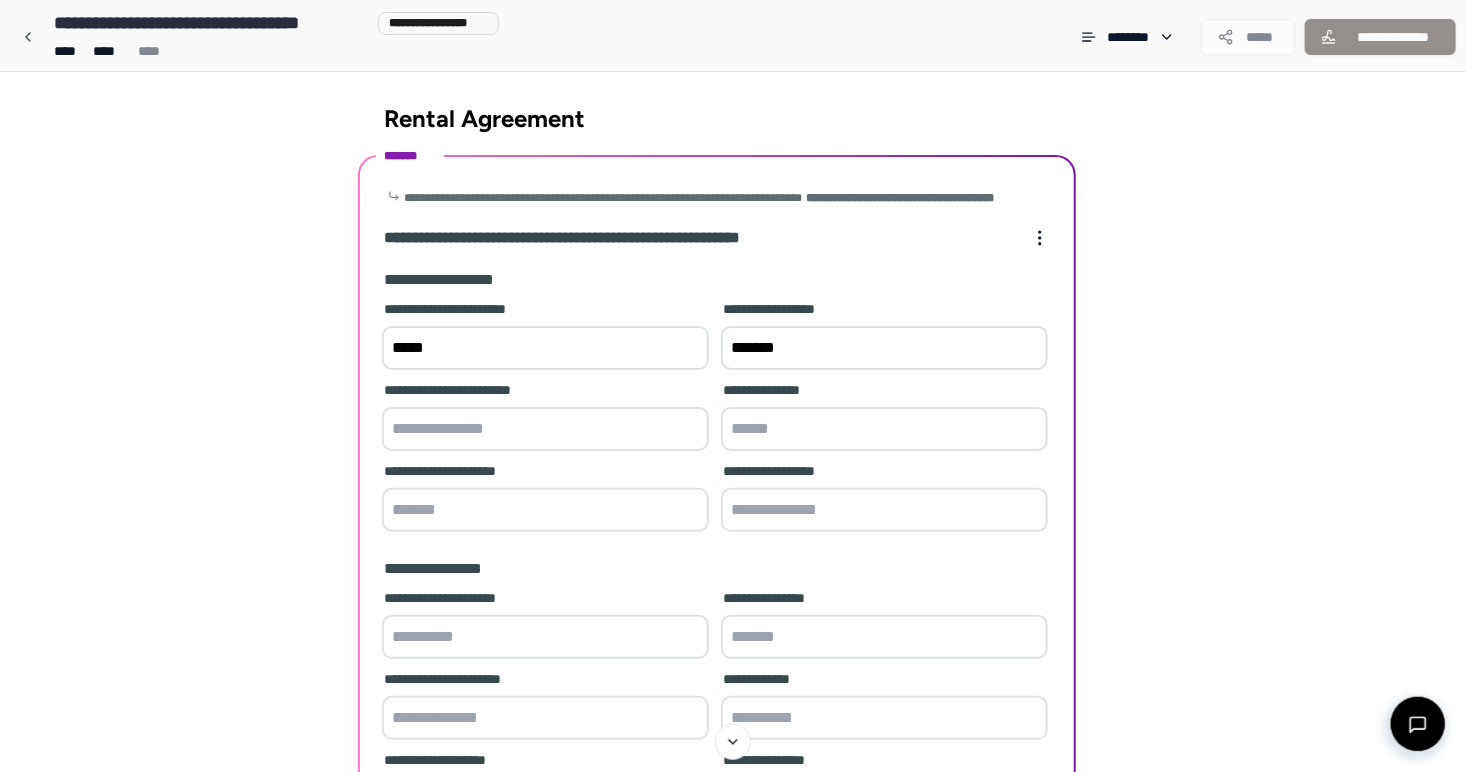 type on "*******" 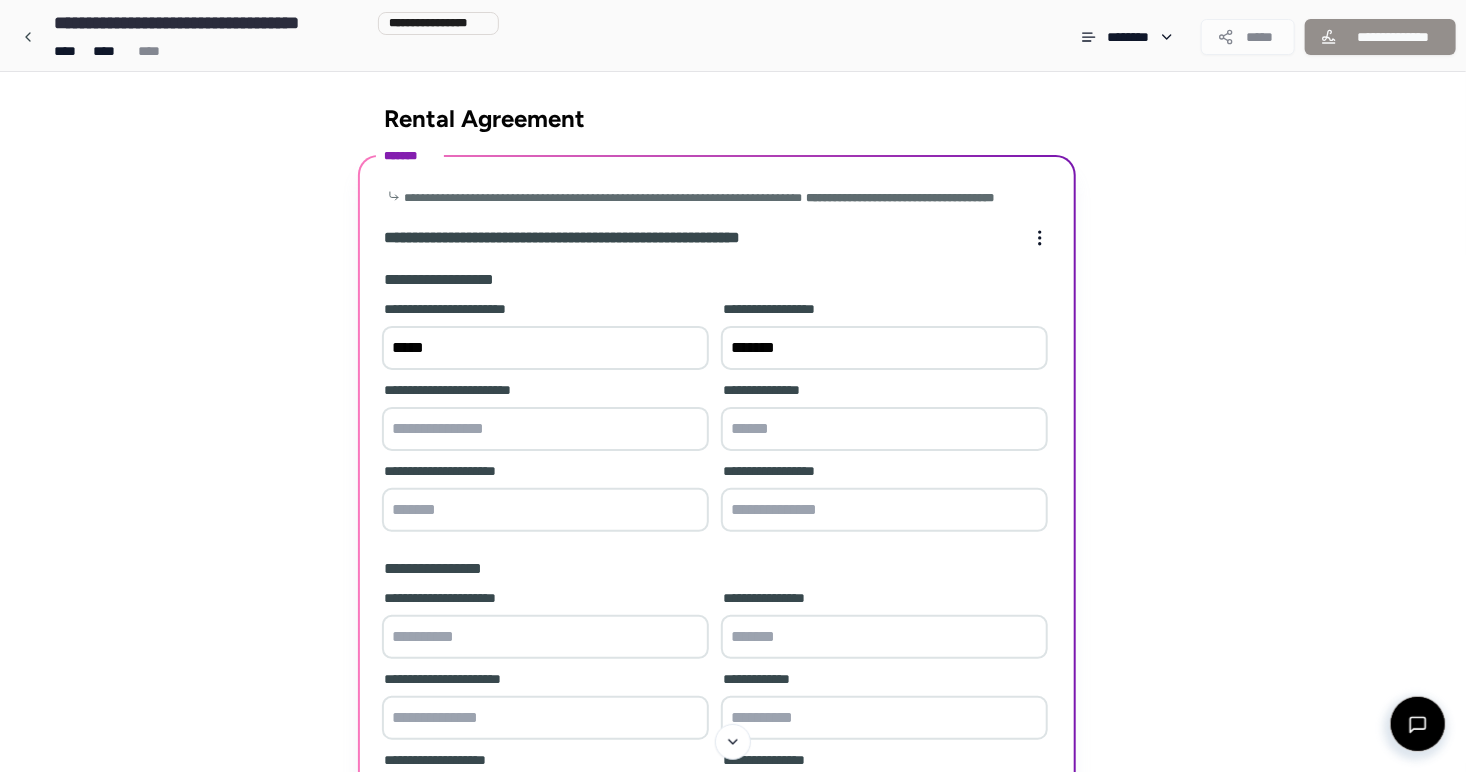 click at bounding box center [545, 429] 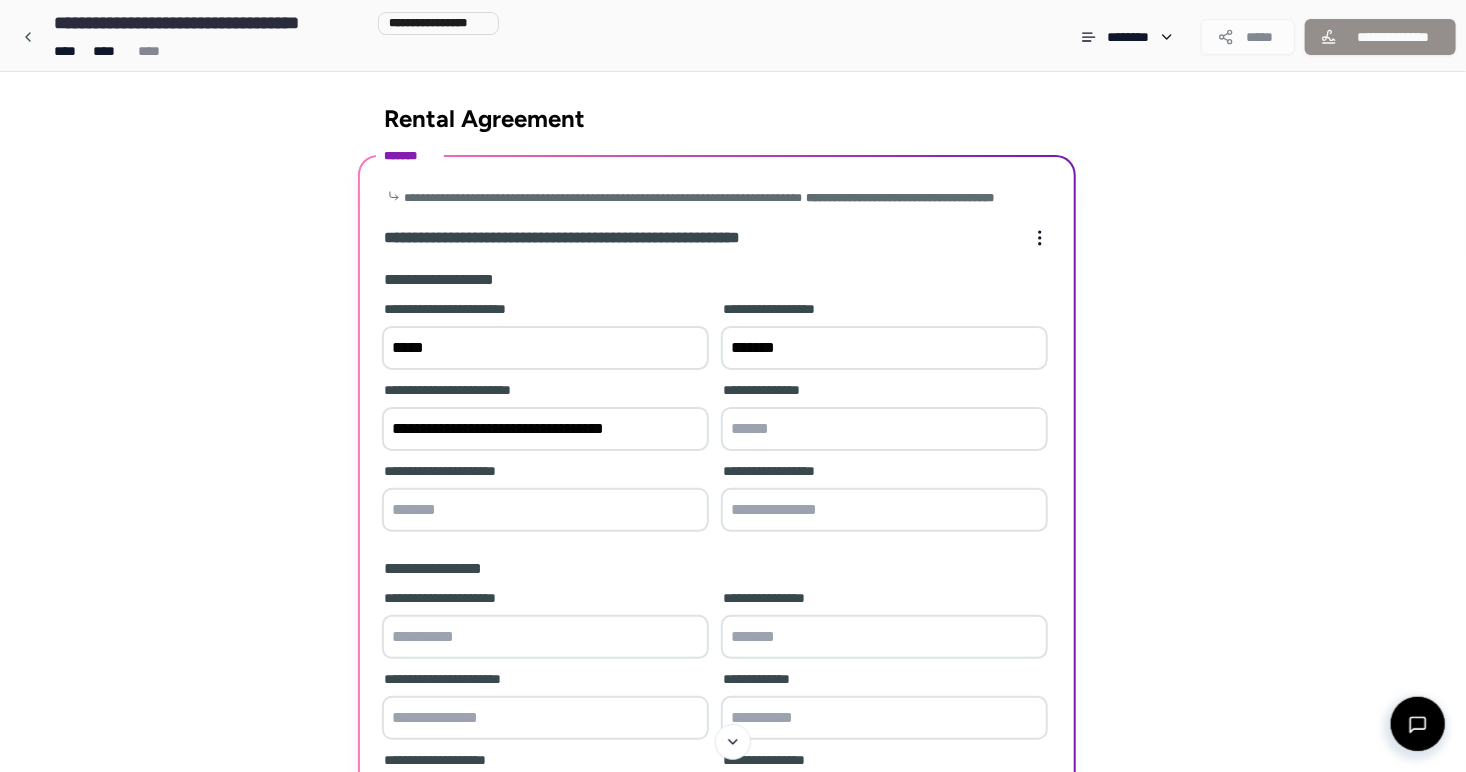 type on "**********" 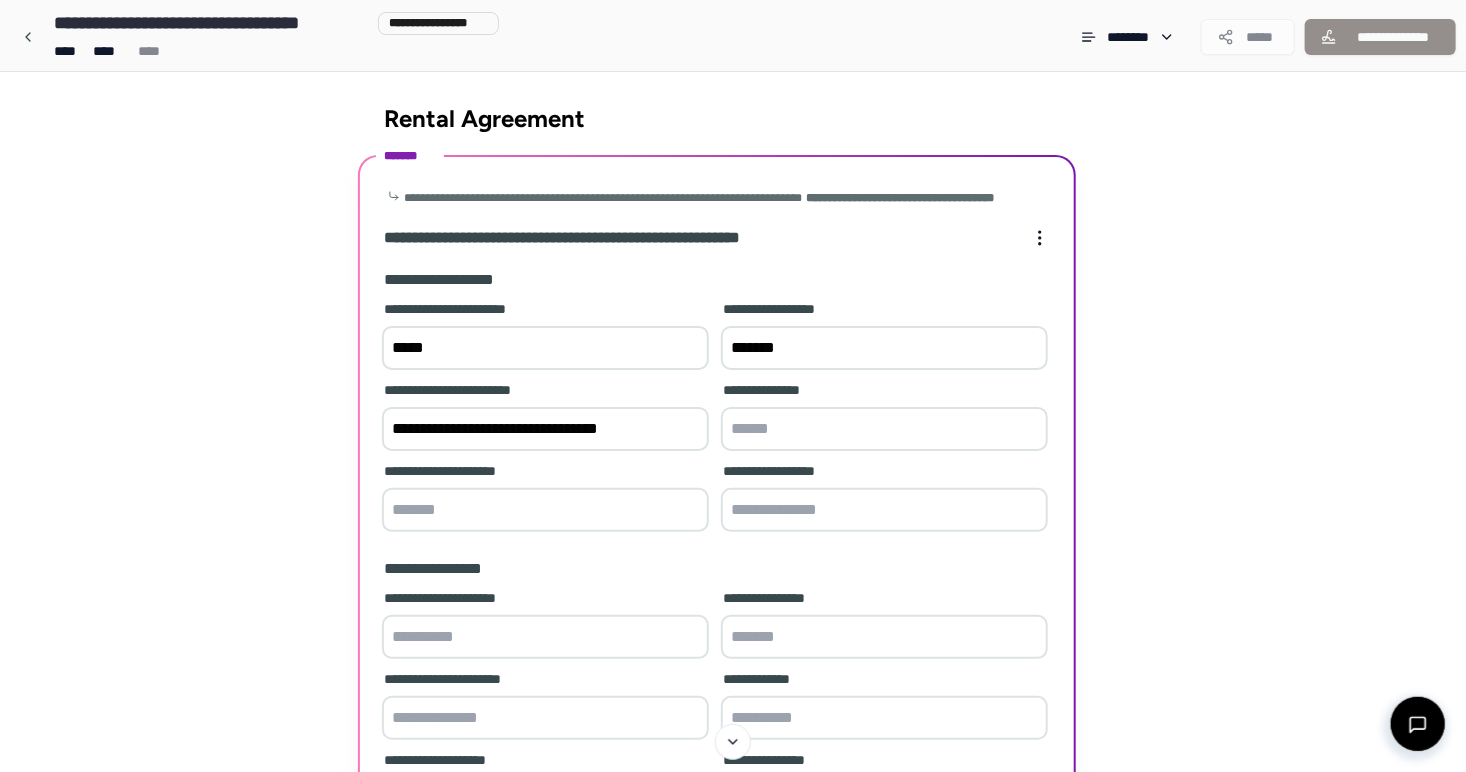 click at bounding box center (884, 429) 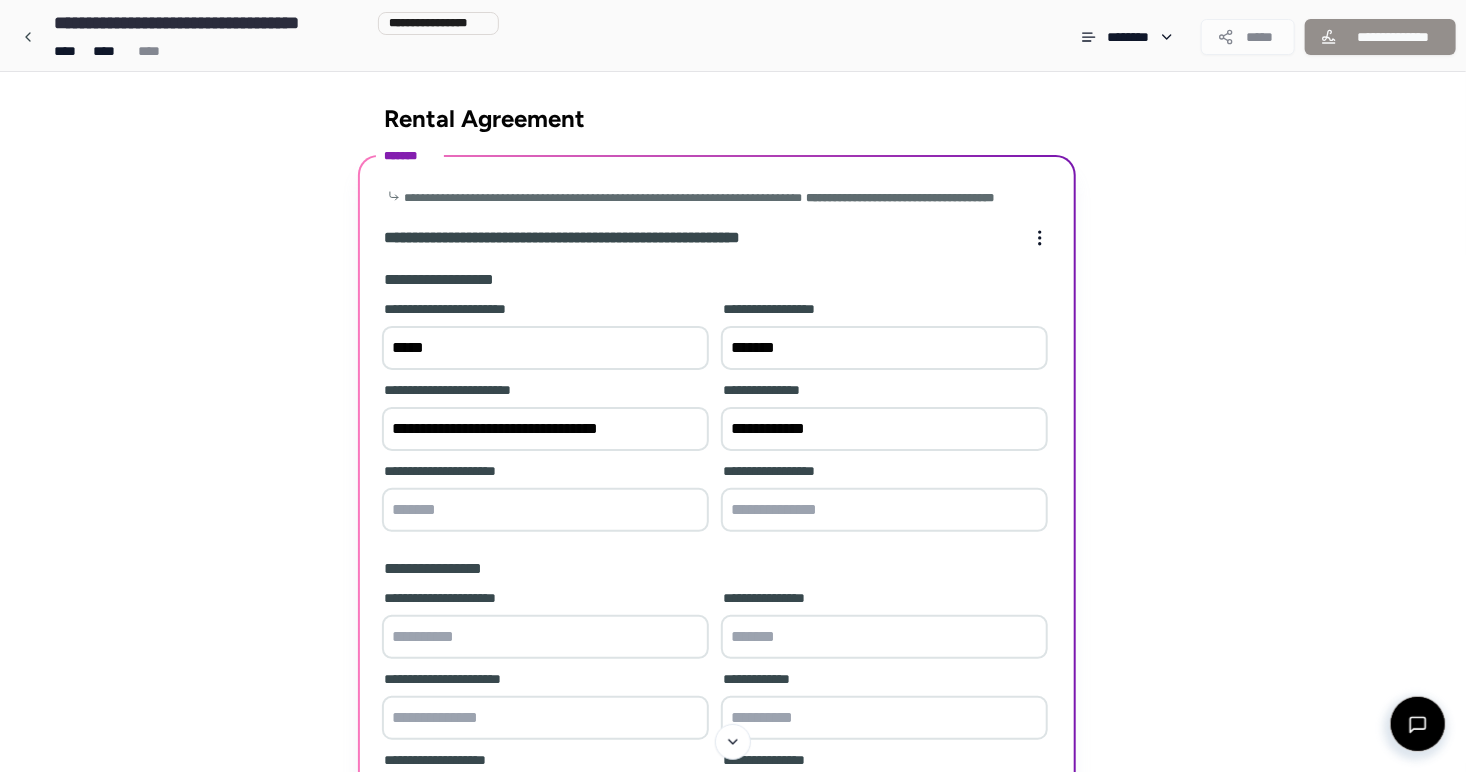 type on "**********" 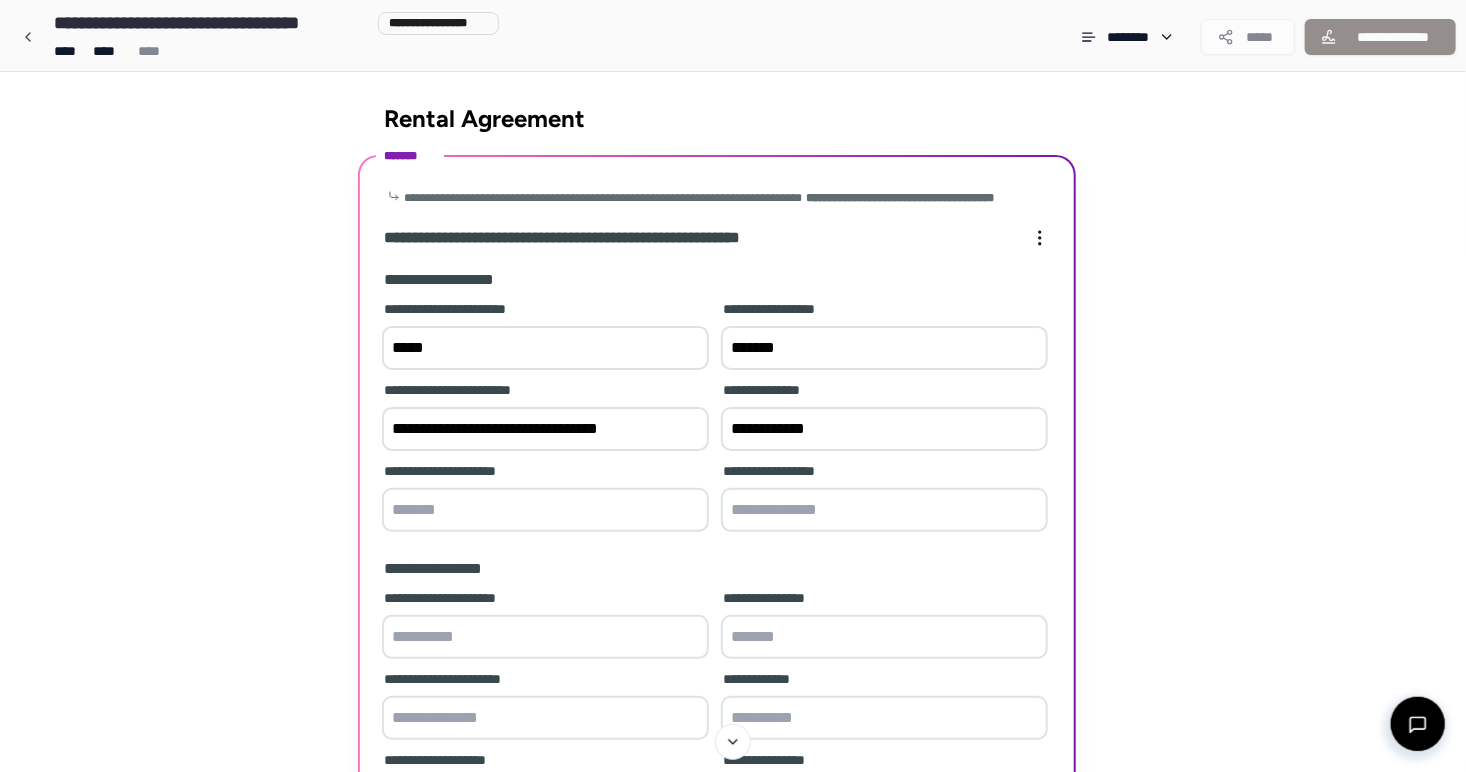 click at bounding box center [545, 510] 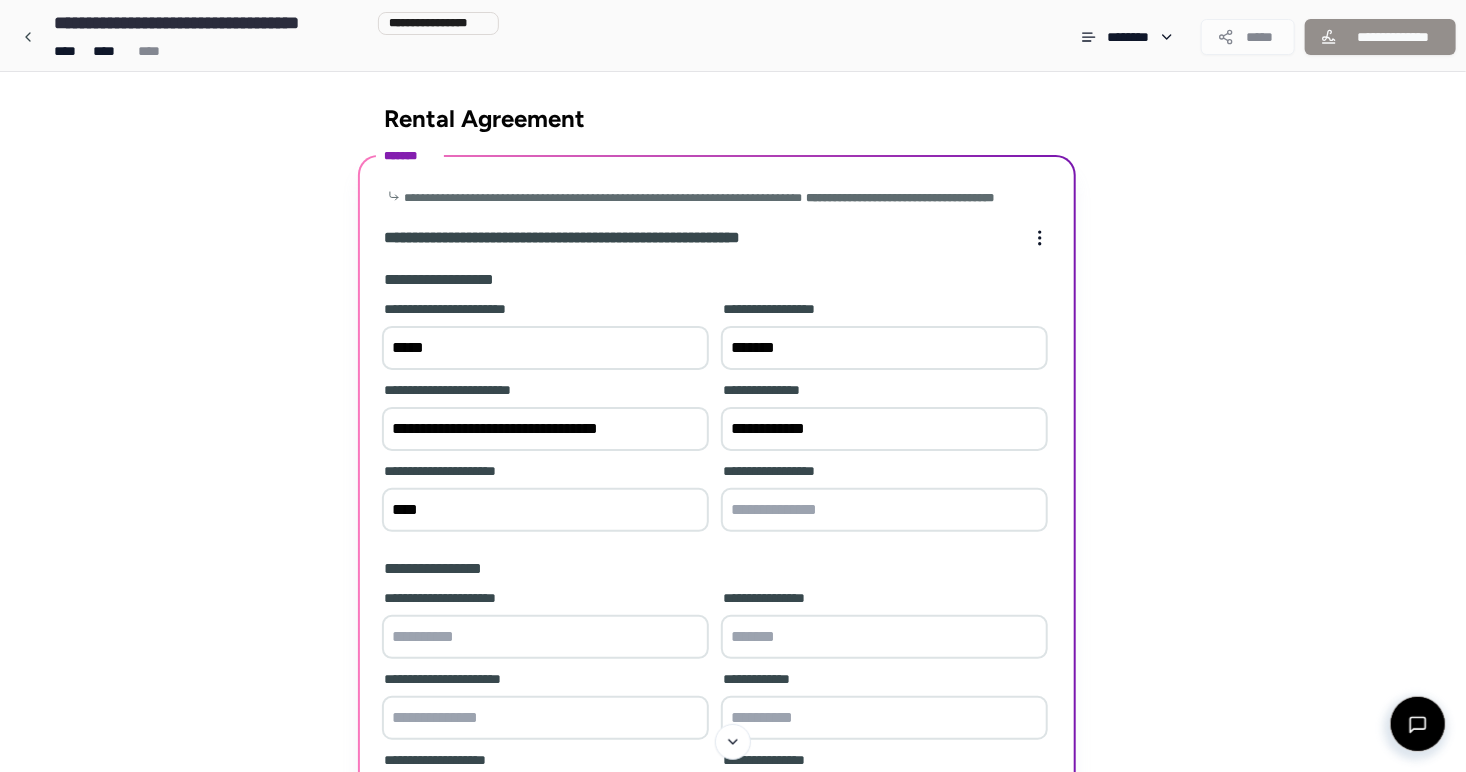 type on "****" 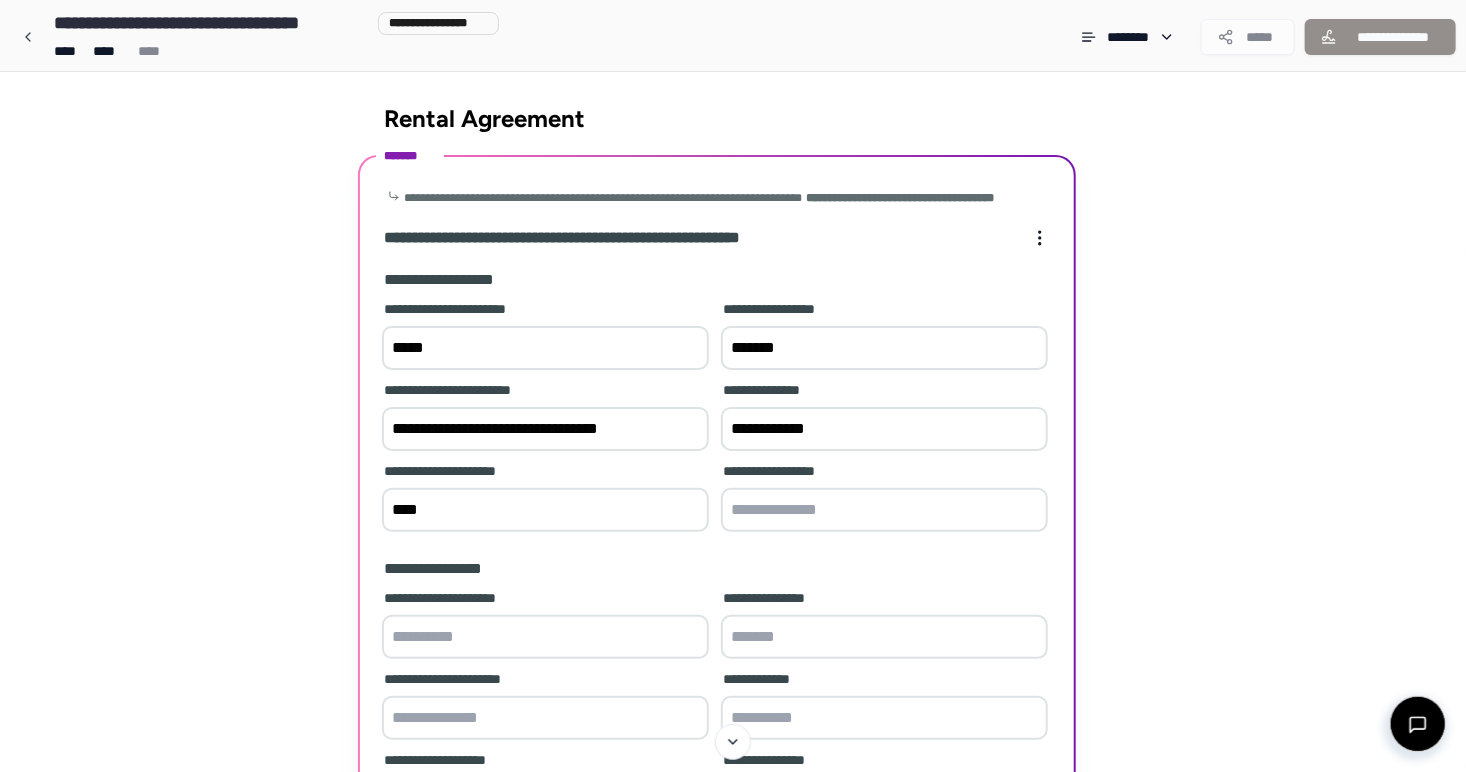 click at bounding box center [884, 510] 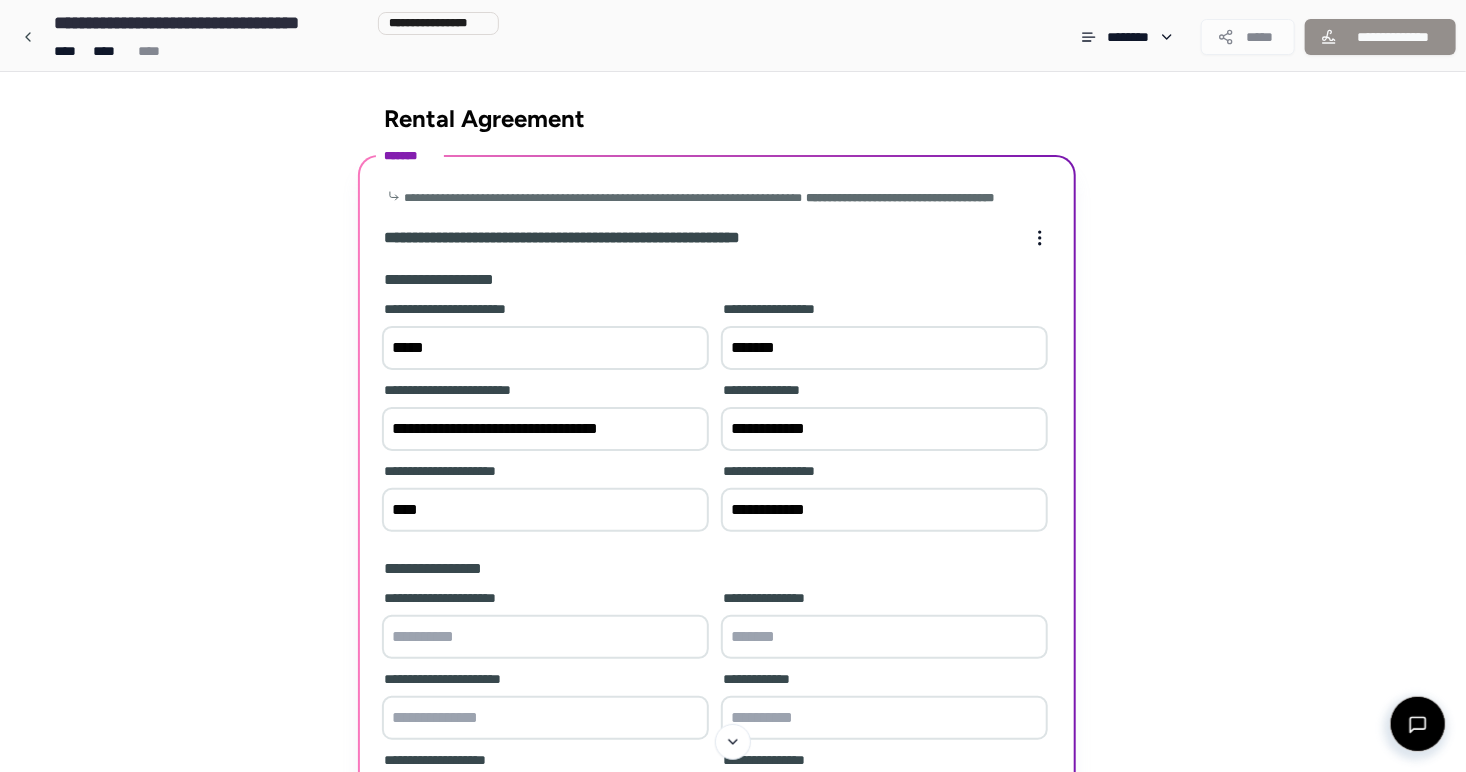 type on "**********" 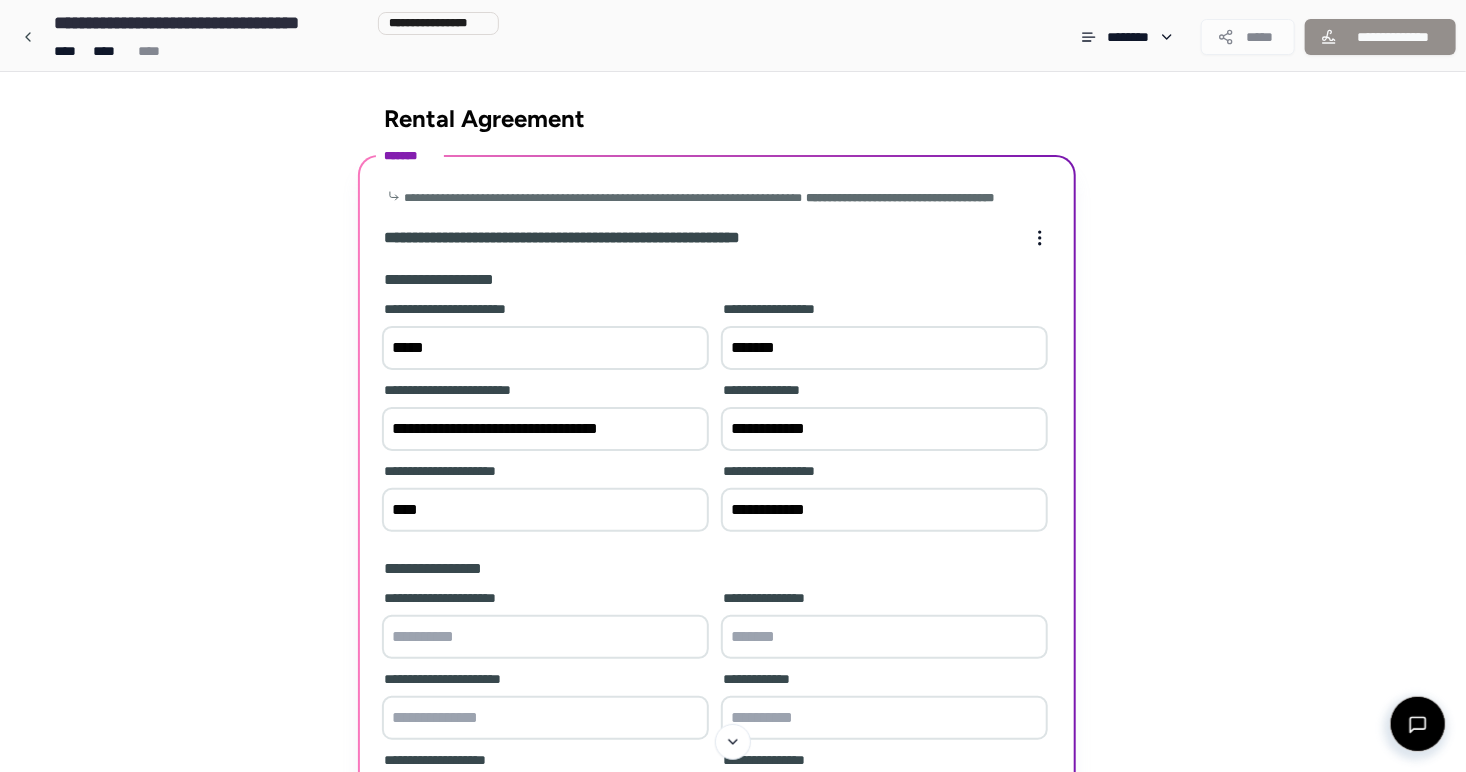 click on "**********" at bounding box center [717, 569] 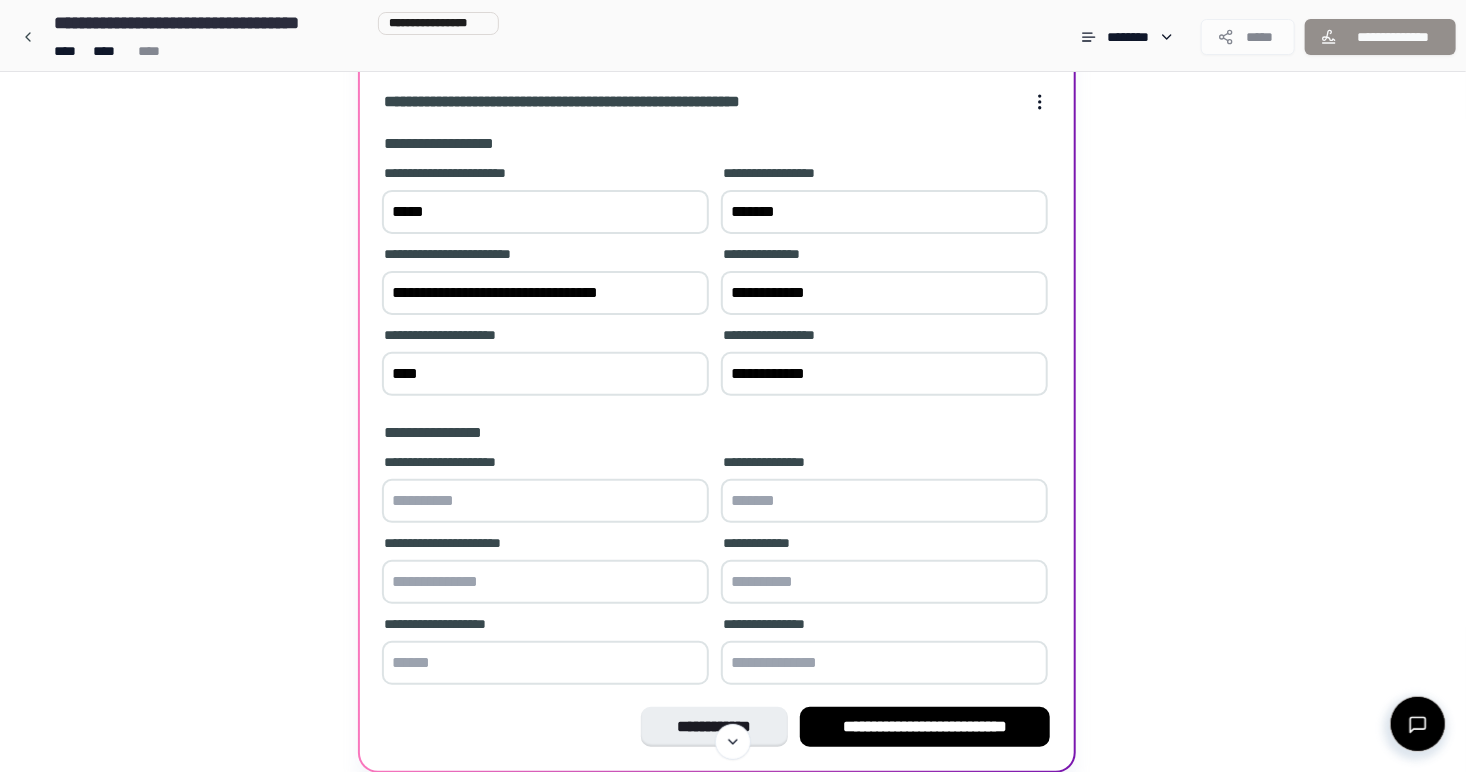 scroll, scrollTop: 139, scrollLeft: 0, axis: vertical 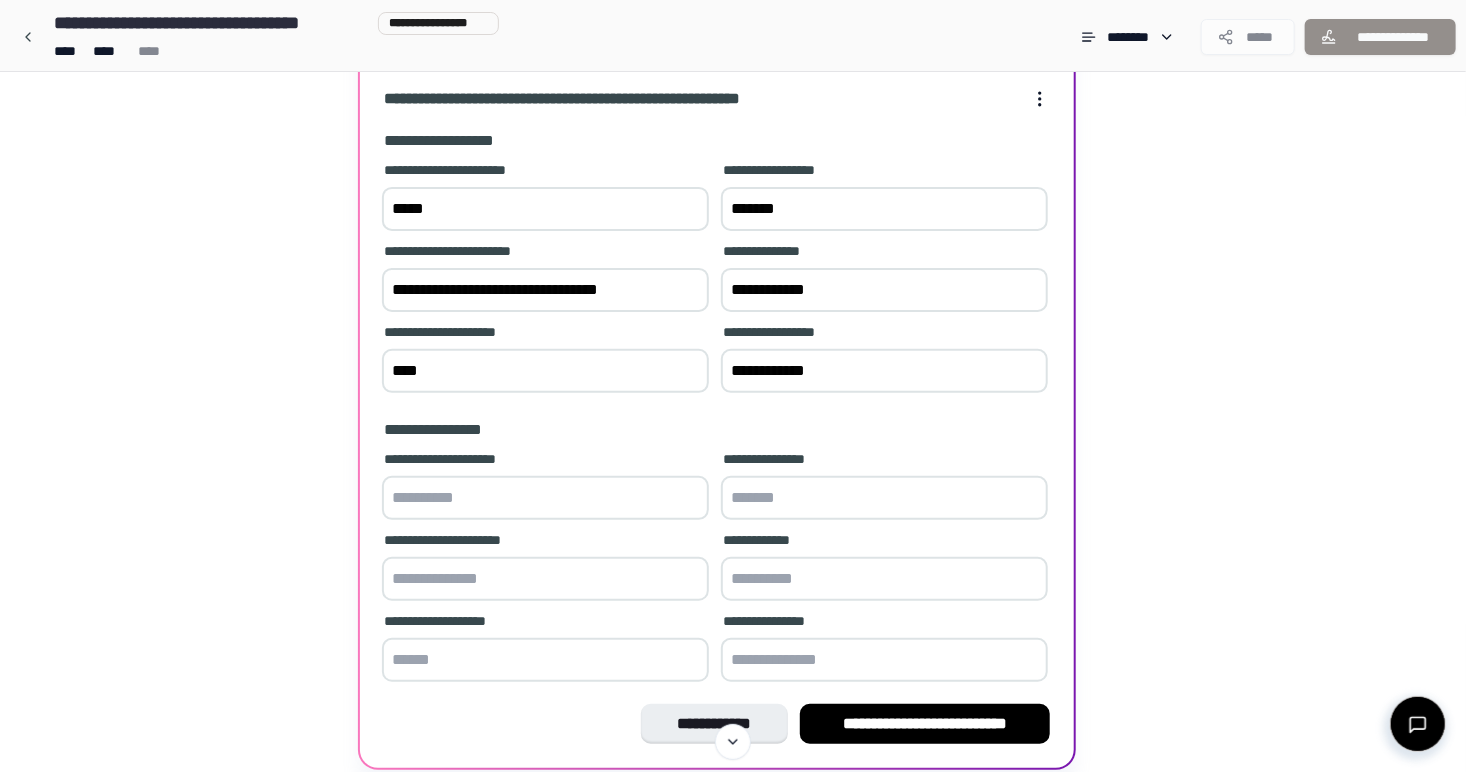 click at bounding box center (545, 498) 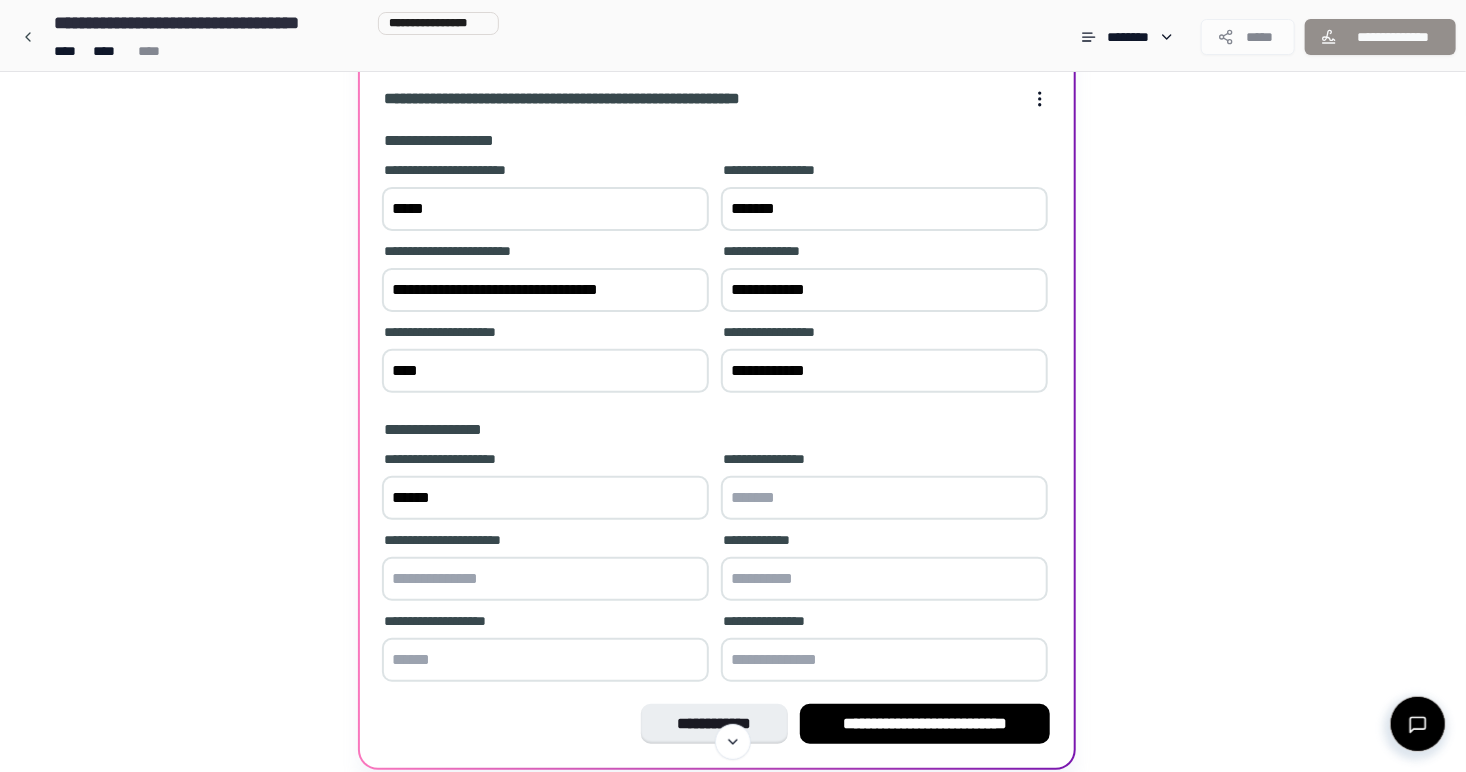 type on "*****" 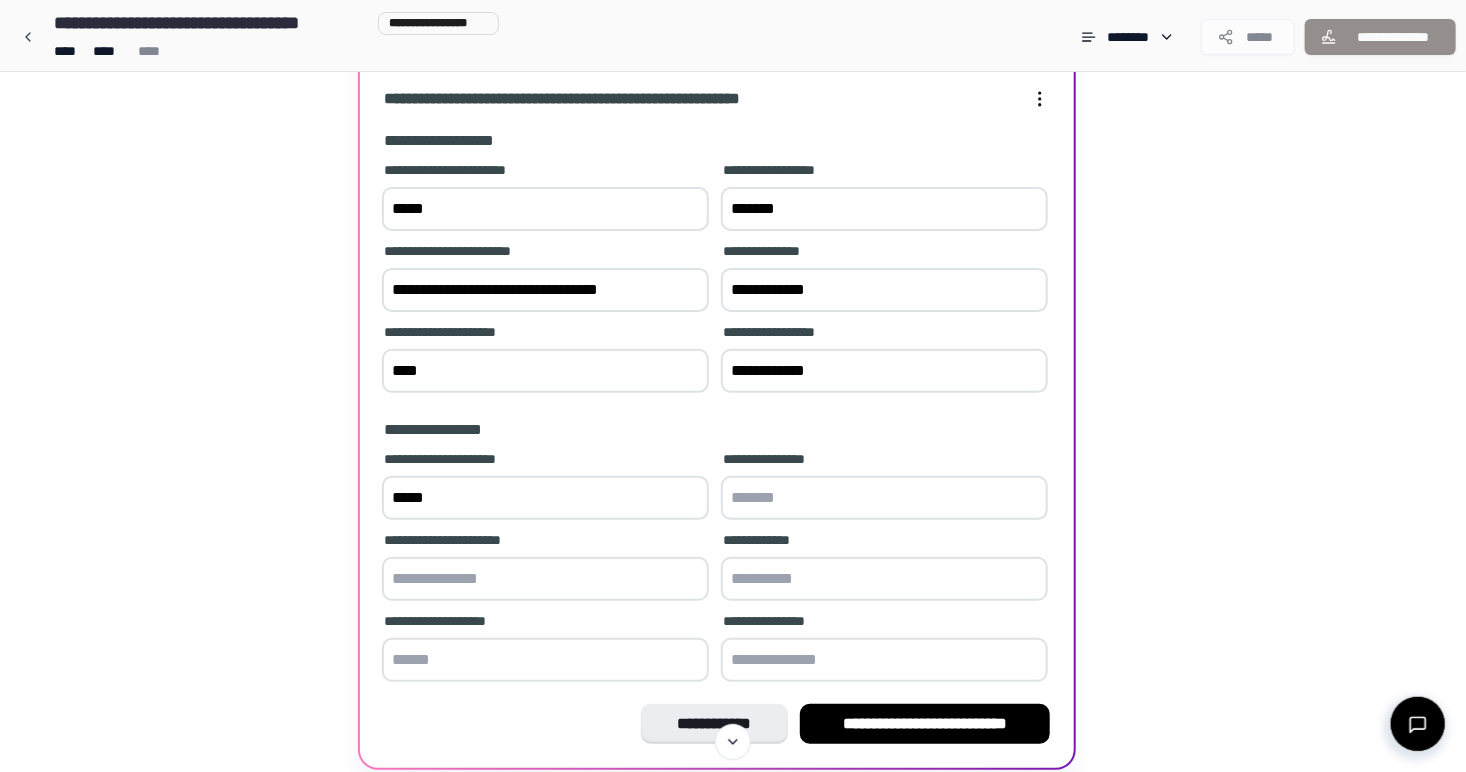 click at bounding box center (884, 498) 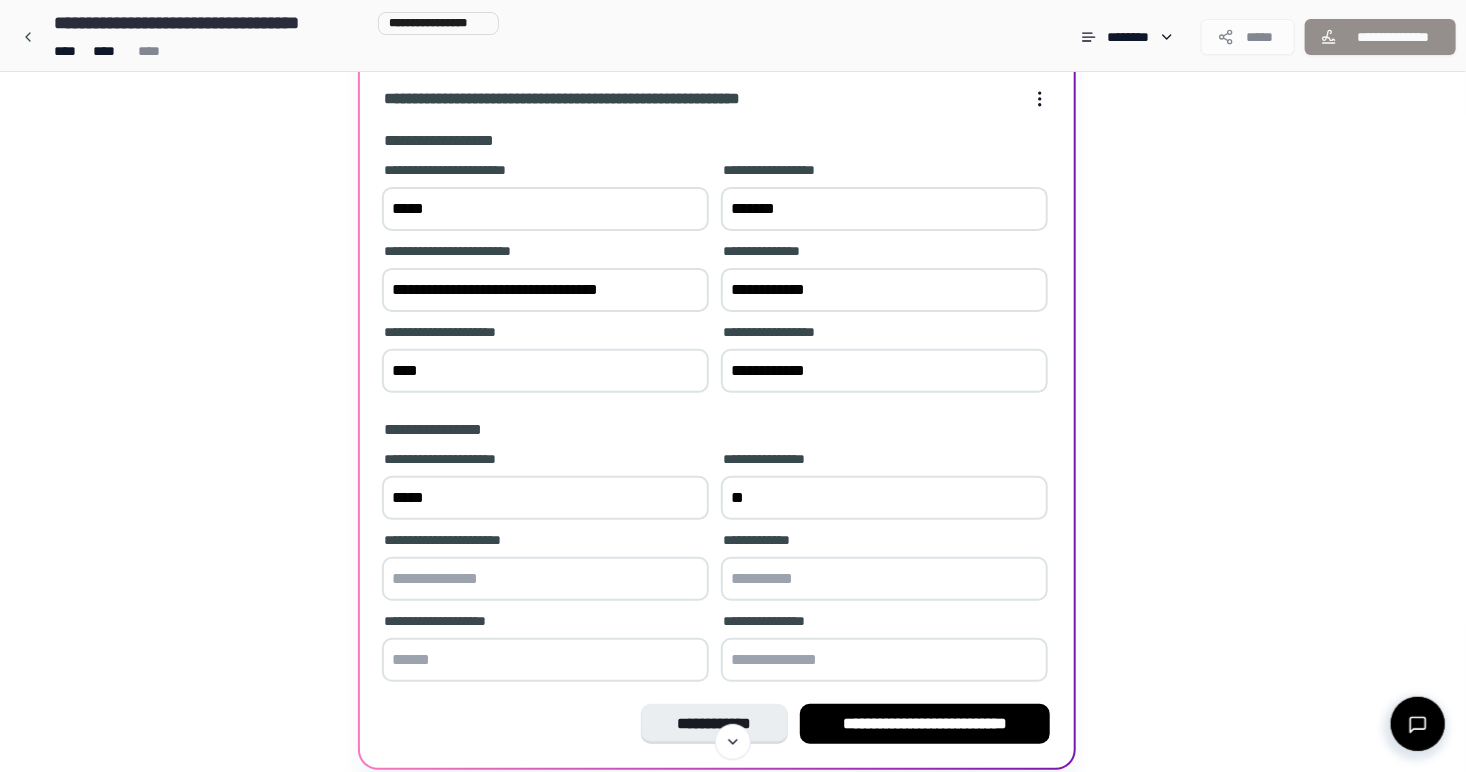 type on "*" 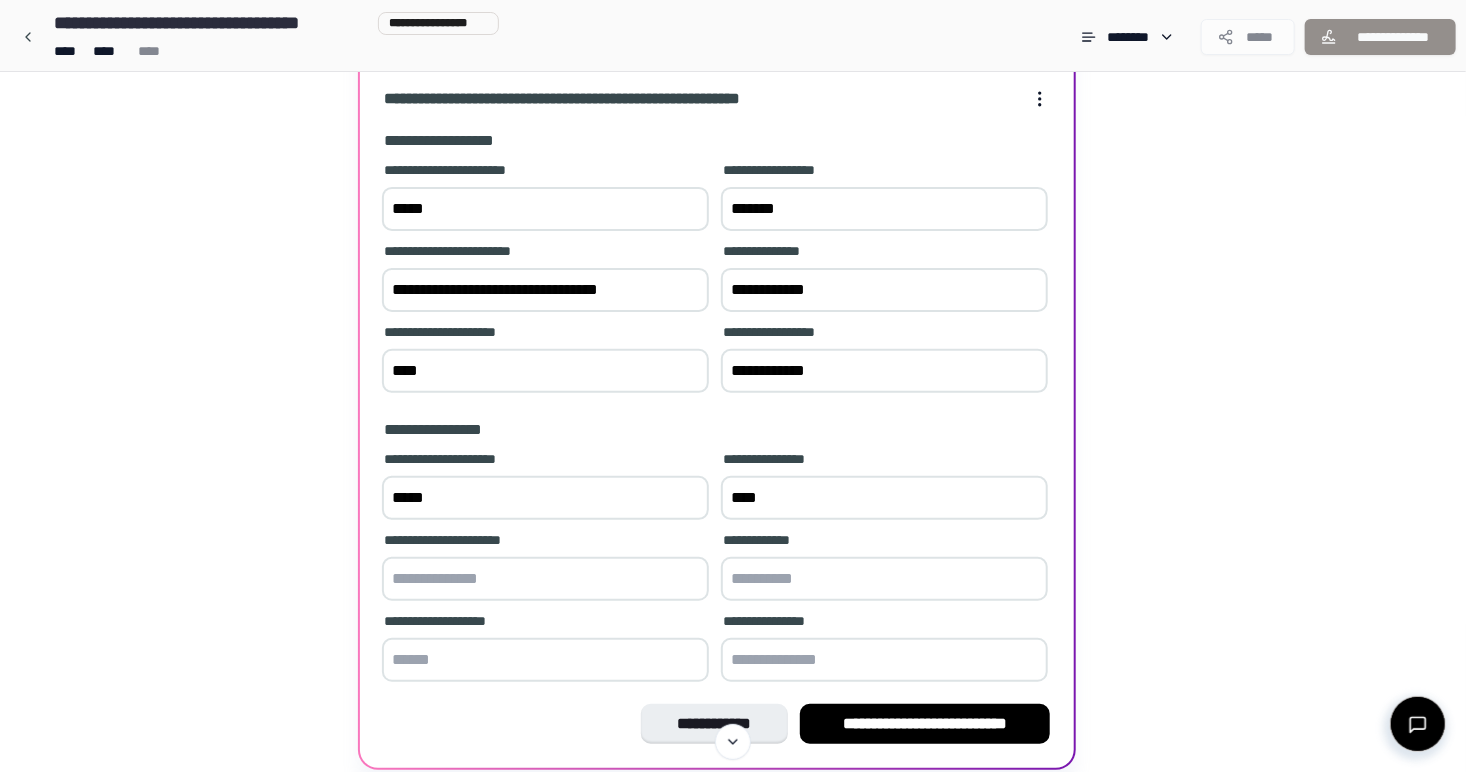 type on "****" 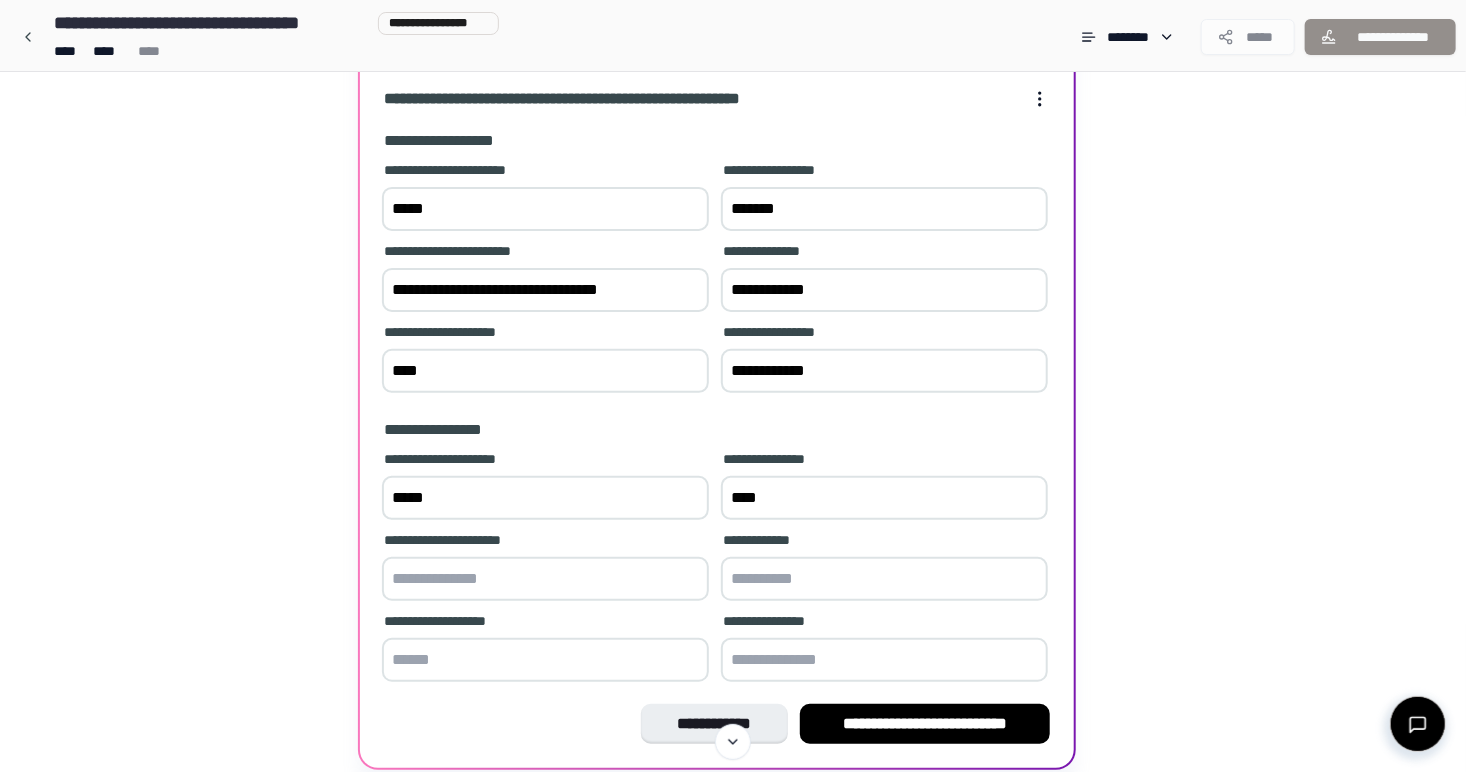 click on "**********" at bounding box center (545, 290) 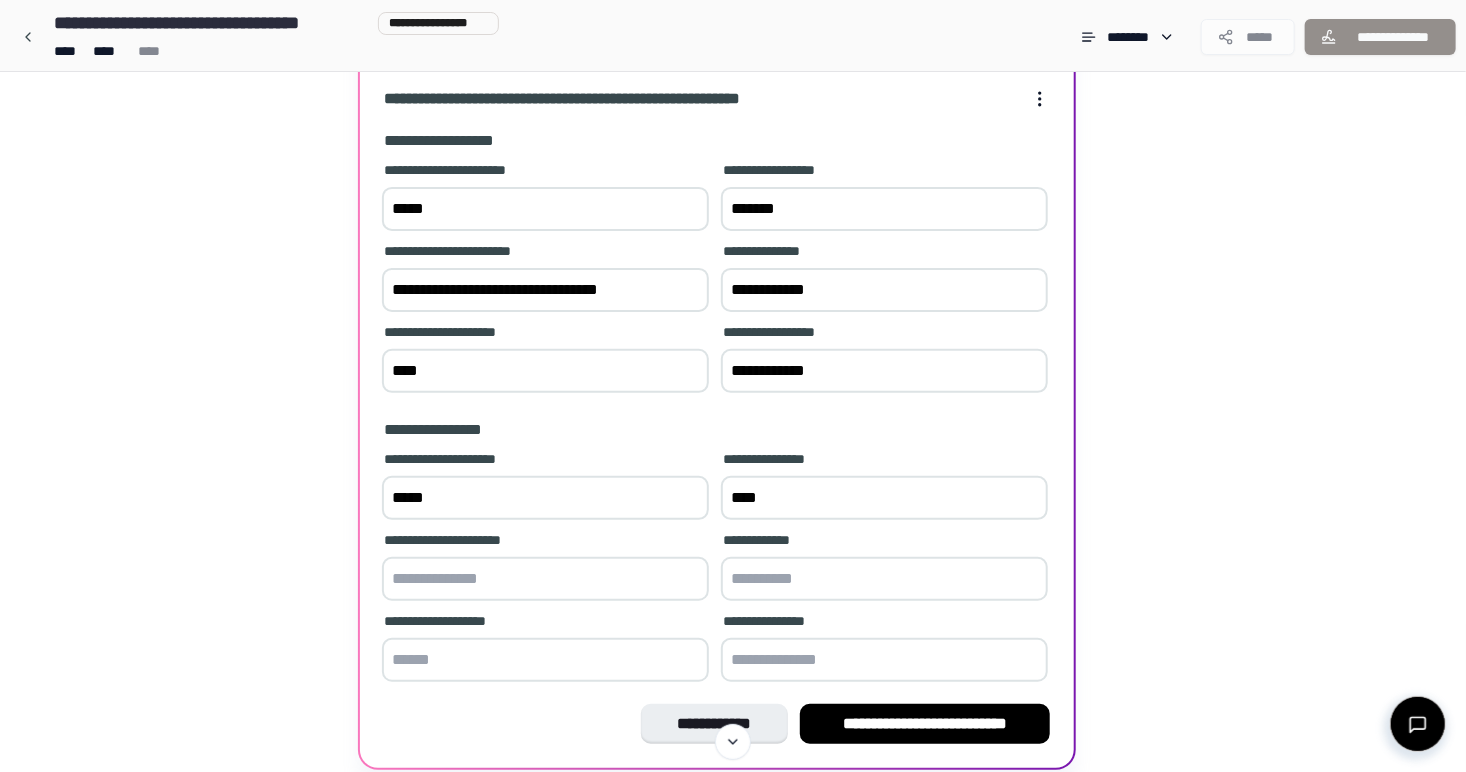 click at bounding box center [545, 579] 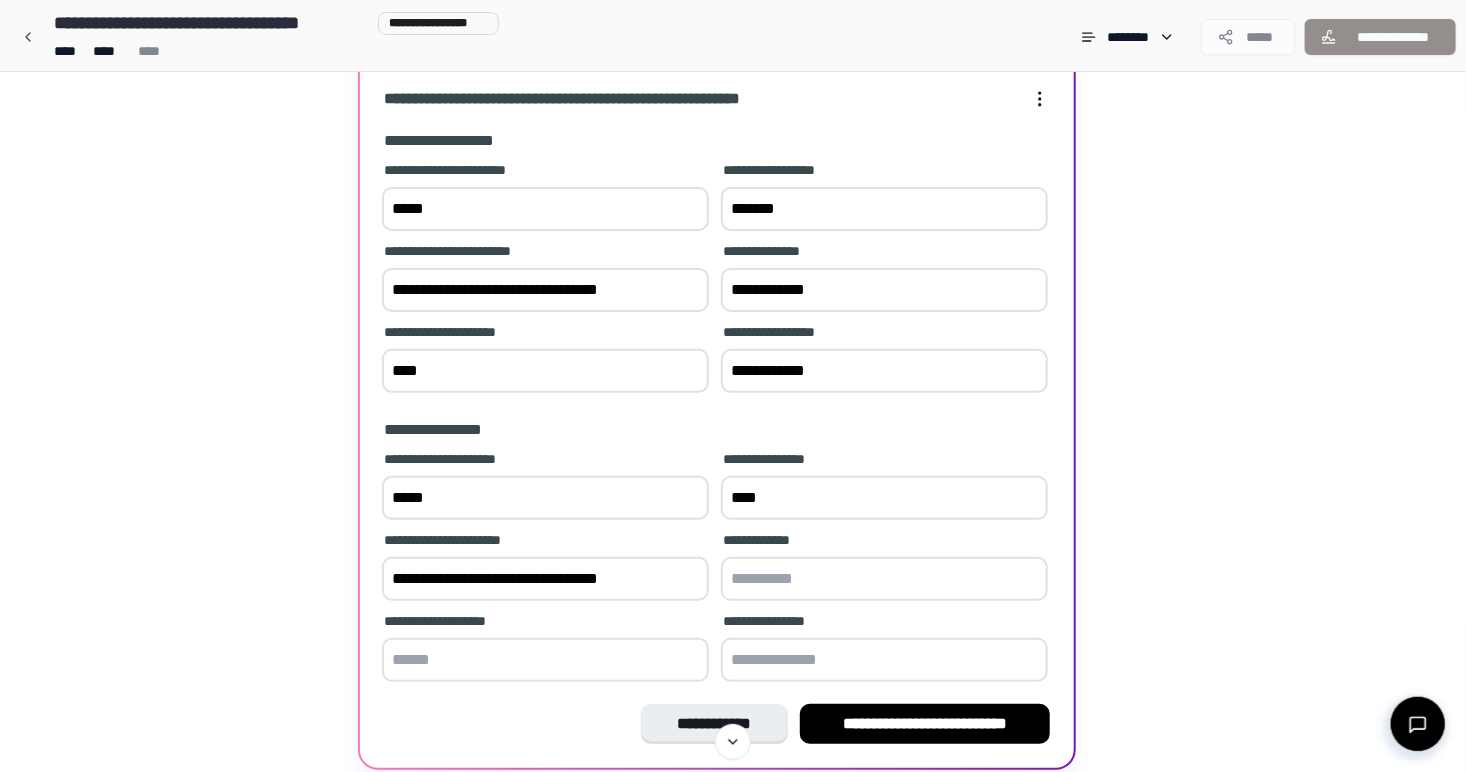 type on "**********" 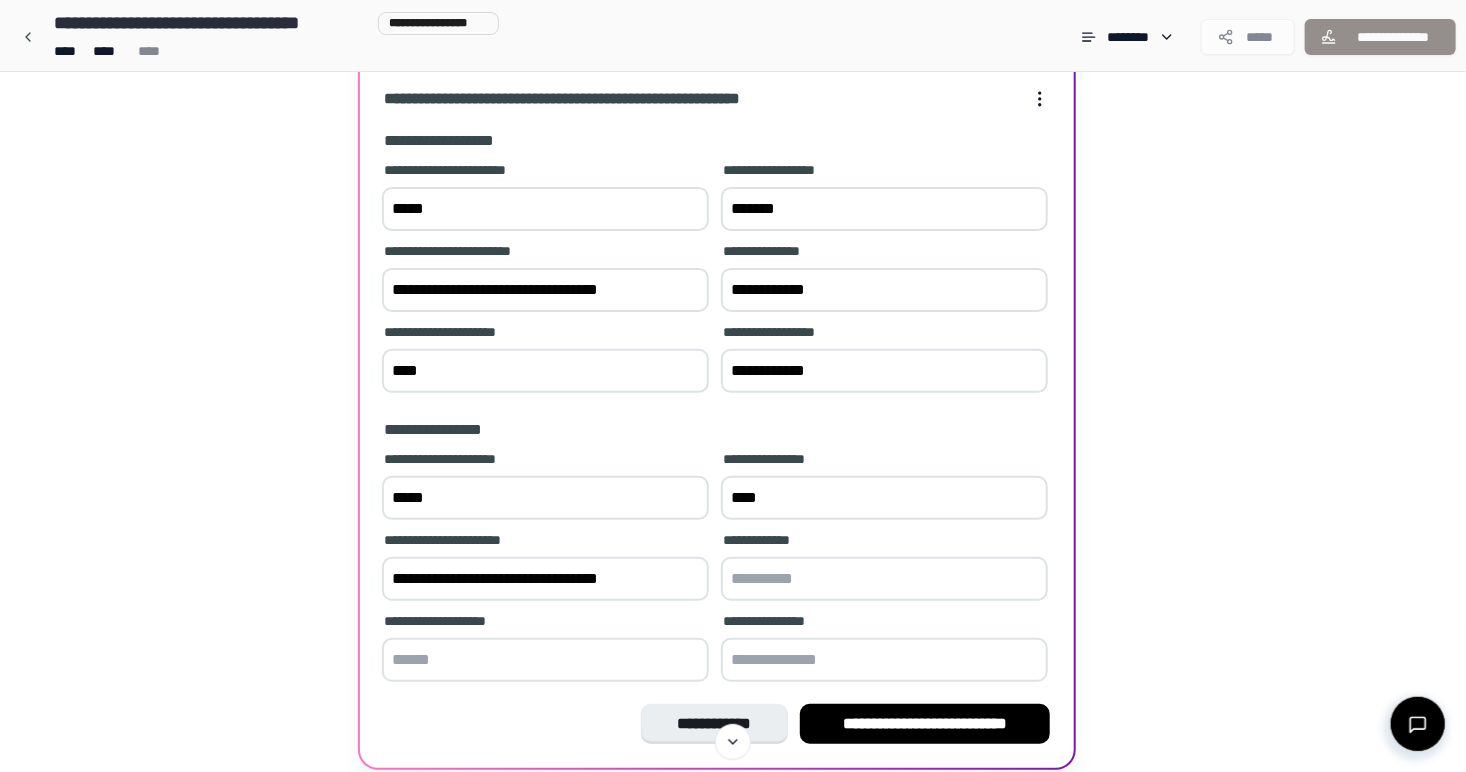 click on "**********" at bounding box center (884, 290) 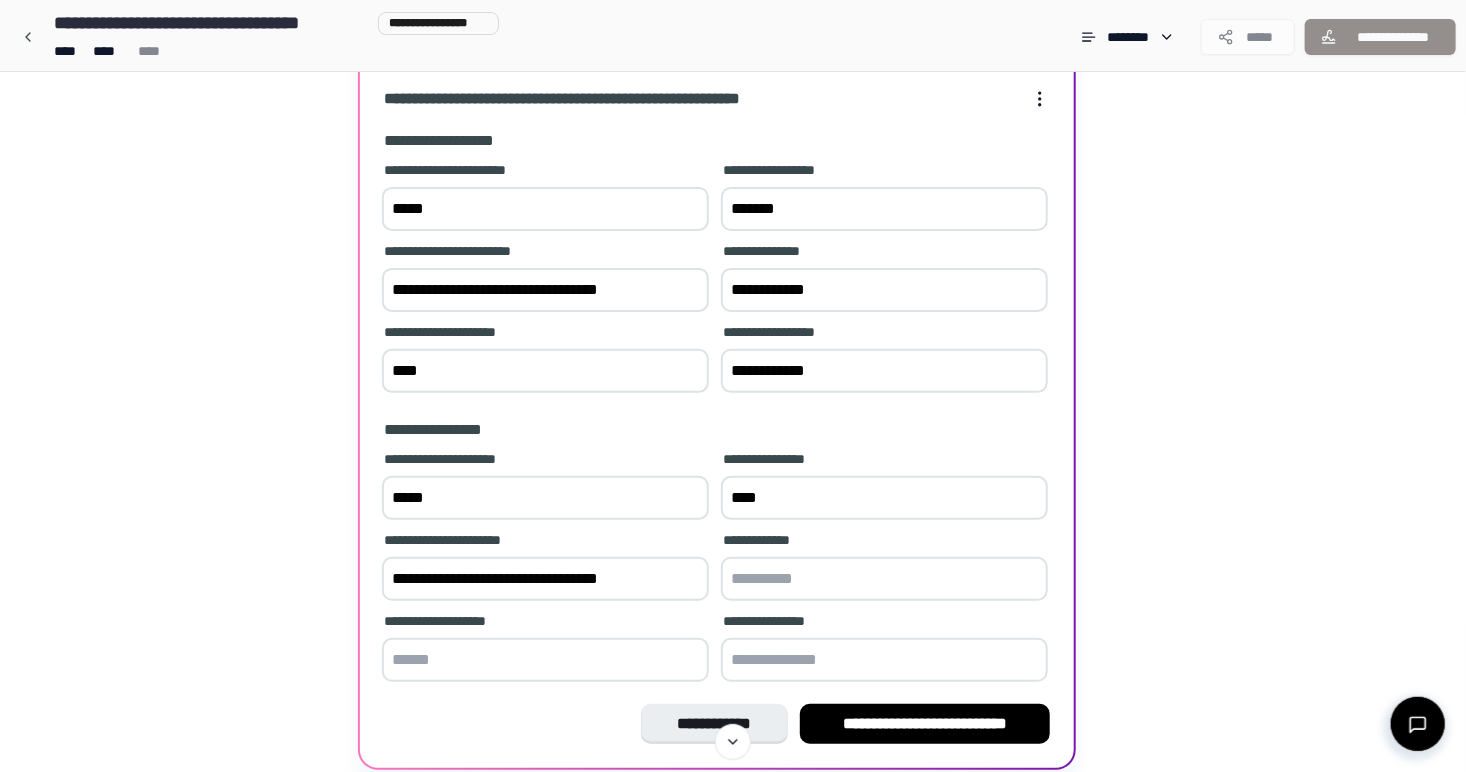 click at bounding box center (884, 579) 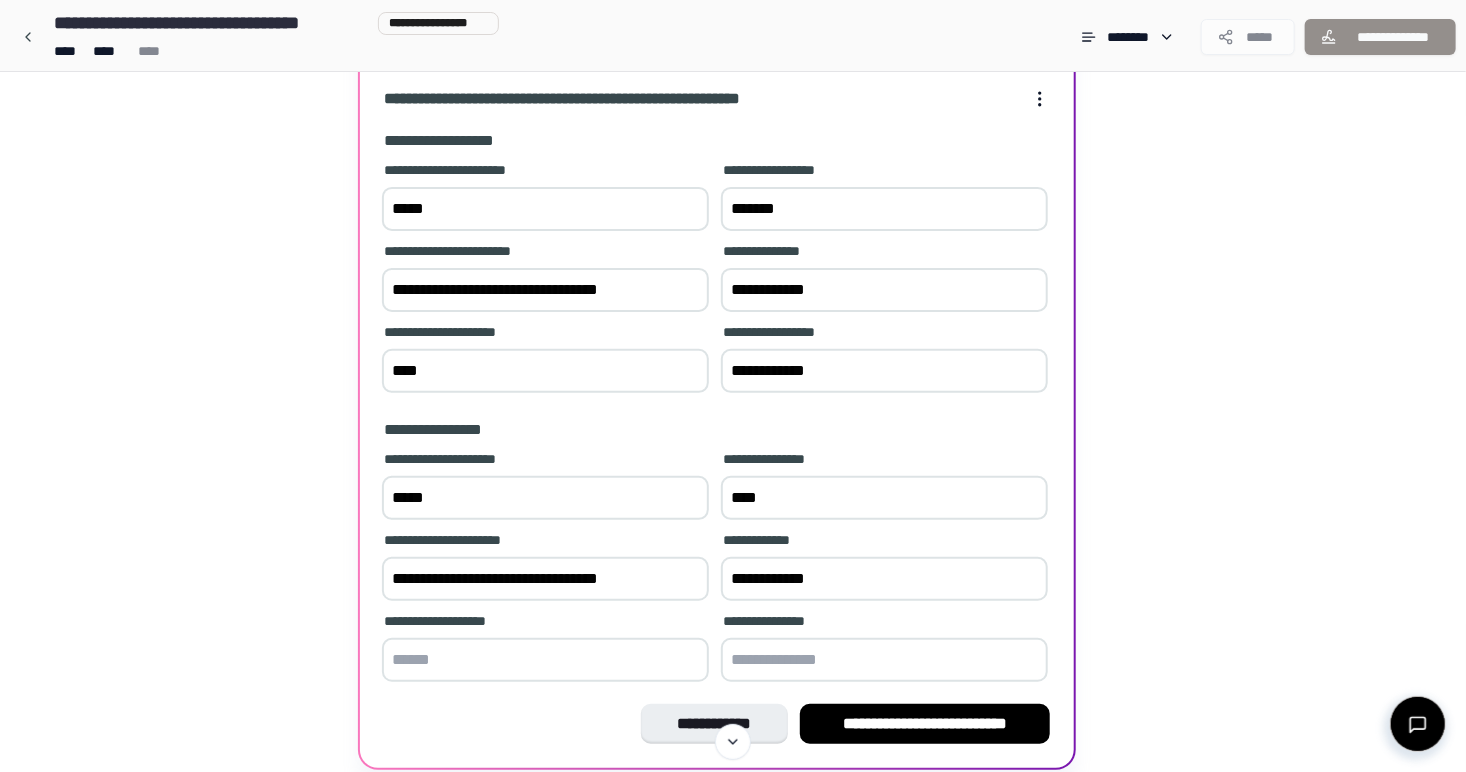 type on "**********" 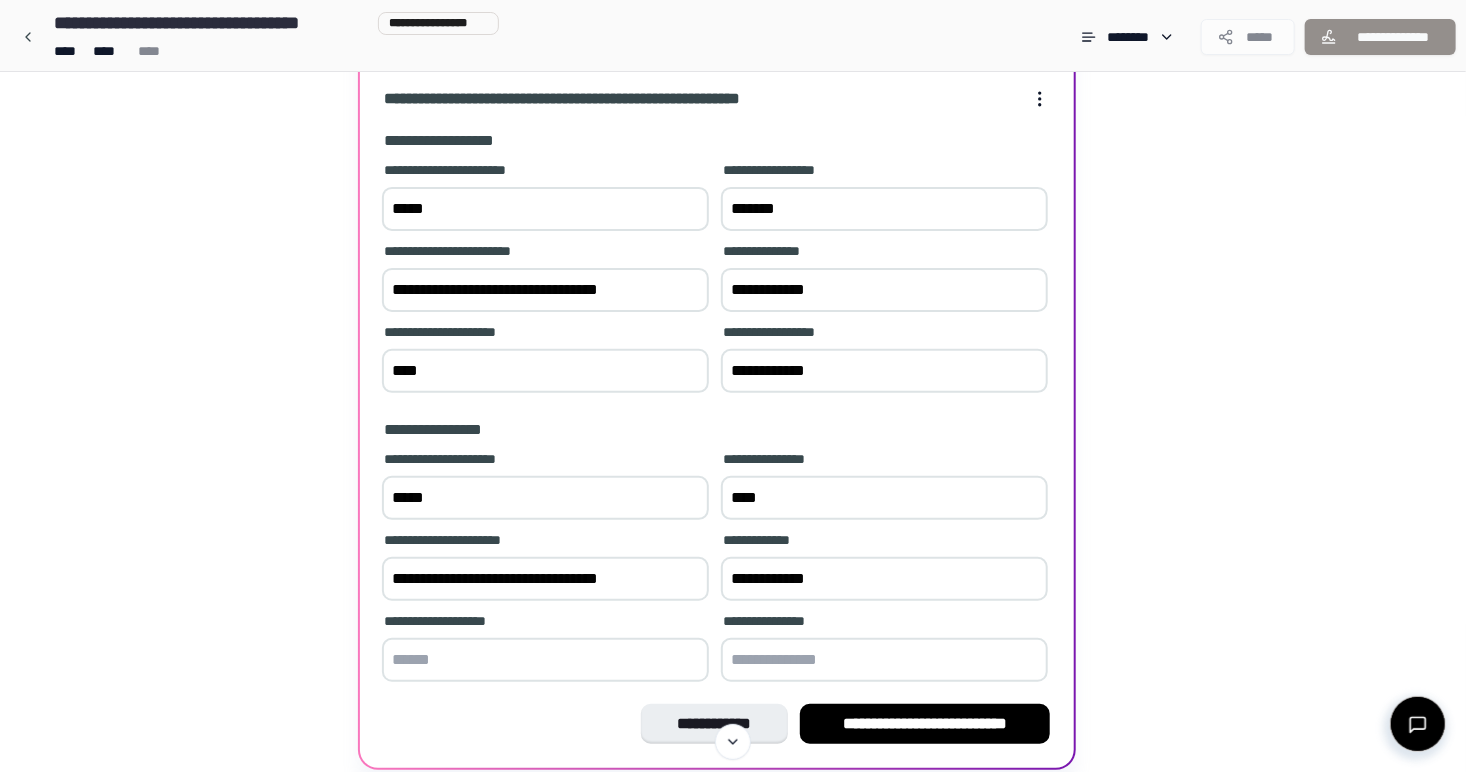 click on "****" at bounding box center (545, 371) 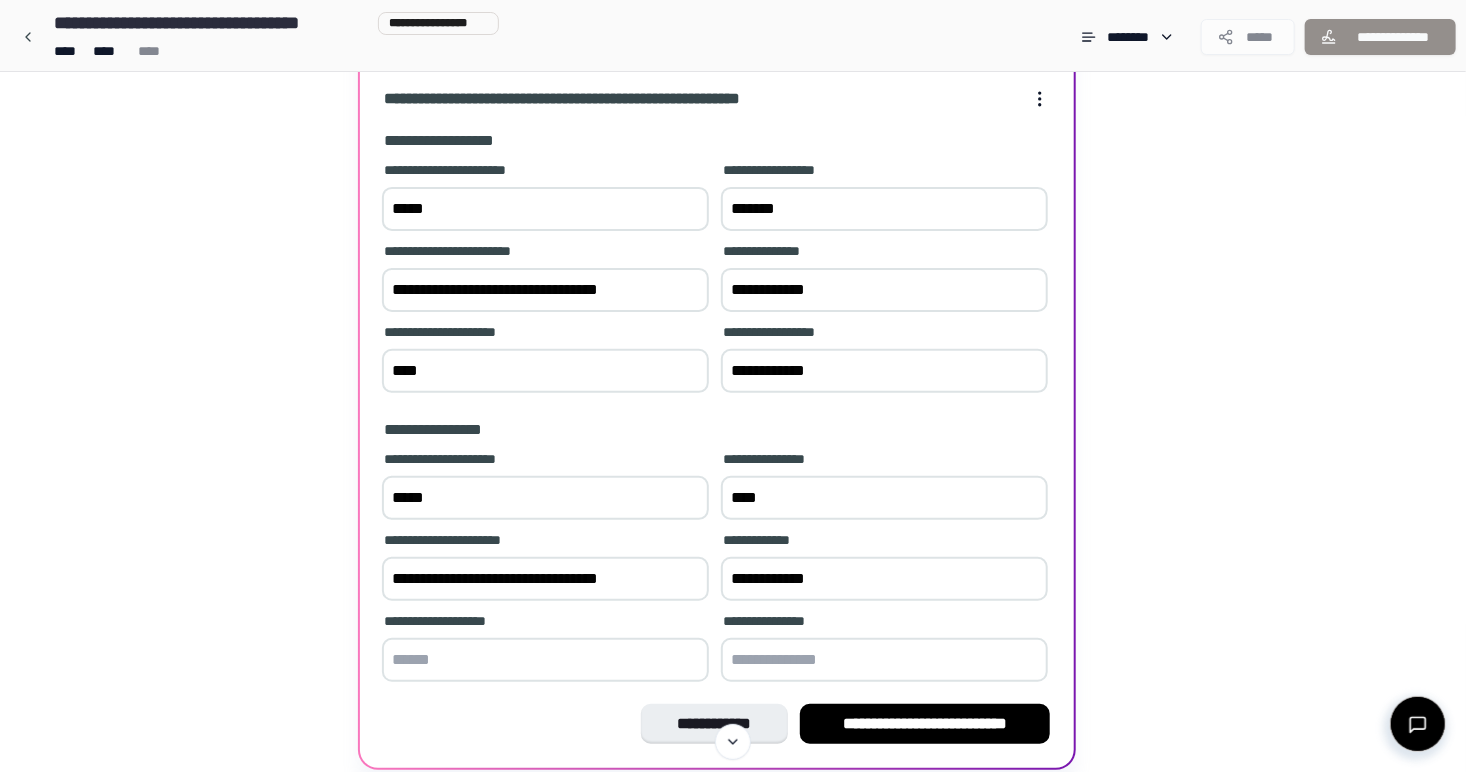 click at bounding box center [545, 660] 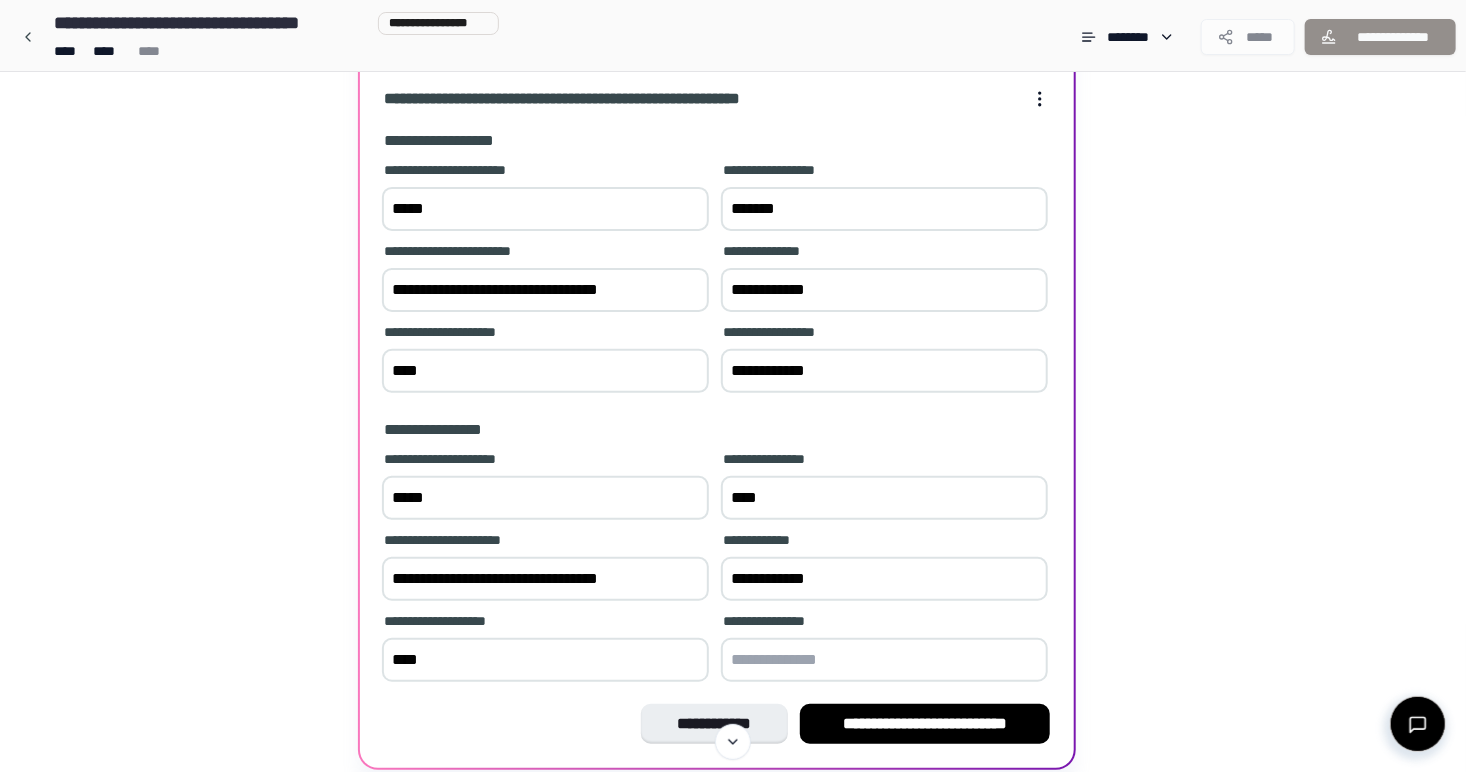 type on "****" 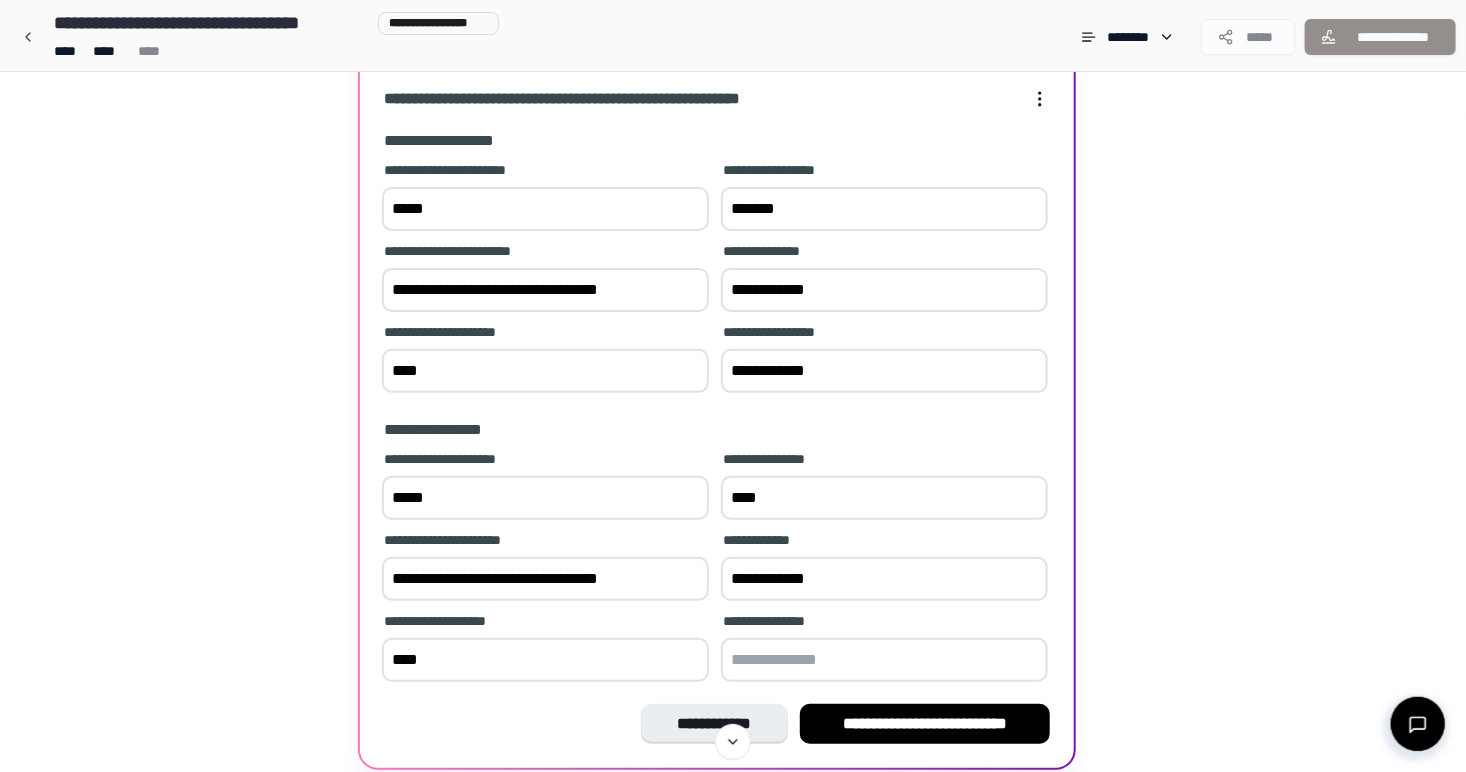 click on "**********" at bounding box center (884, 371) 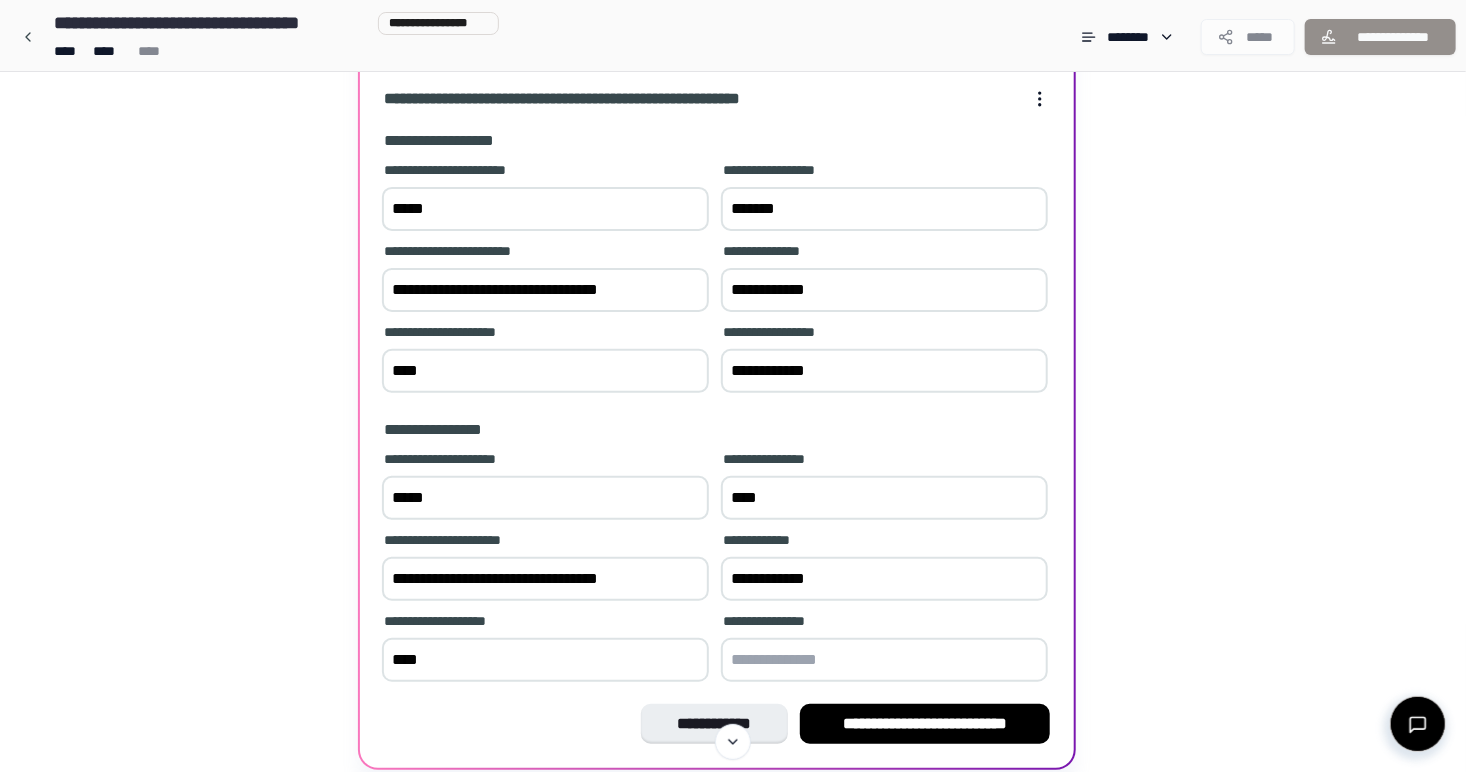 click at bounding box center (884, 660) 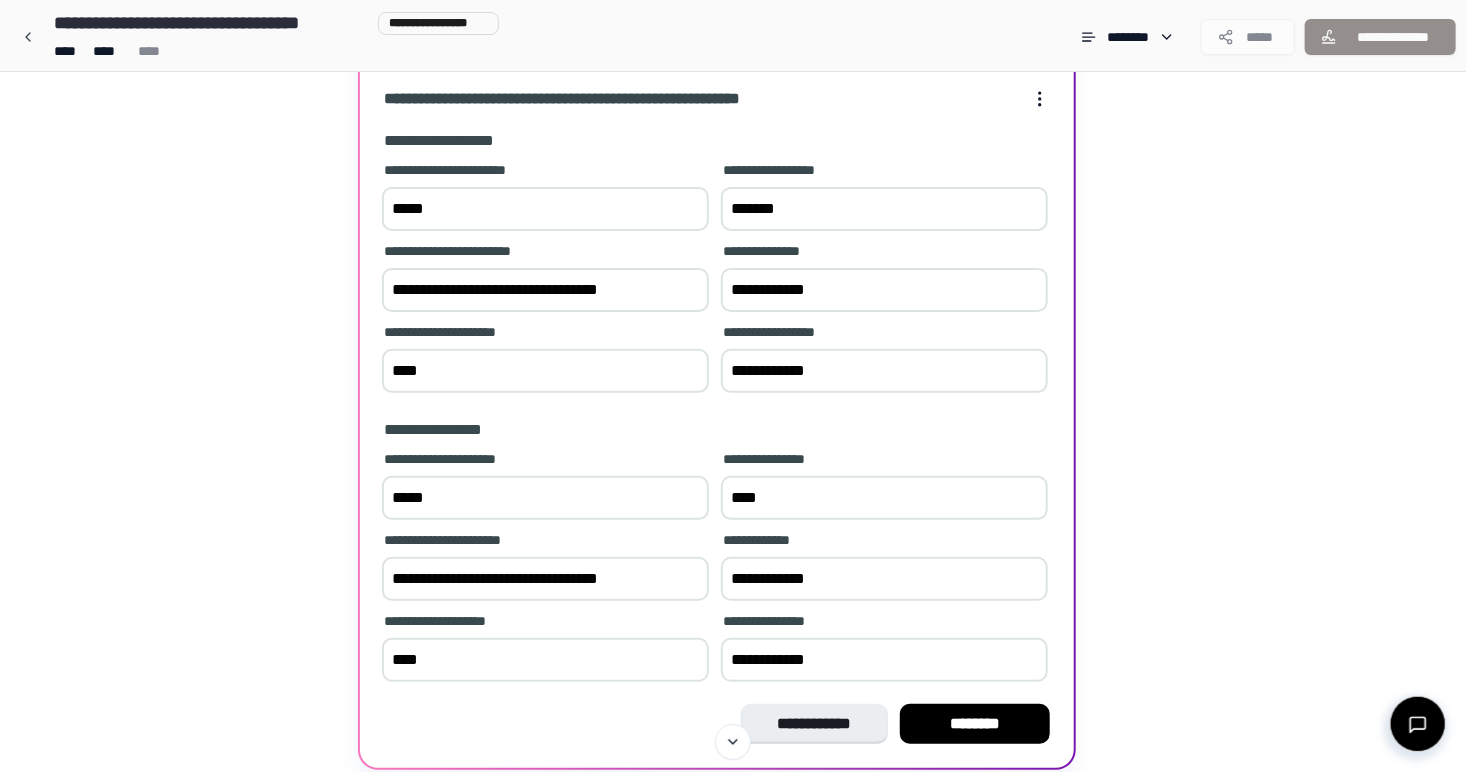scroll, scrollTop: 230, scrollLeft: 0, axis: vertical 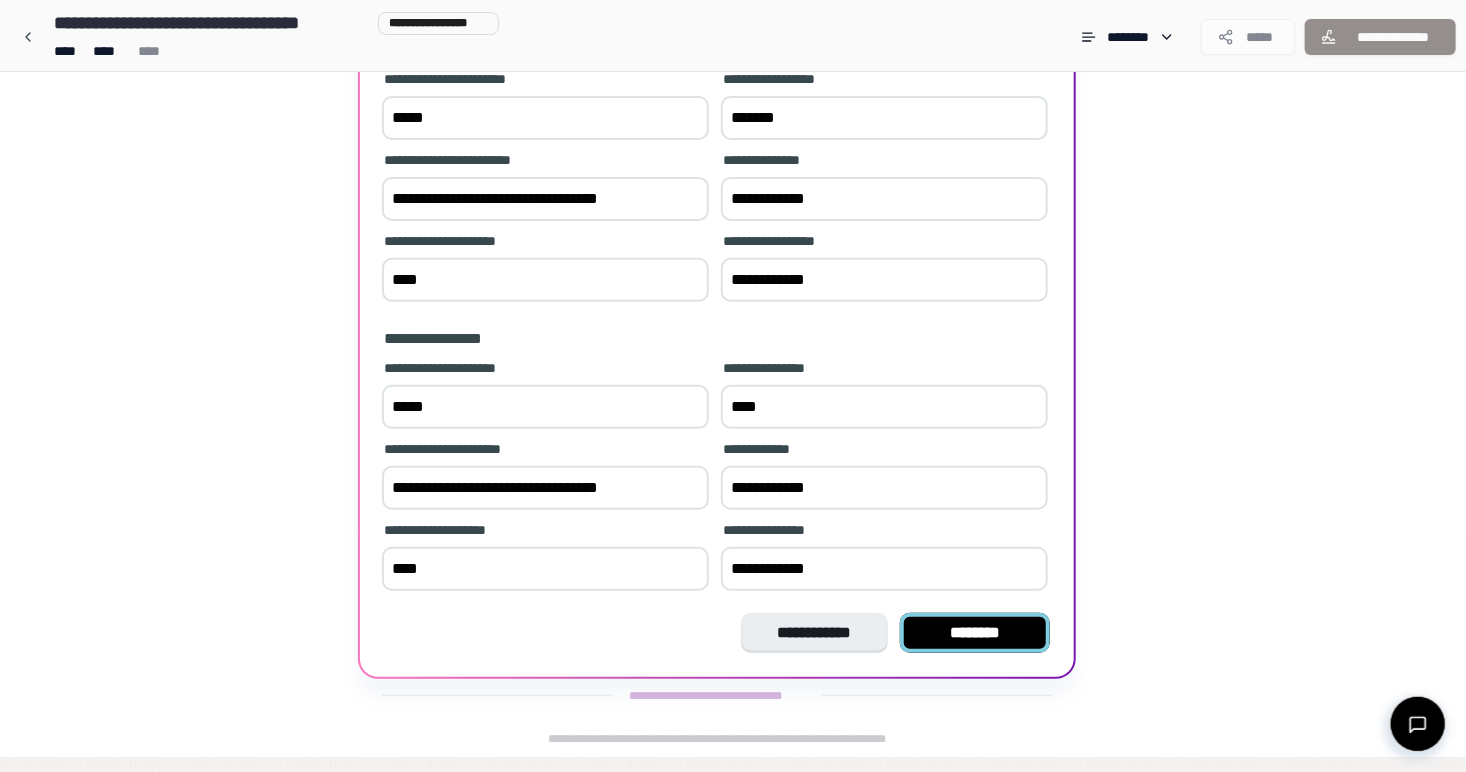 type on "**********" 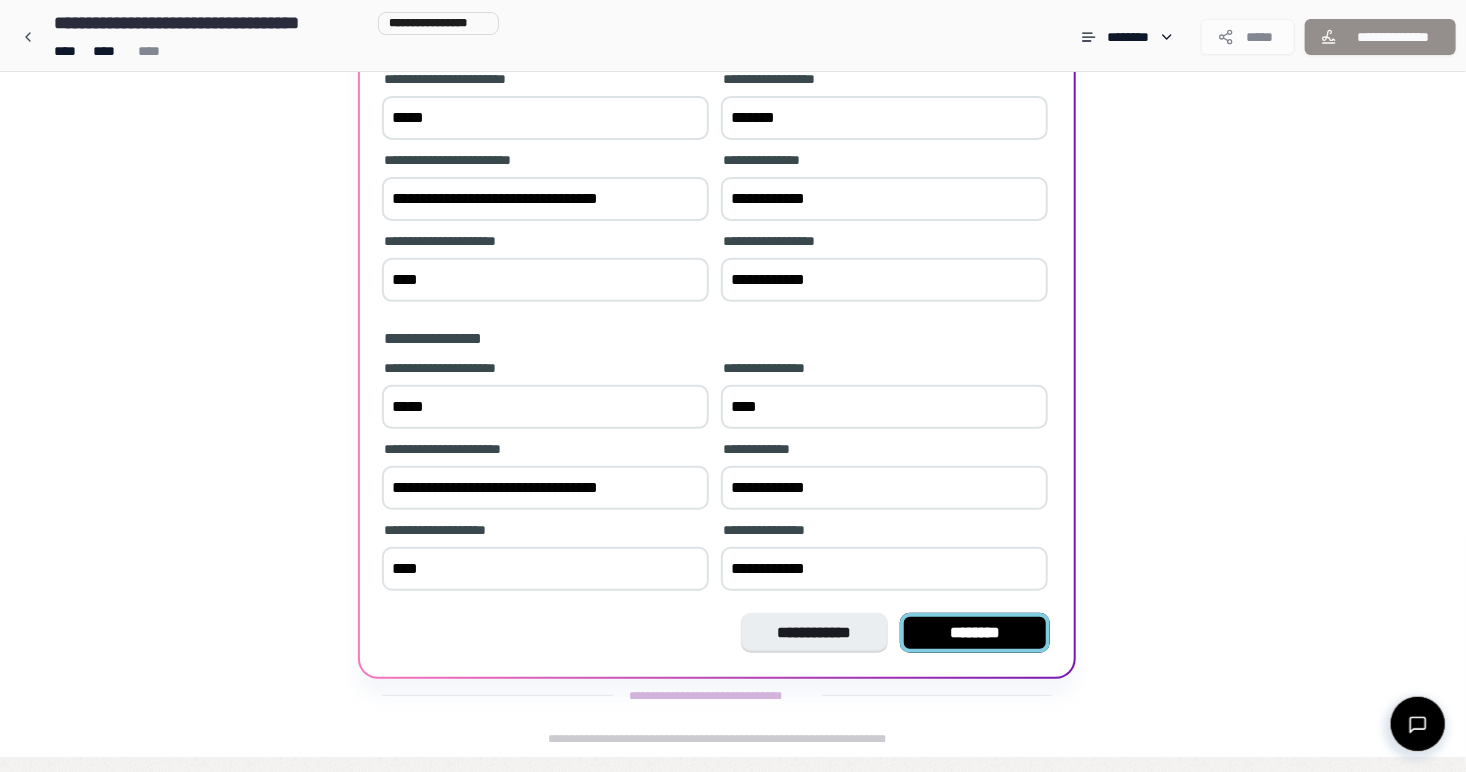 click on "********" at bounding box center [975, 633] 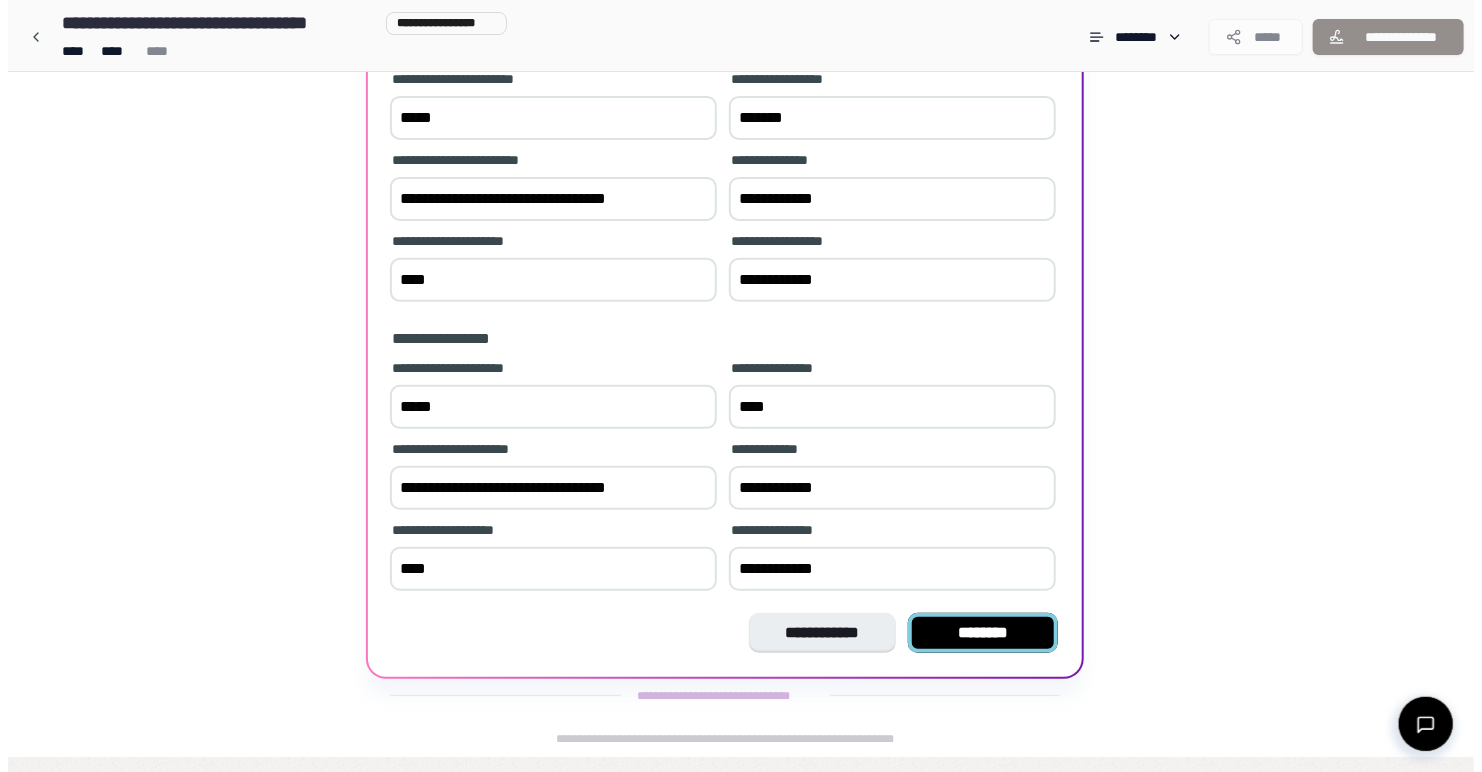 scroll, scrollTop: 0, scrollLeft: 0, axis: both 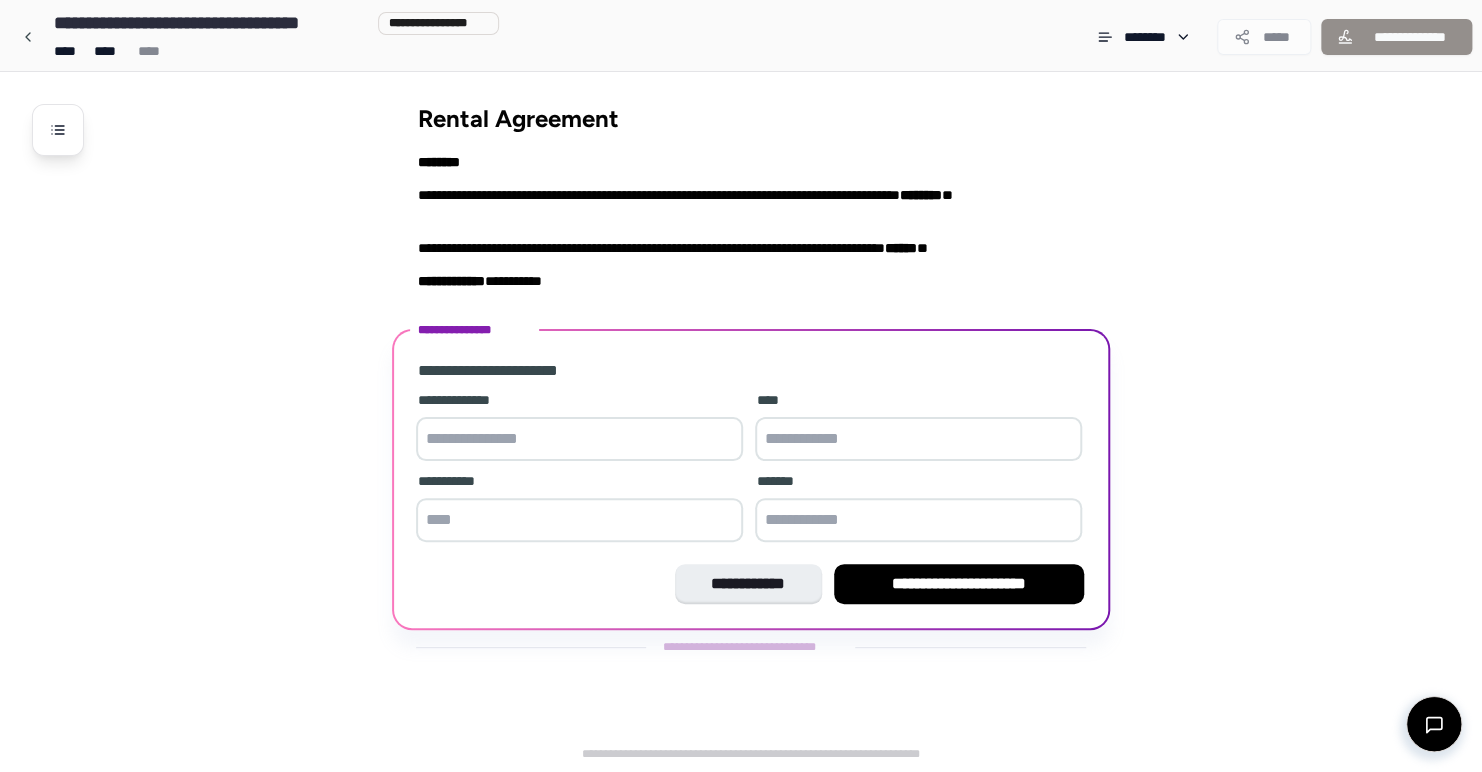 click at bounding box center [579, 439] 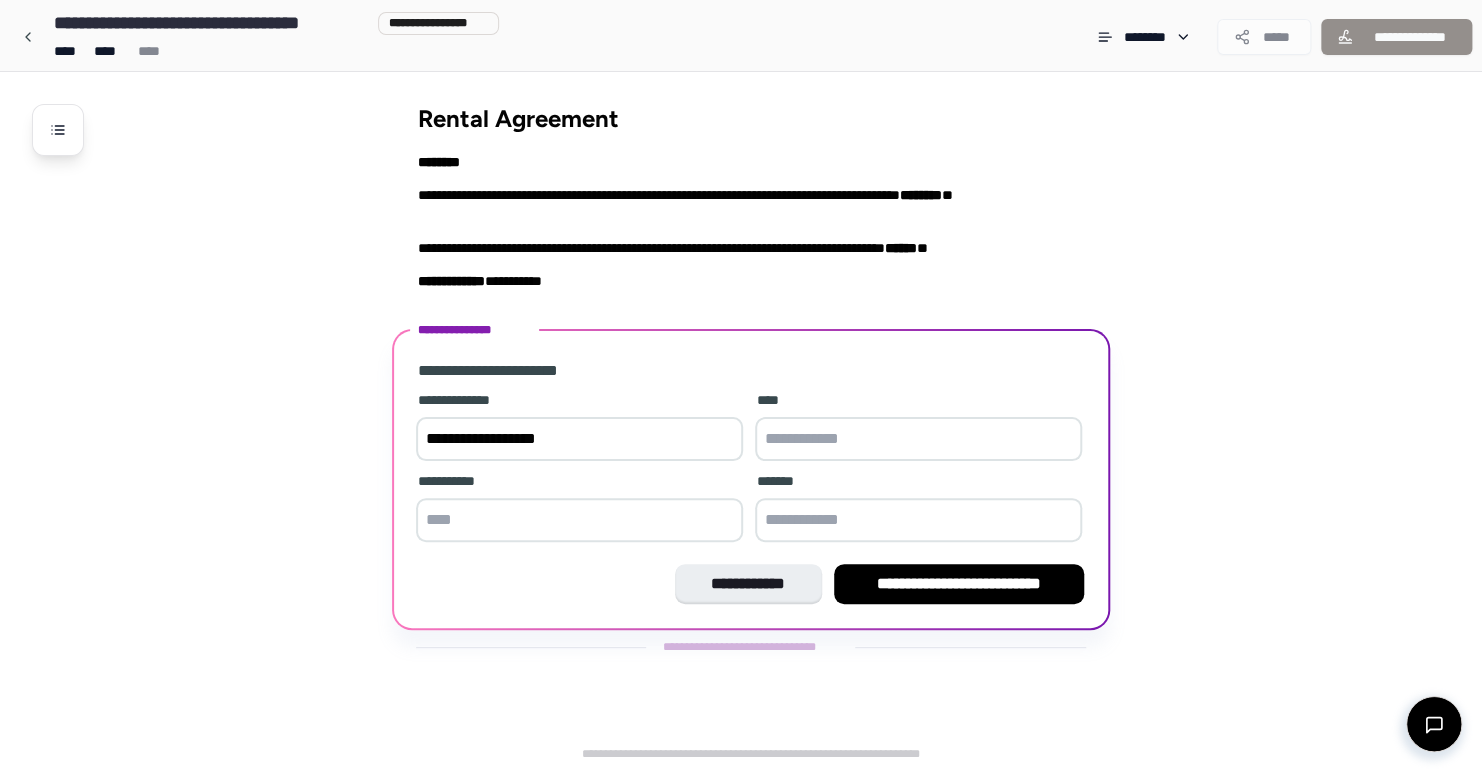 type on "**********" 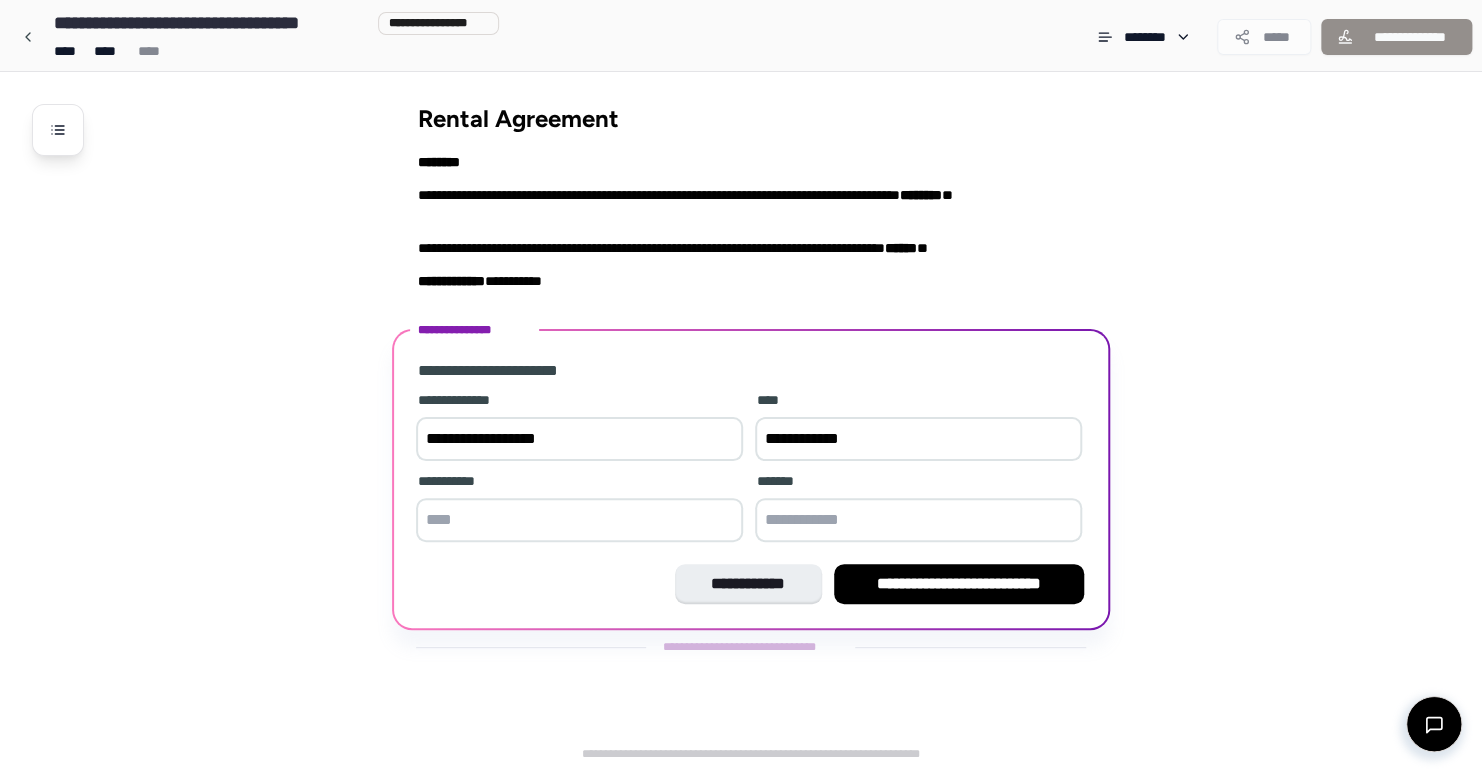 type on "**********" 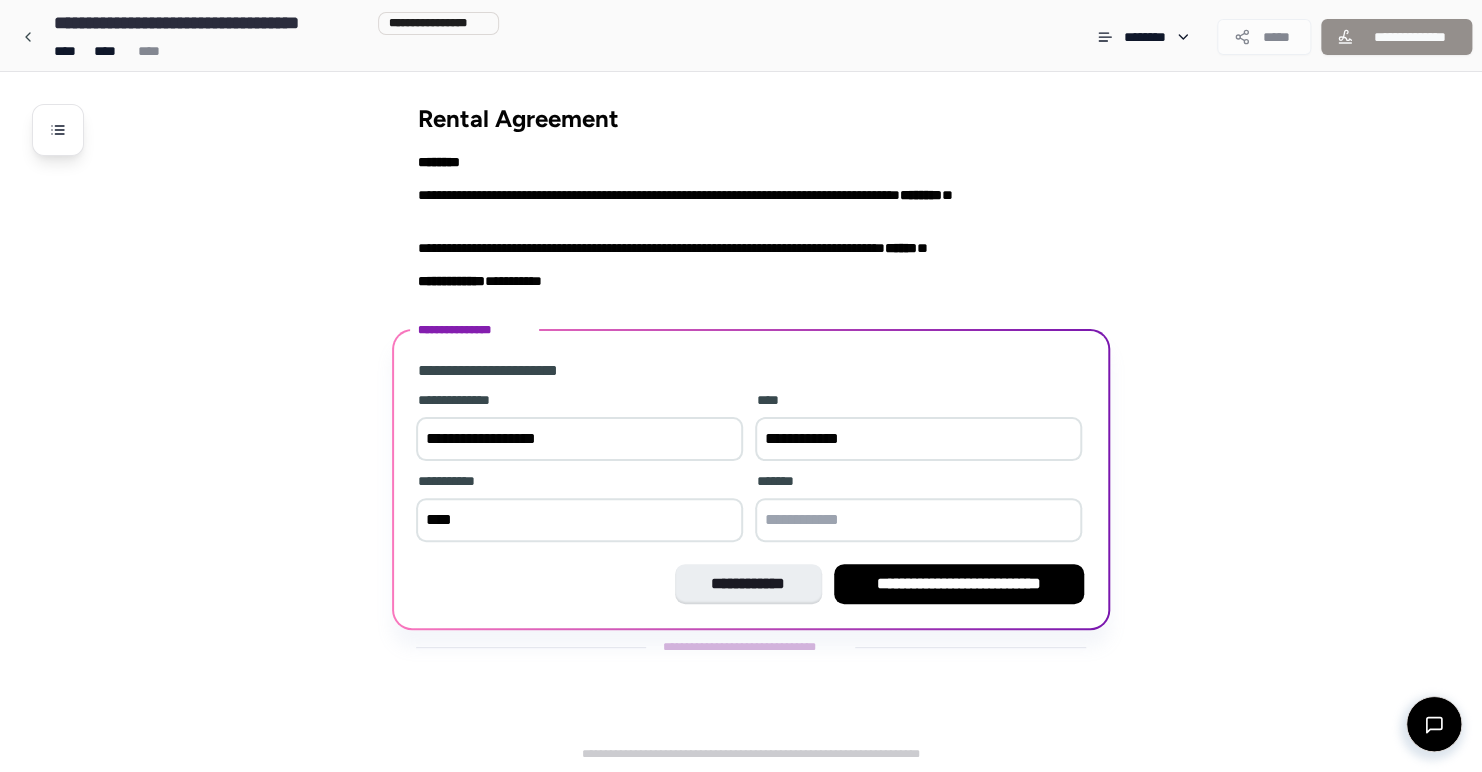 type on "****" 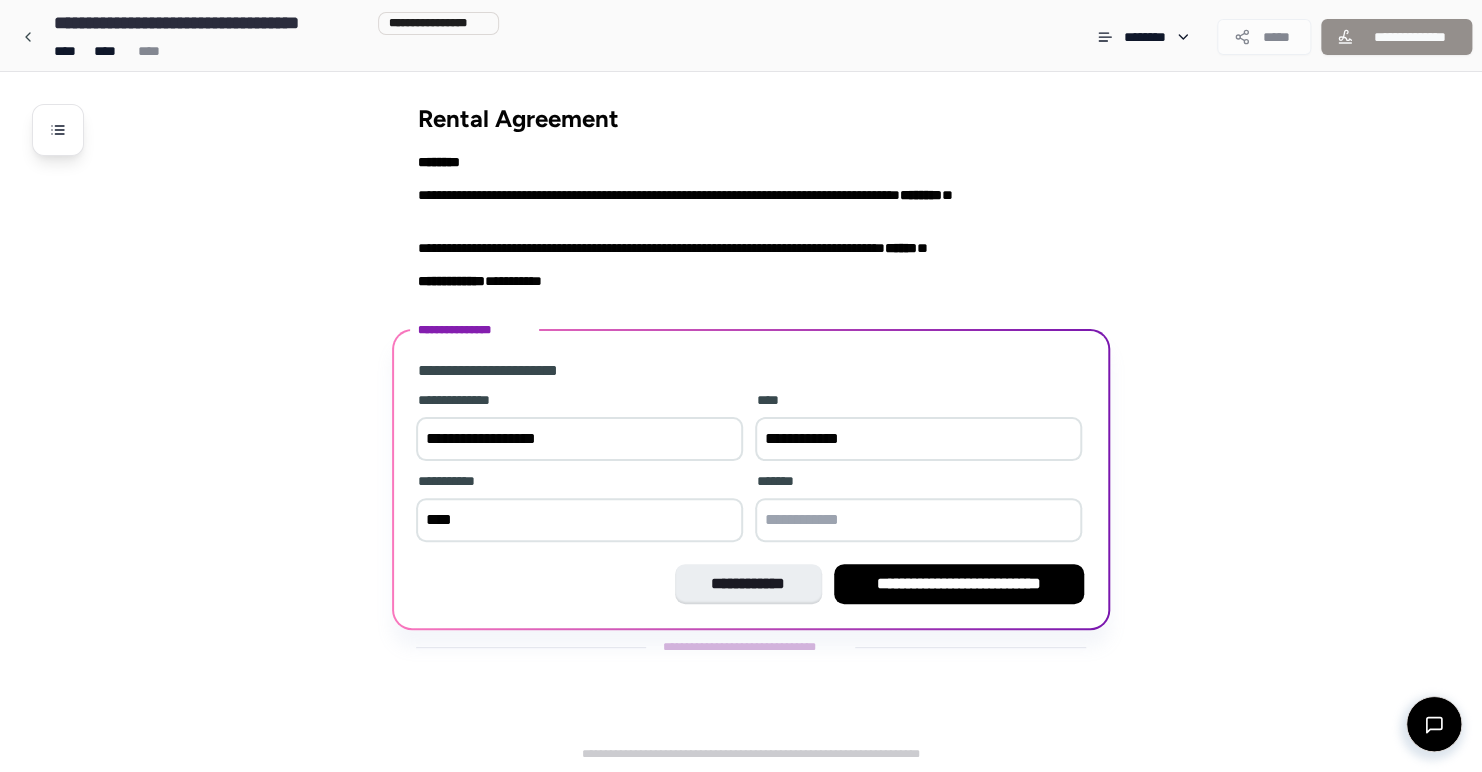 click at bounding box center [918, 520] 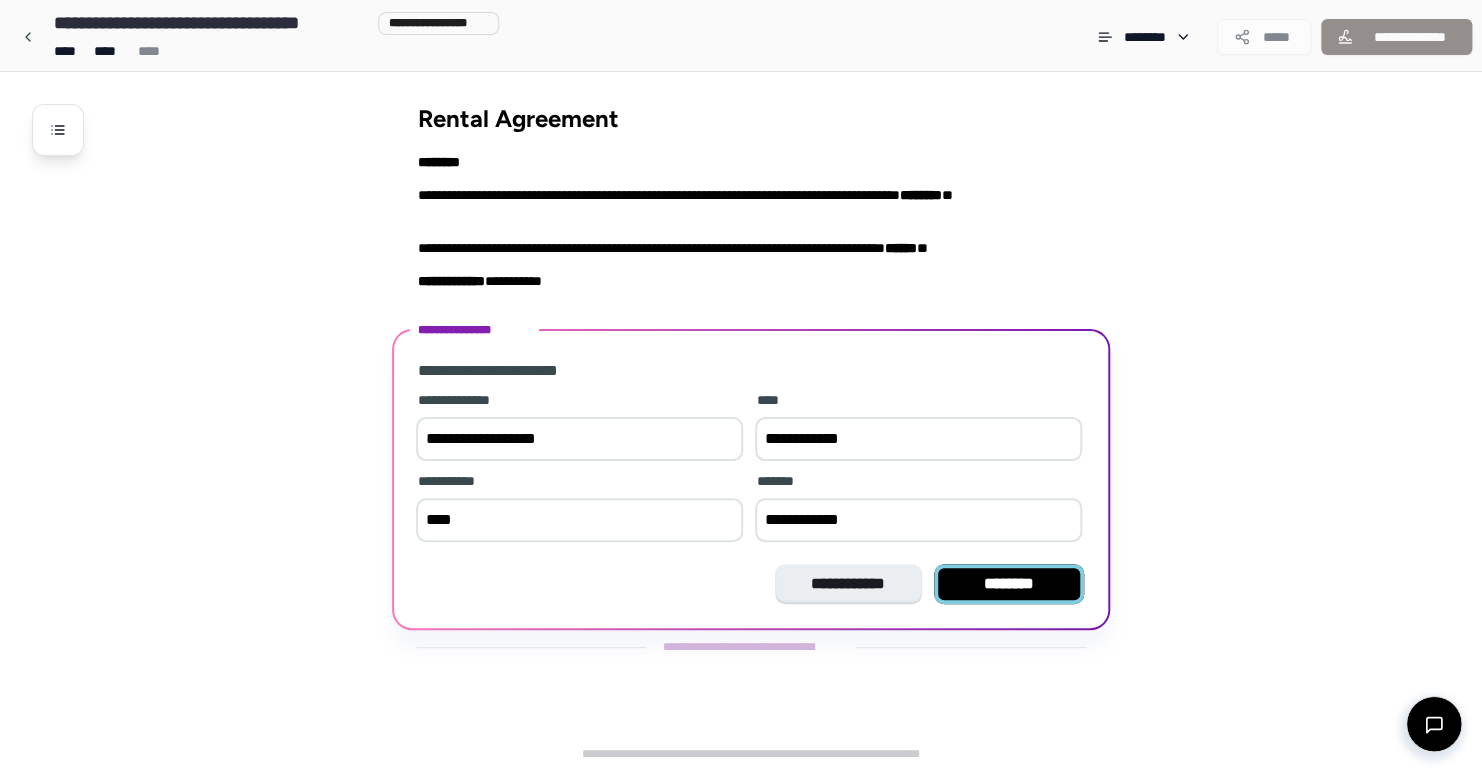 type on "**********" 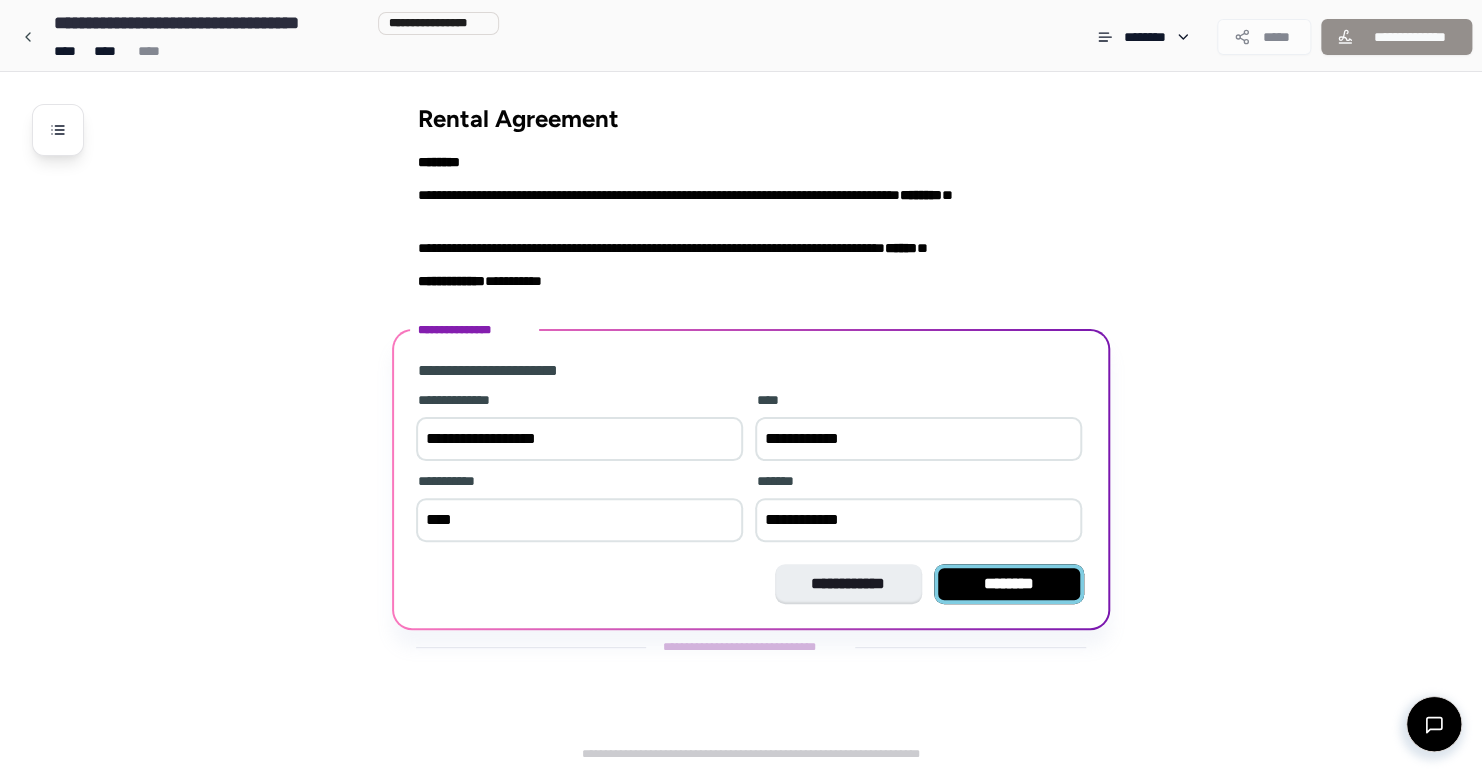 click on "********" at bounding box center (1009, 584) 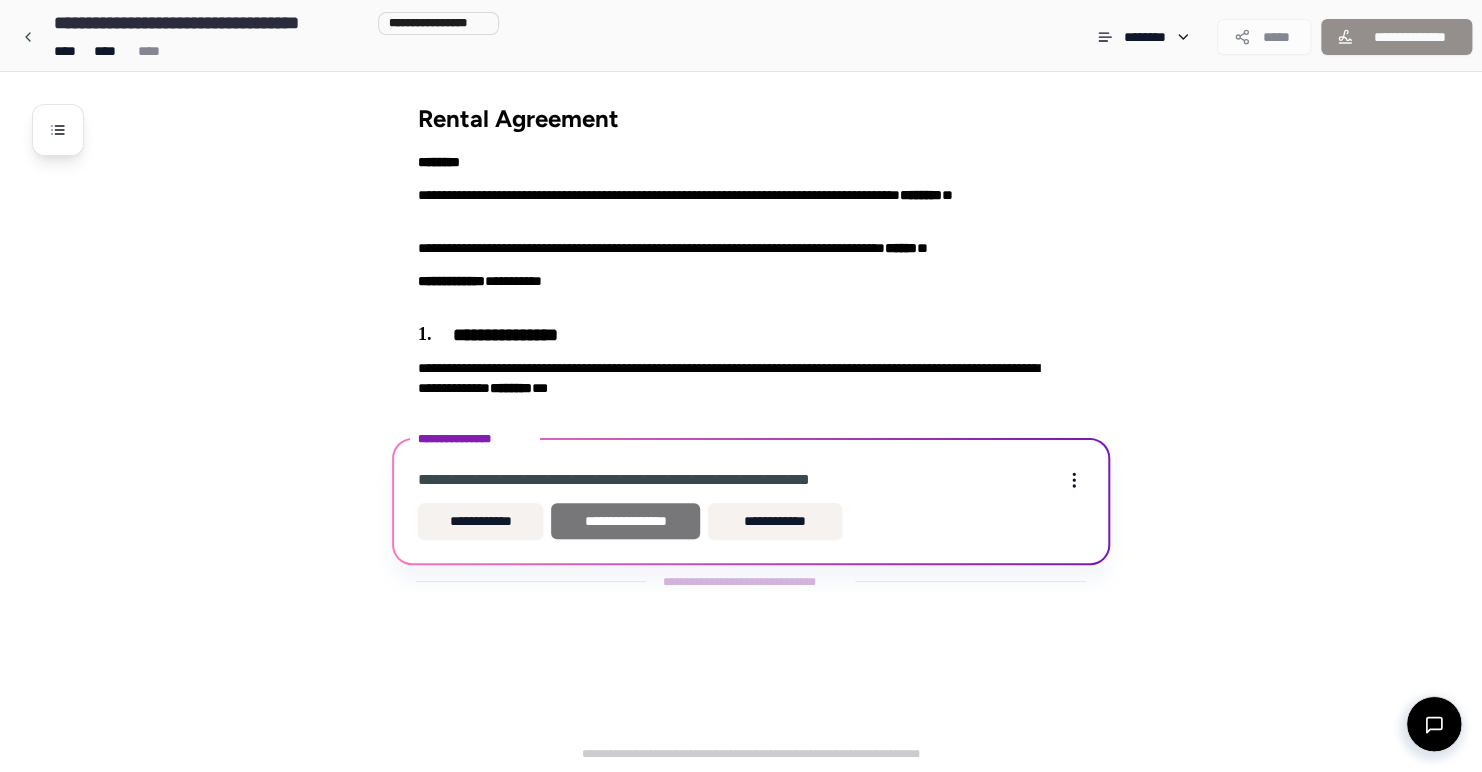 click on "**********" at bounding box center [625, 521] 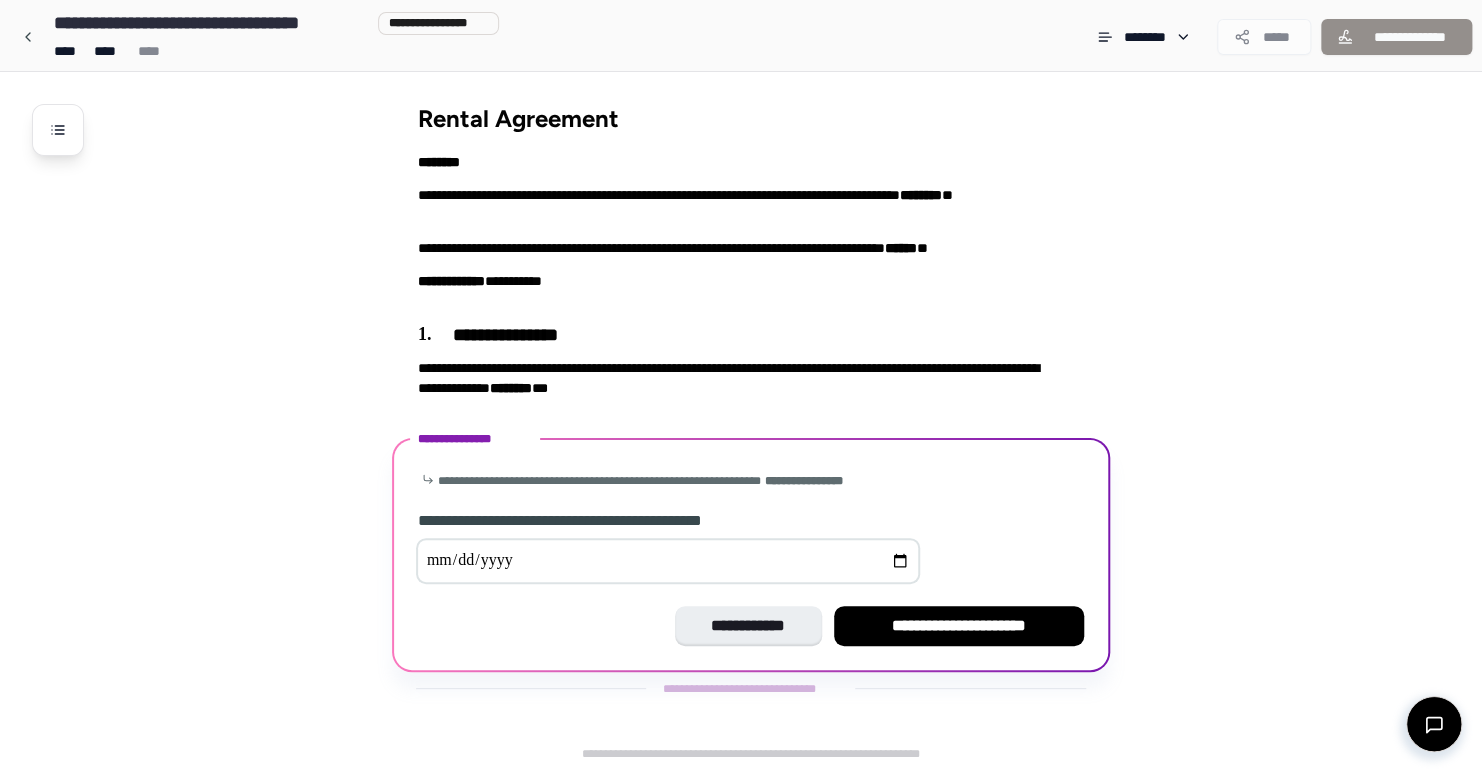 click at bounding box center (668, 561) 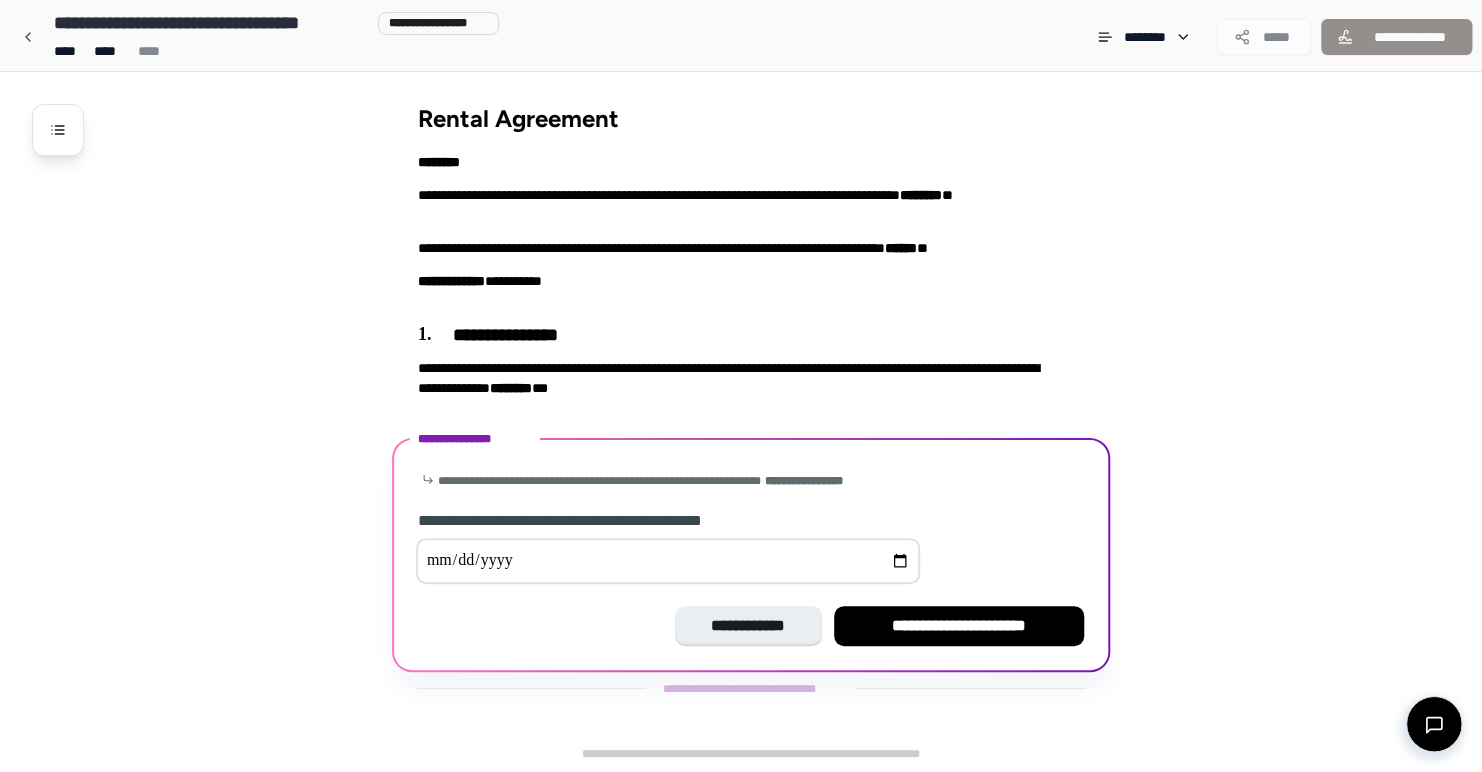 type on "**********" 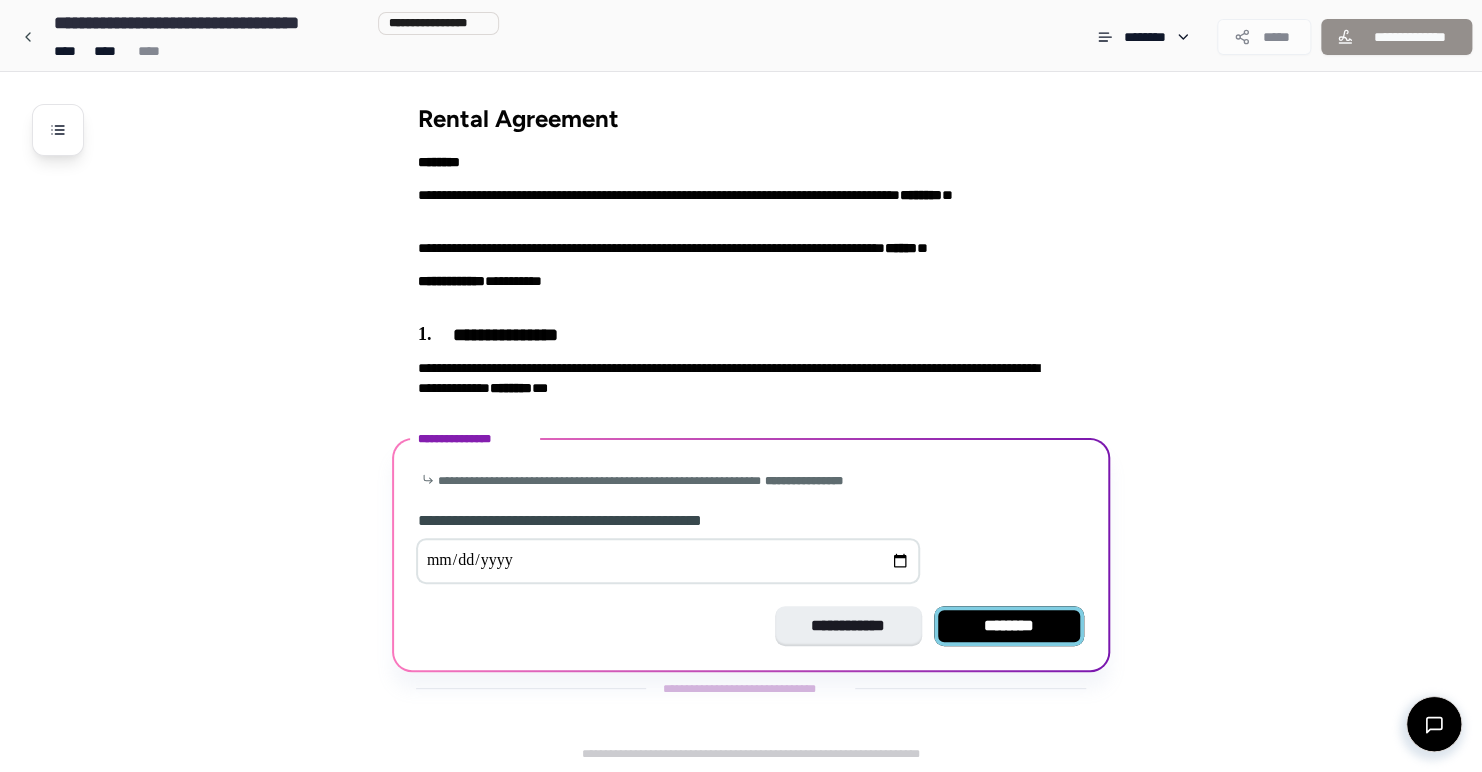 click on "********" at bounding box center (1009, 626) 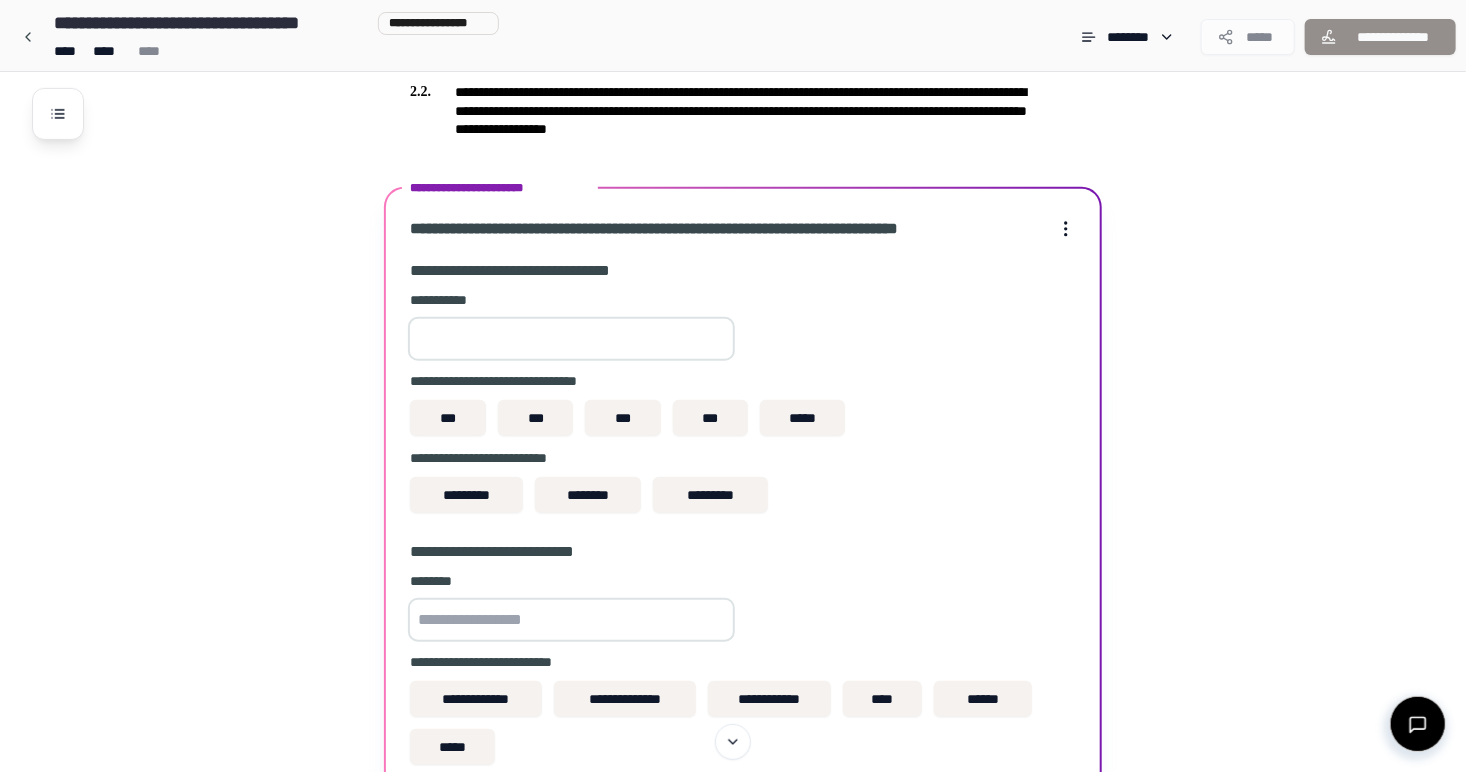 scroll, scrollTop: 402, scrollLeft: 0, axis: vertical 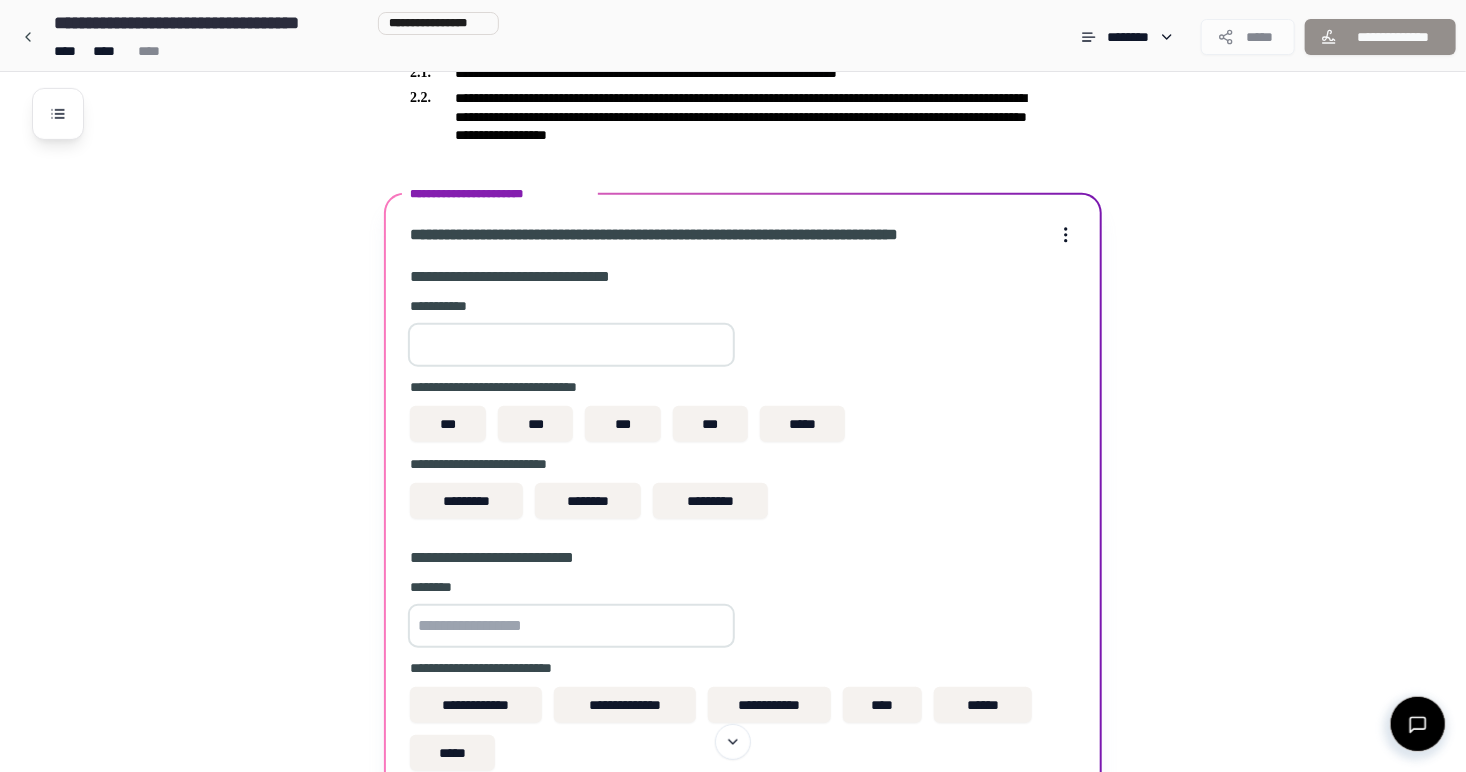 click at bounding box center (571, 345) 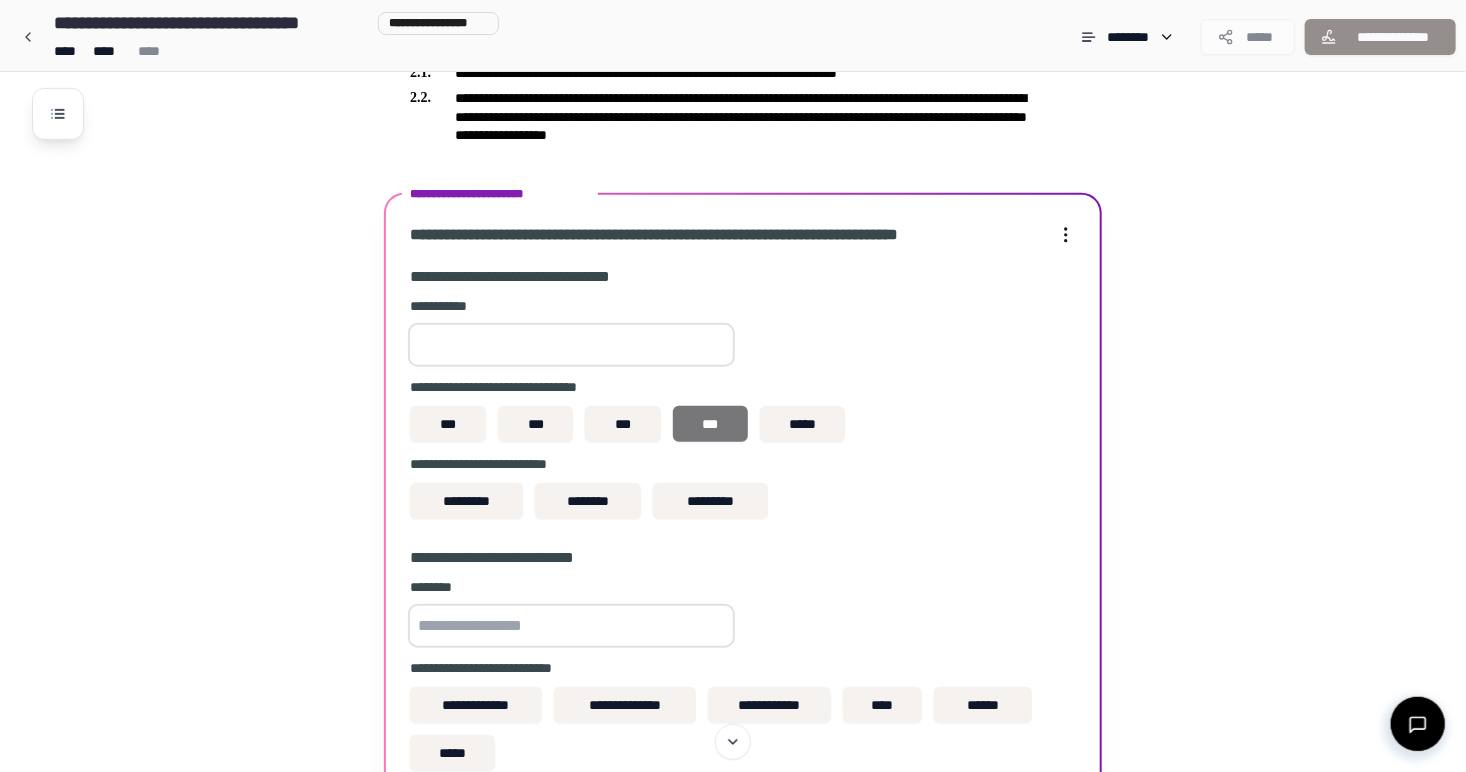 type on "****" 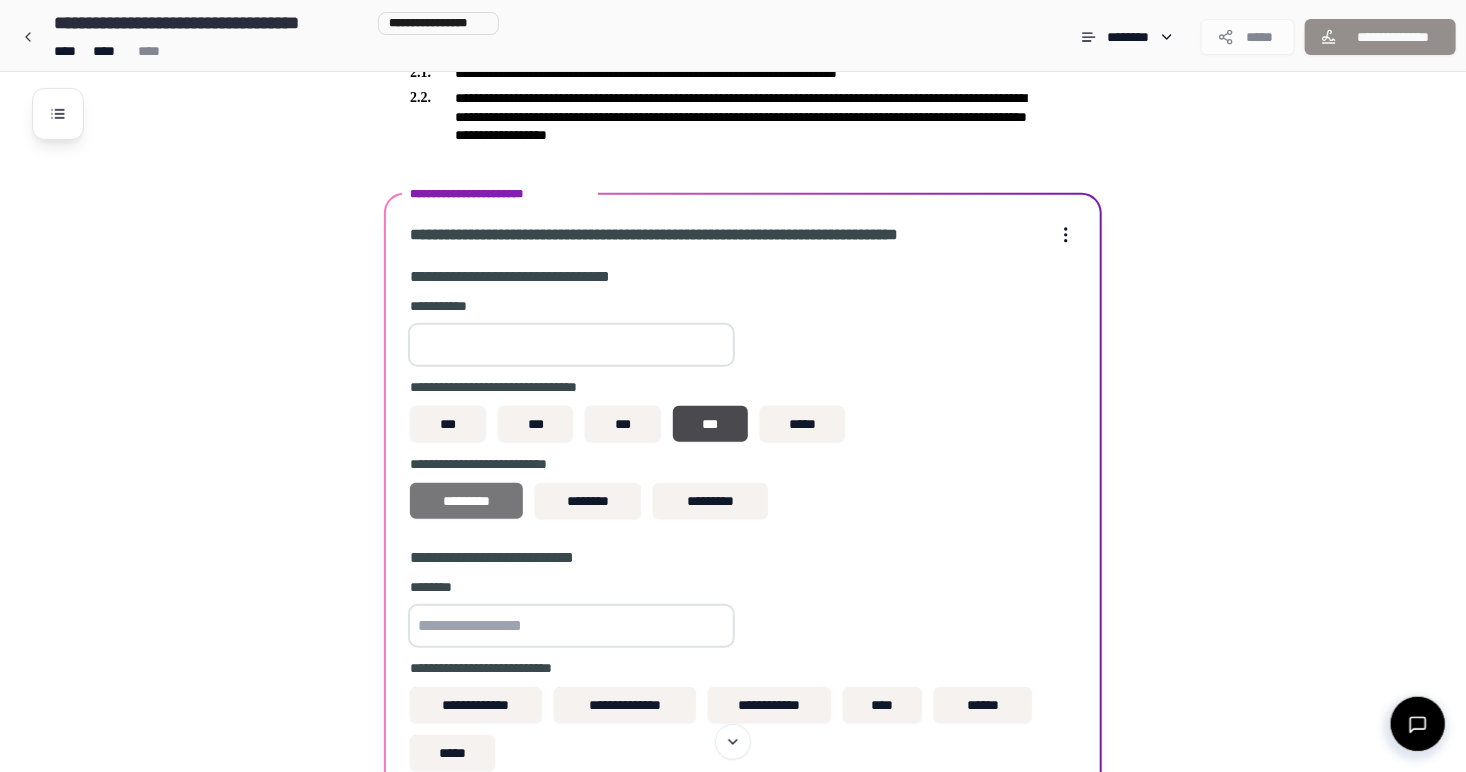 click on "*********" at bounding box center [466, 501] 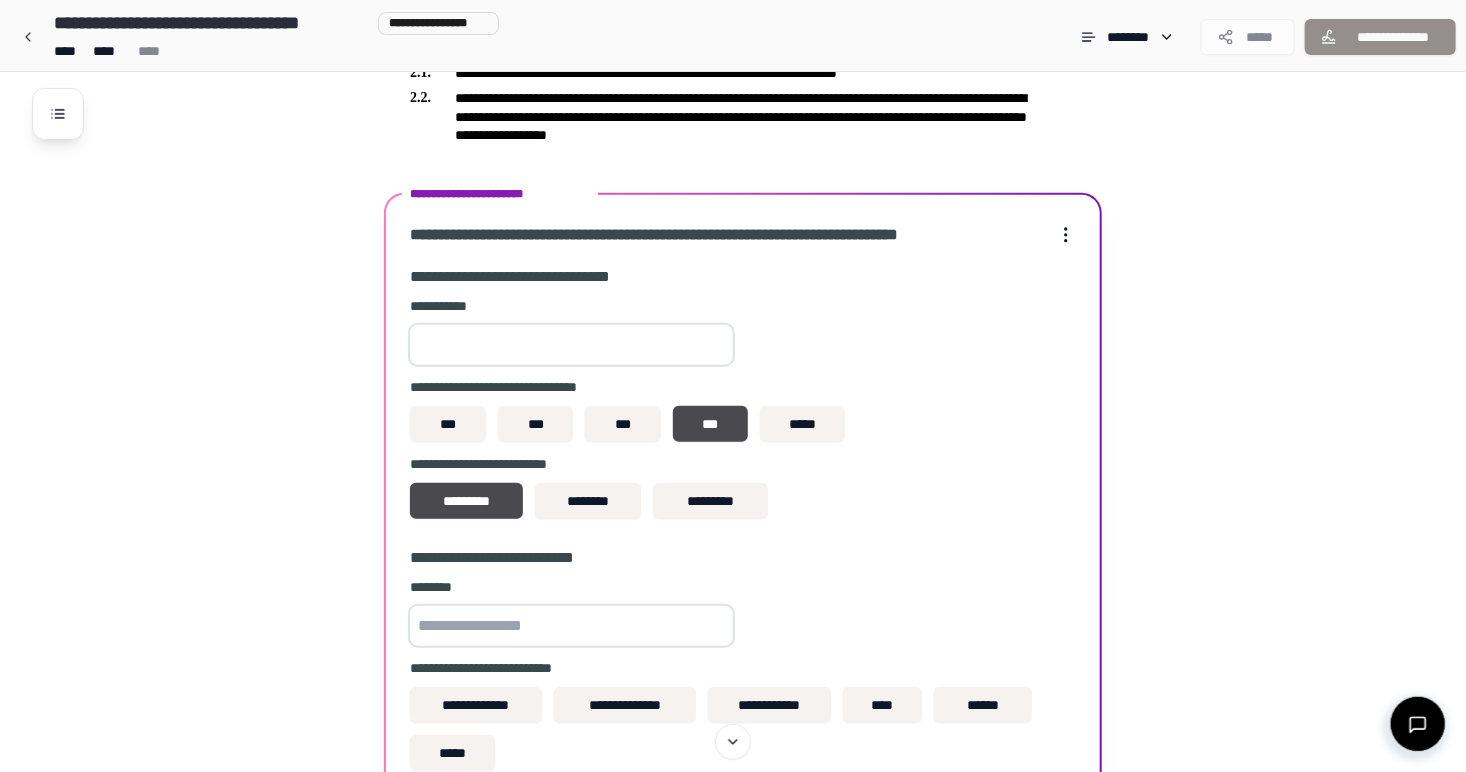 click at bounding box center (571, 626) 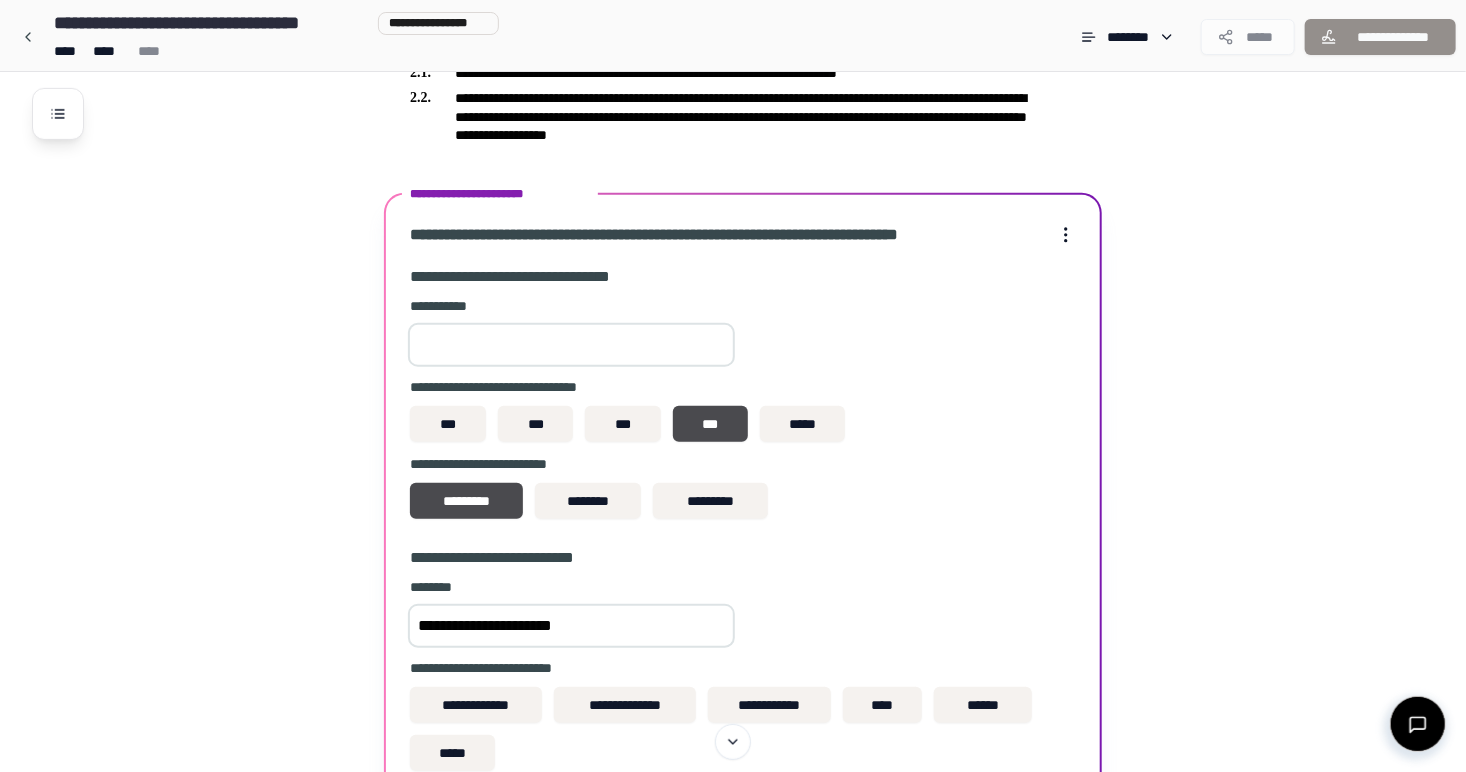 type on "**********" 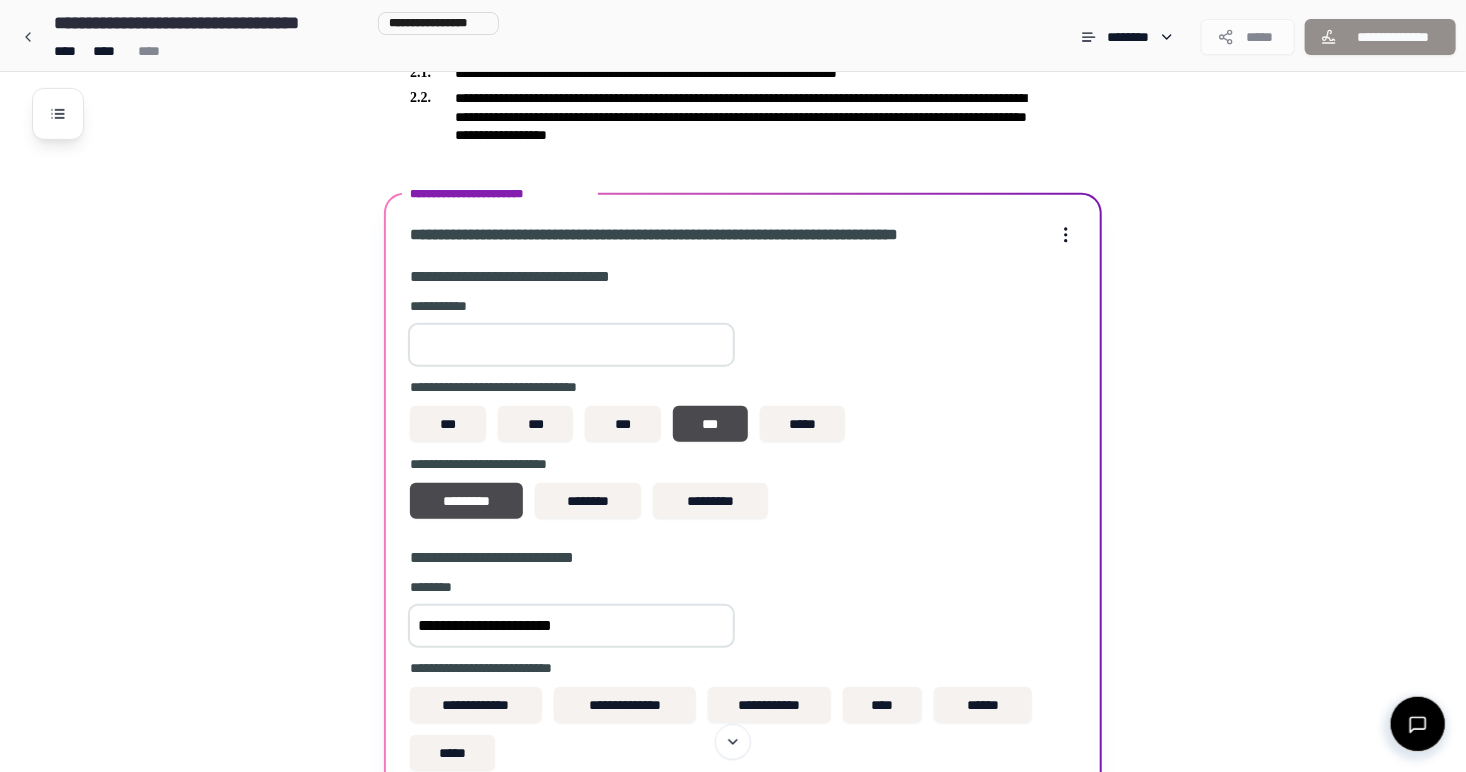 click on "**********" at bounding box center [743, 490] 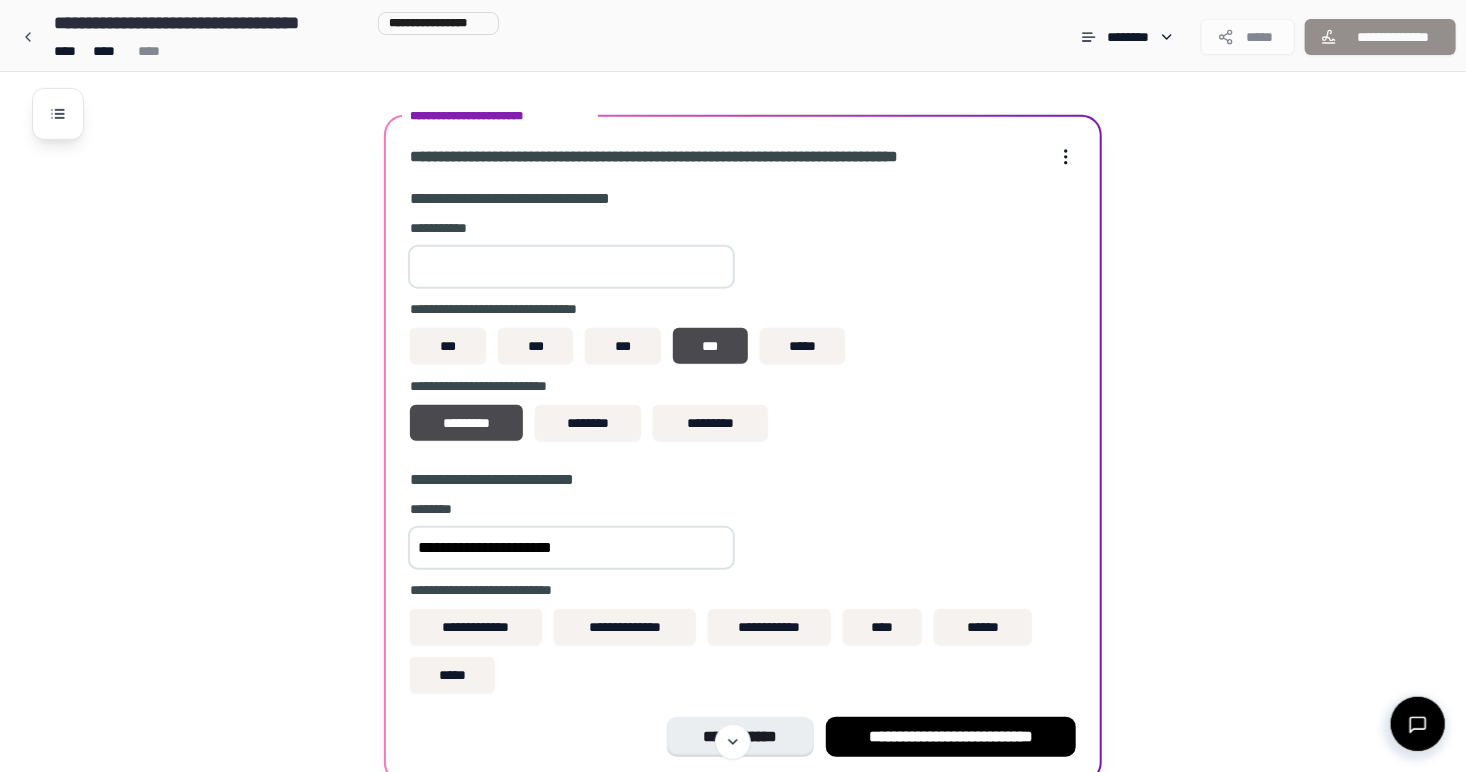 scroll, scrollTop: 484, scrollLeft: 0, axis: vertical 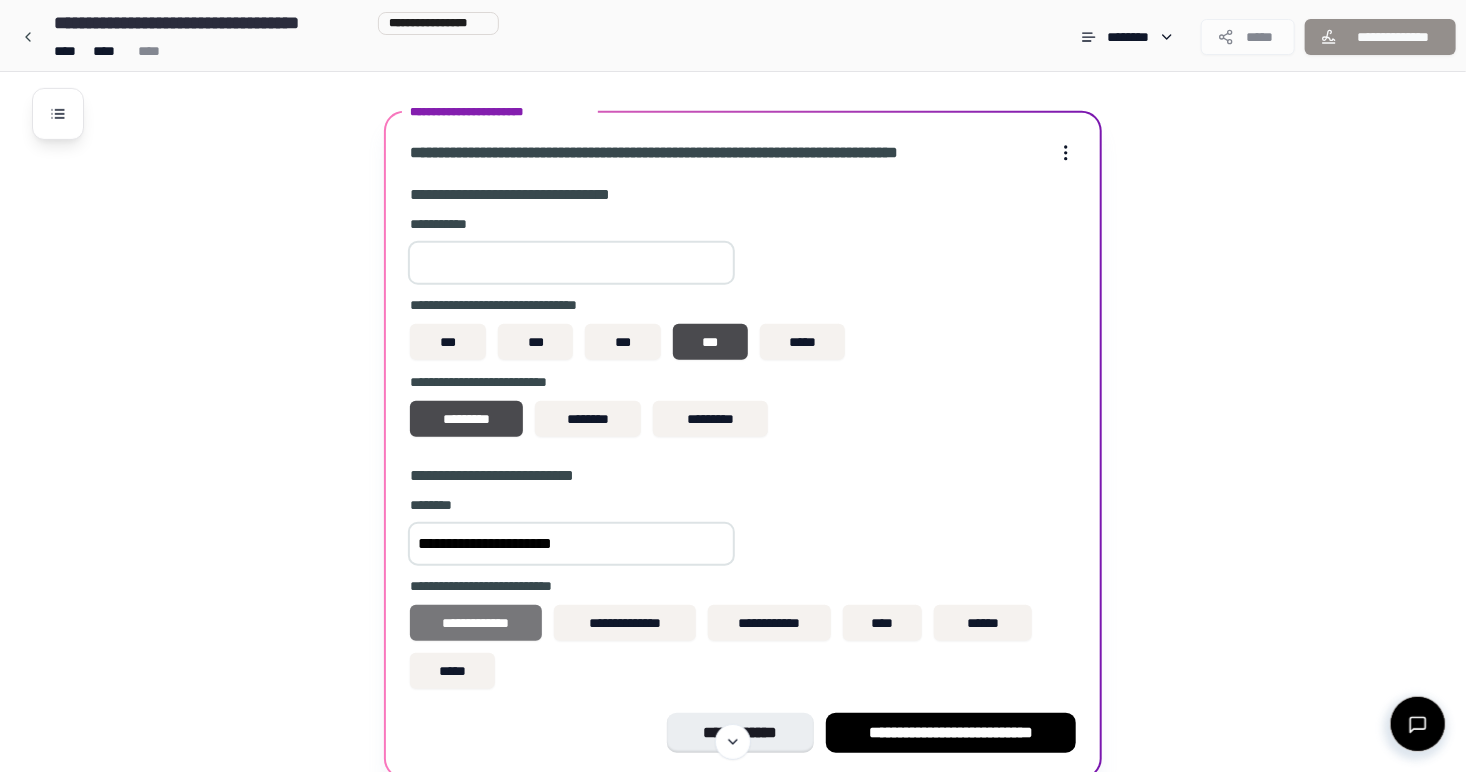 click on "**********" at bounding box center (476, 623) 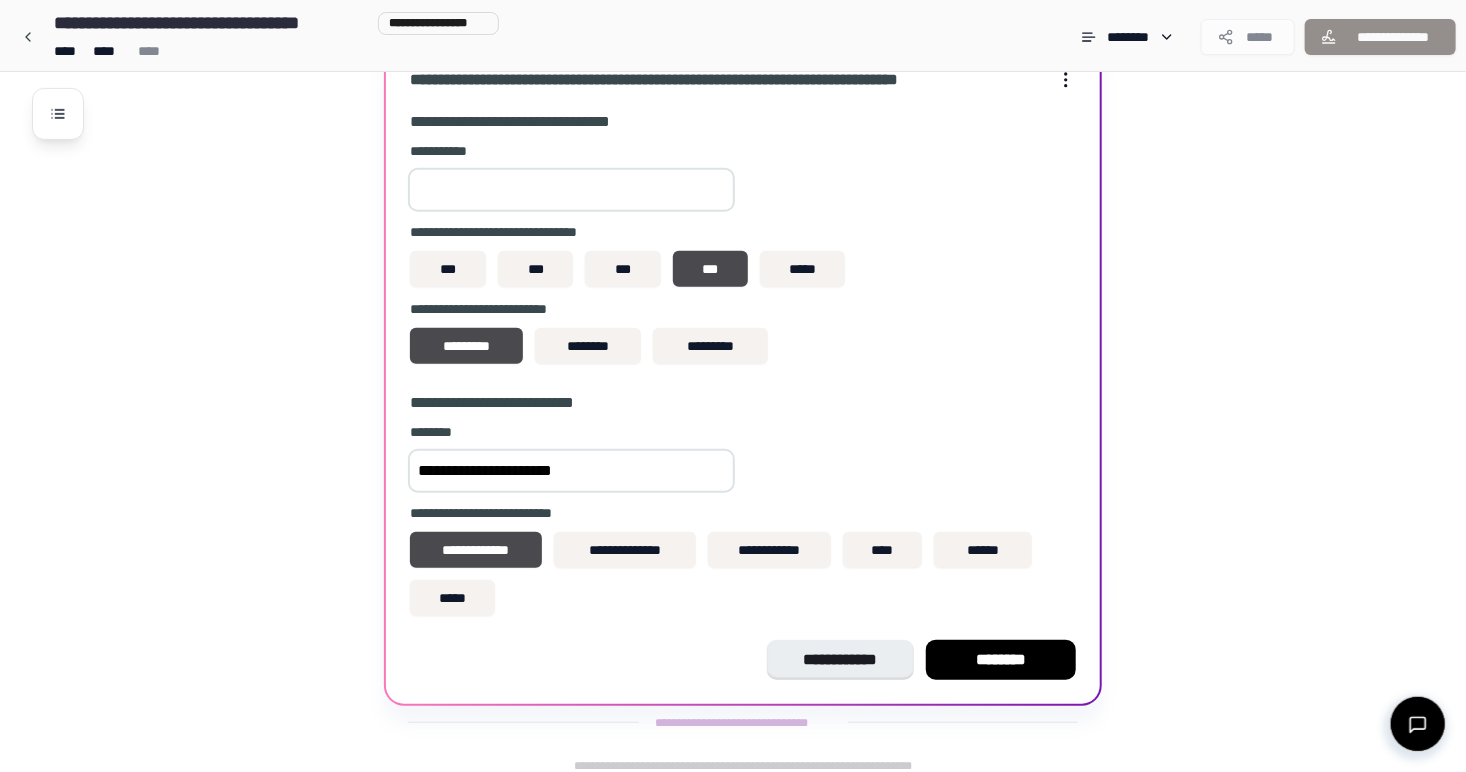 scroll, scrollTop: 565, scrollLeft: 0, axis: vertical 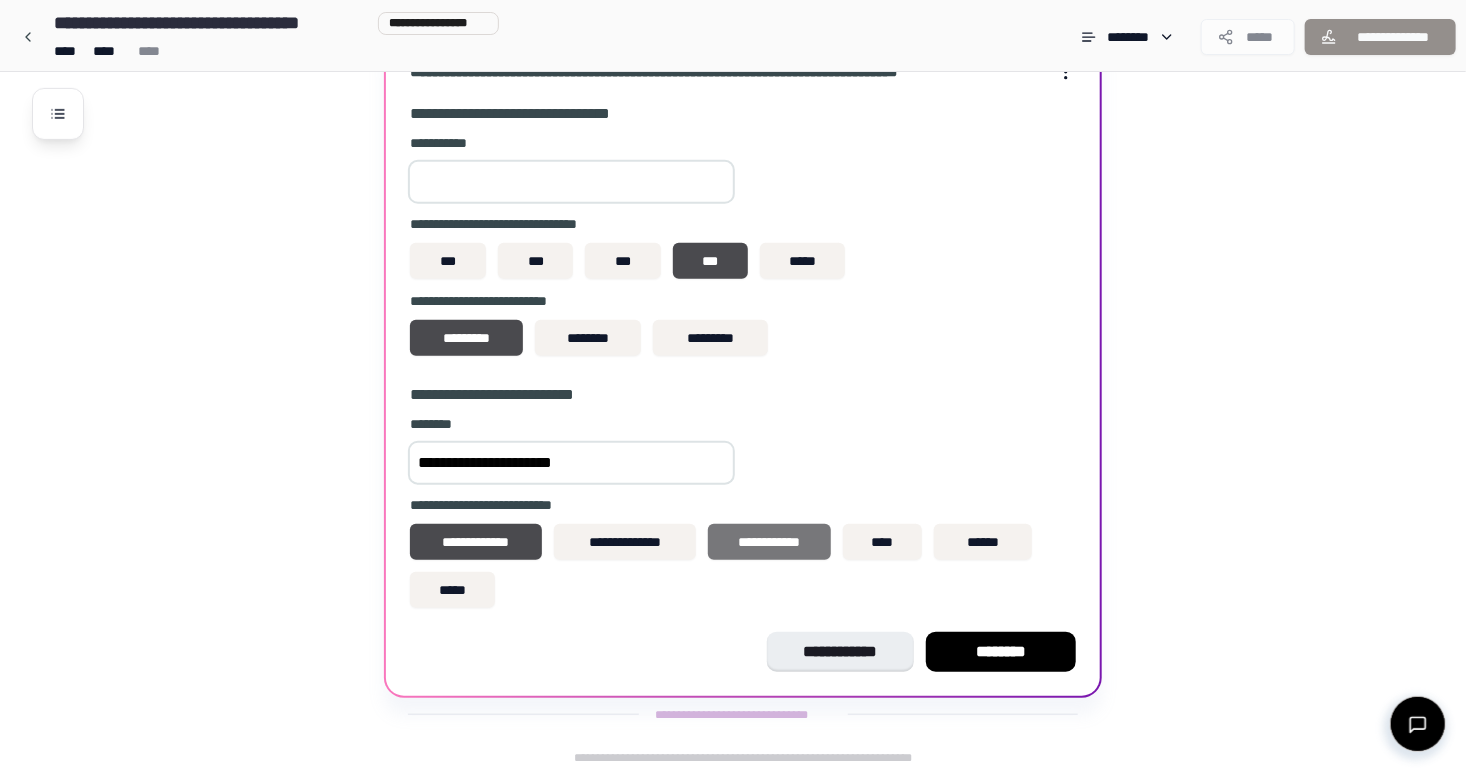 click on "**********" at bounding box center (769, 542) 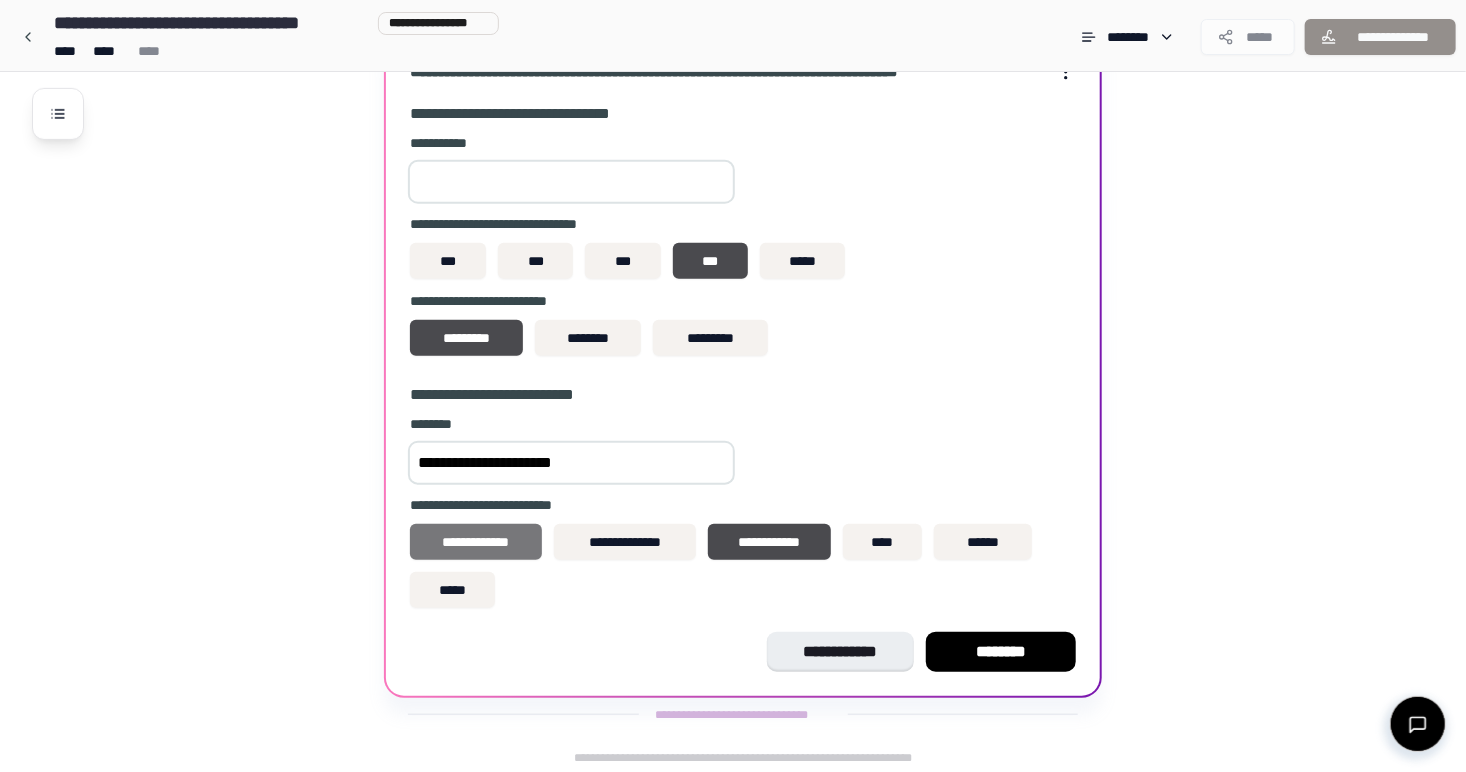 click on "**********" at bounding box center (476, 542) 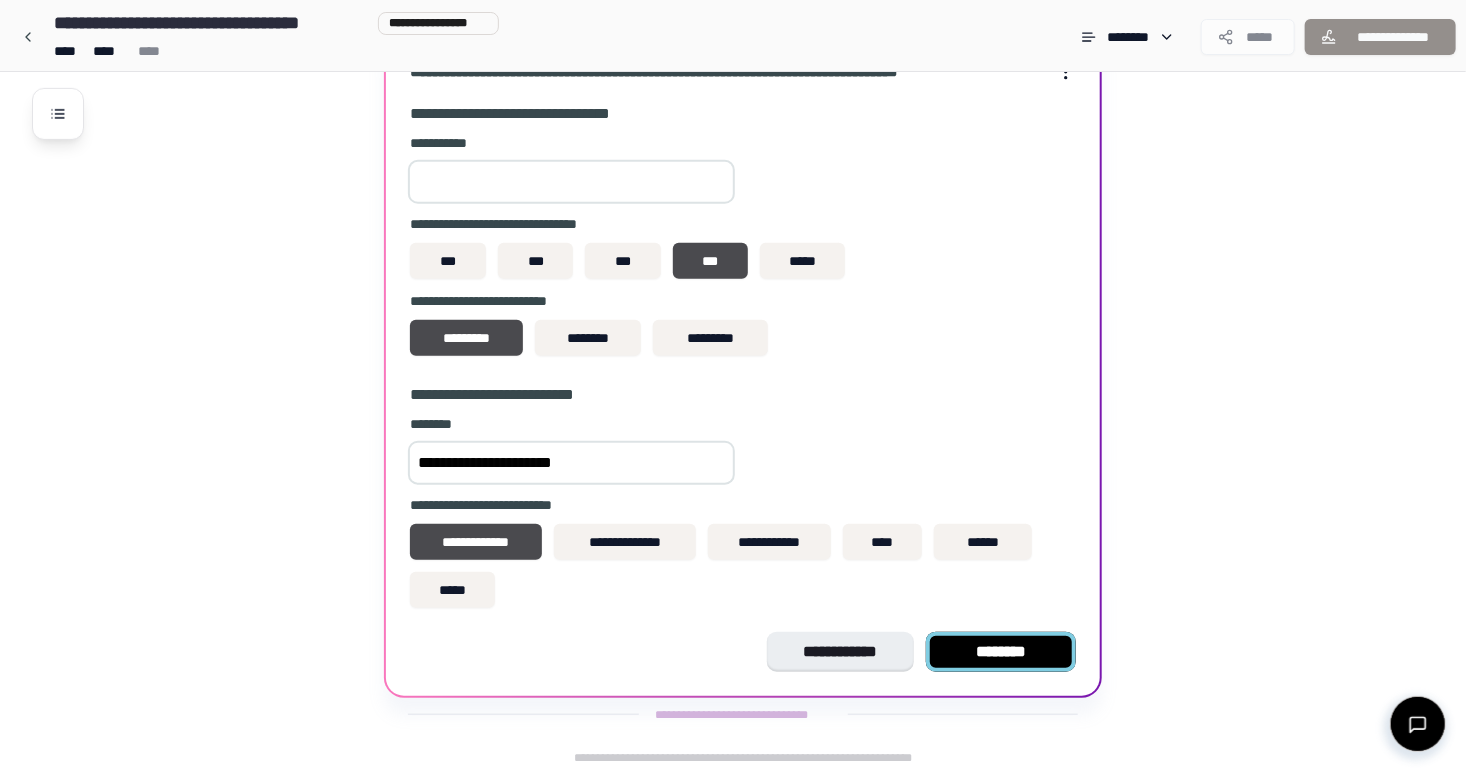 click on "********" at bounding box center [1001, 652] 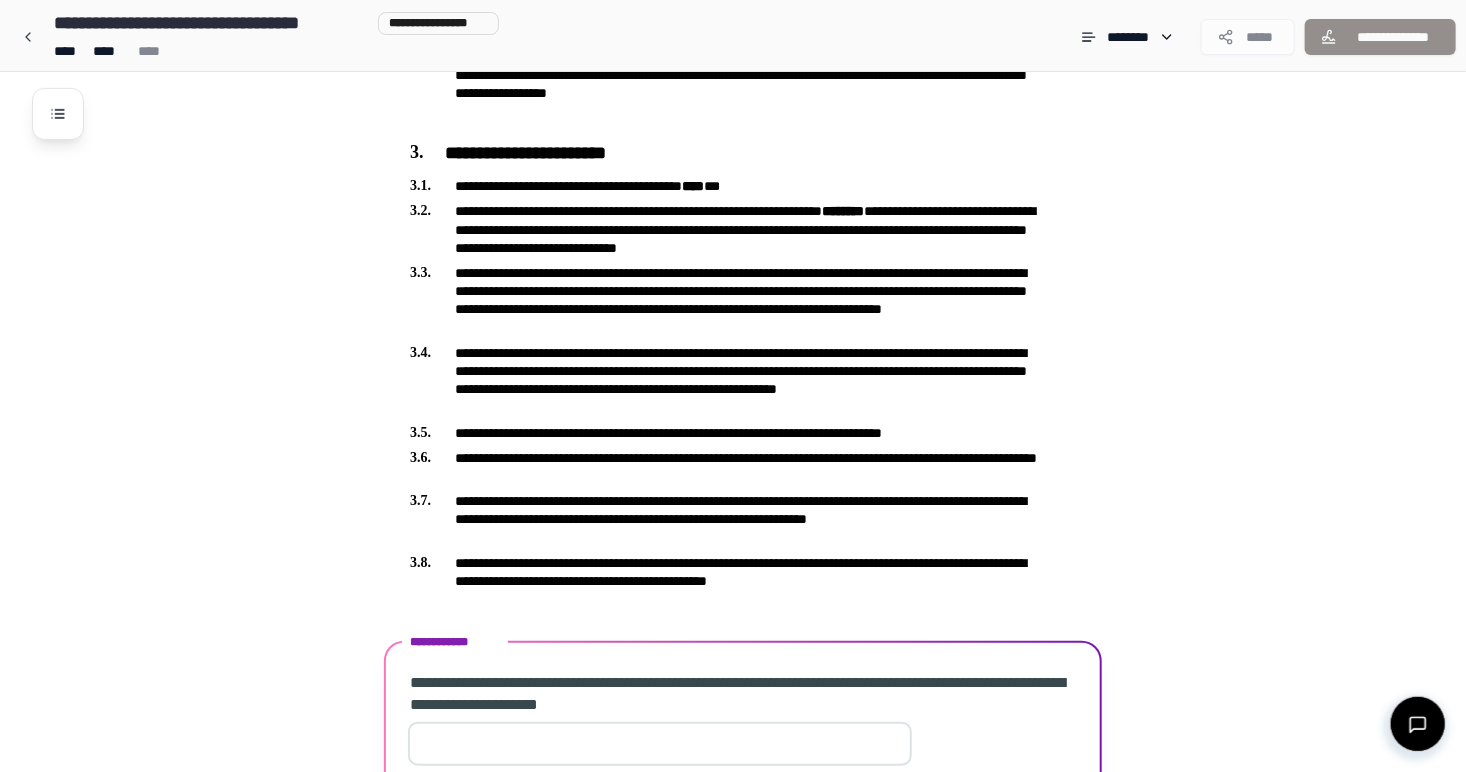 scroll, scrollTop: 600, scrollLeft: 0, axis: vertical 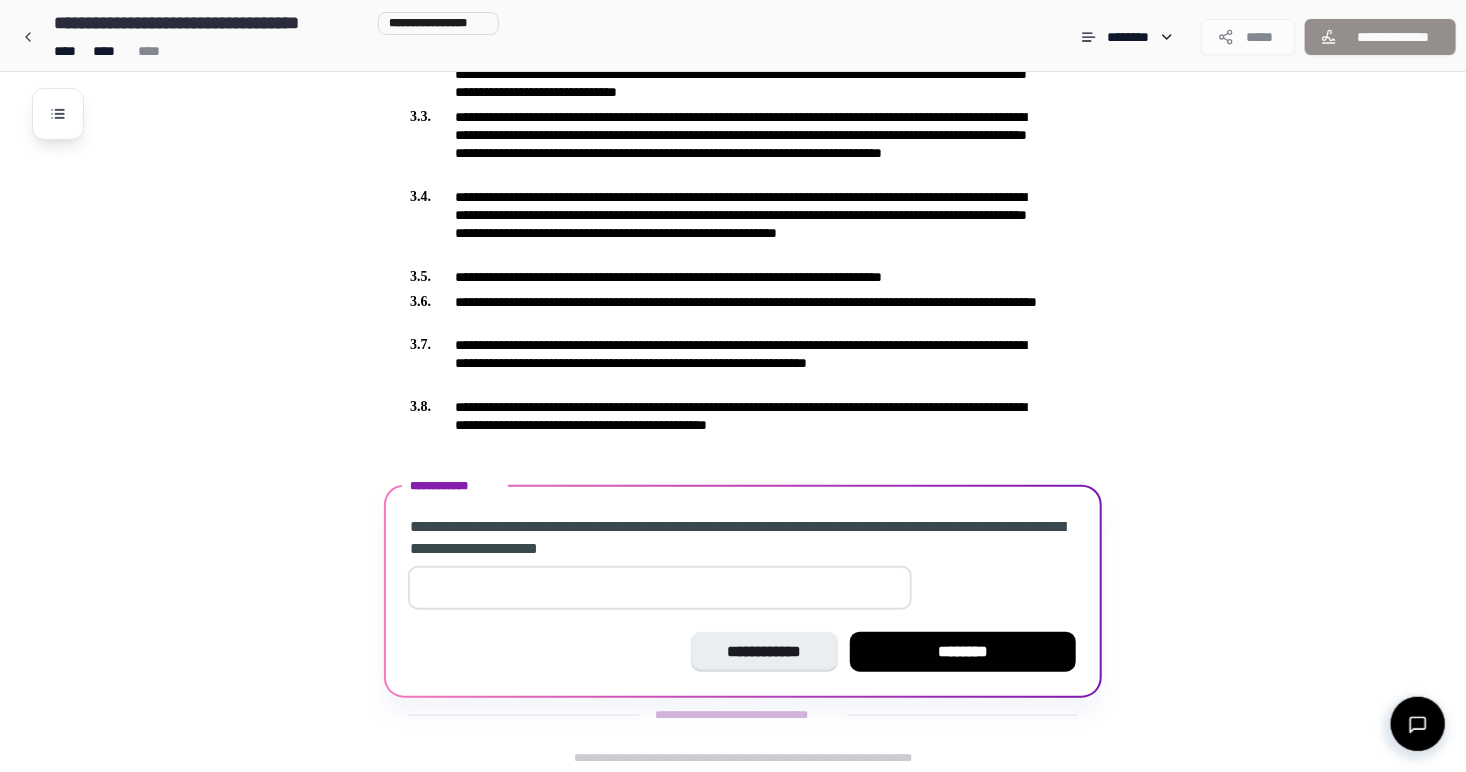 click on "**" at bounding box center [660, 588] 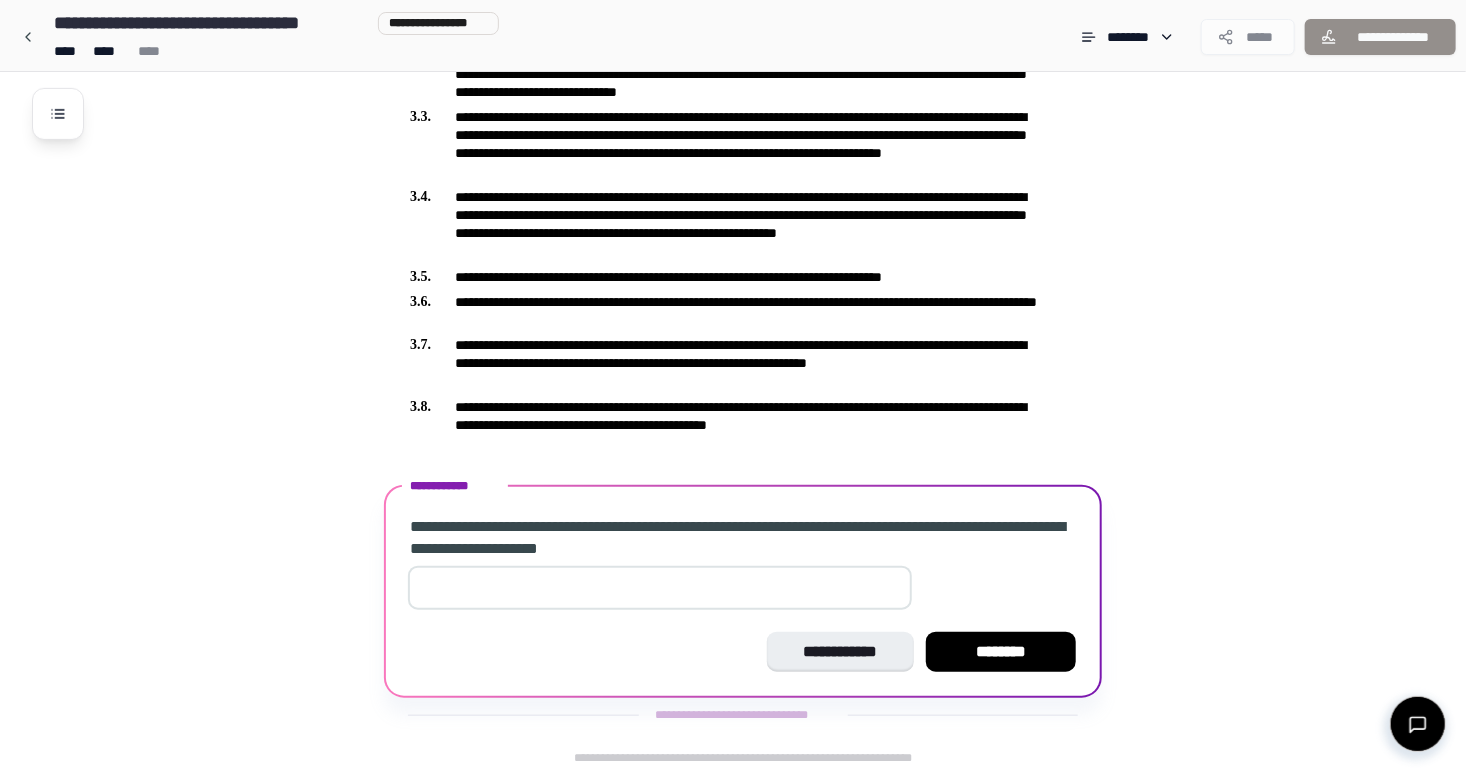click on "*" at bounding box center [660, 588] 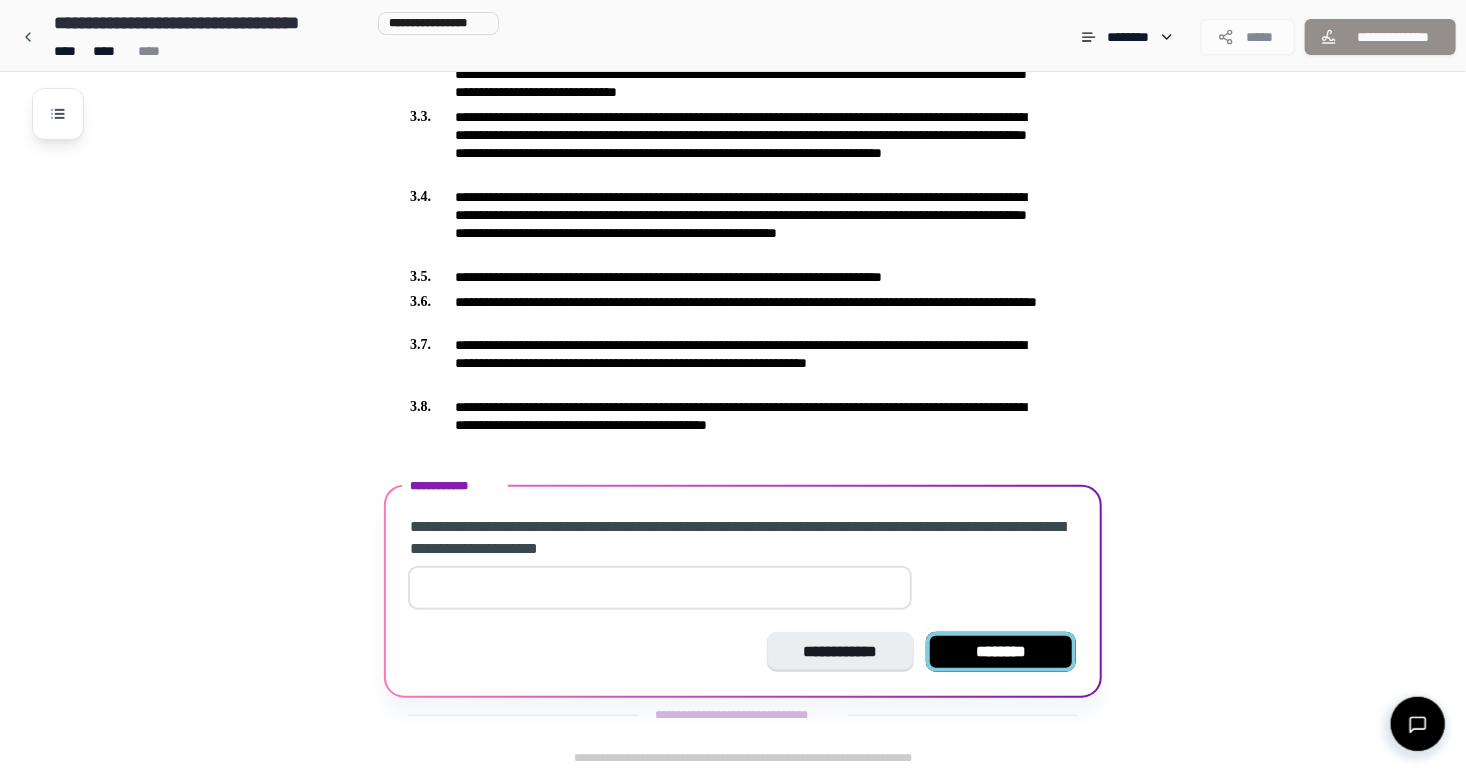 click on "********" at bounding box center (1001, 652) 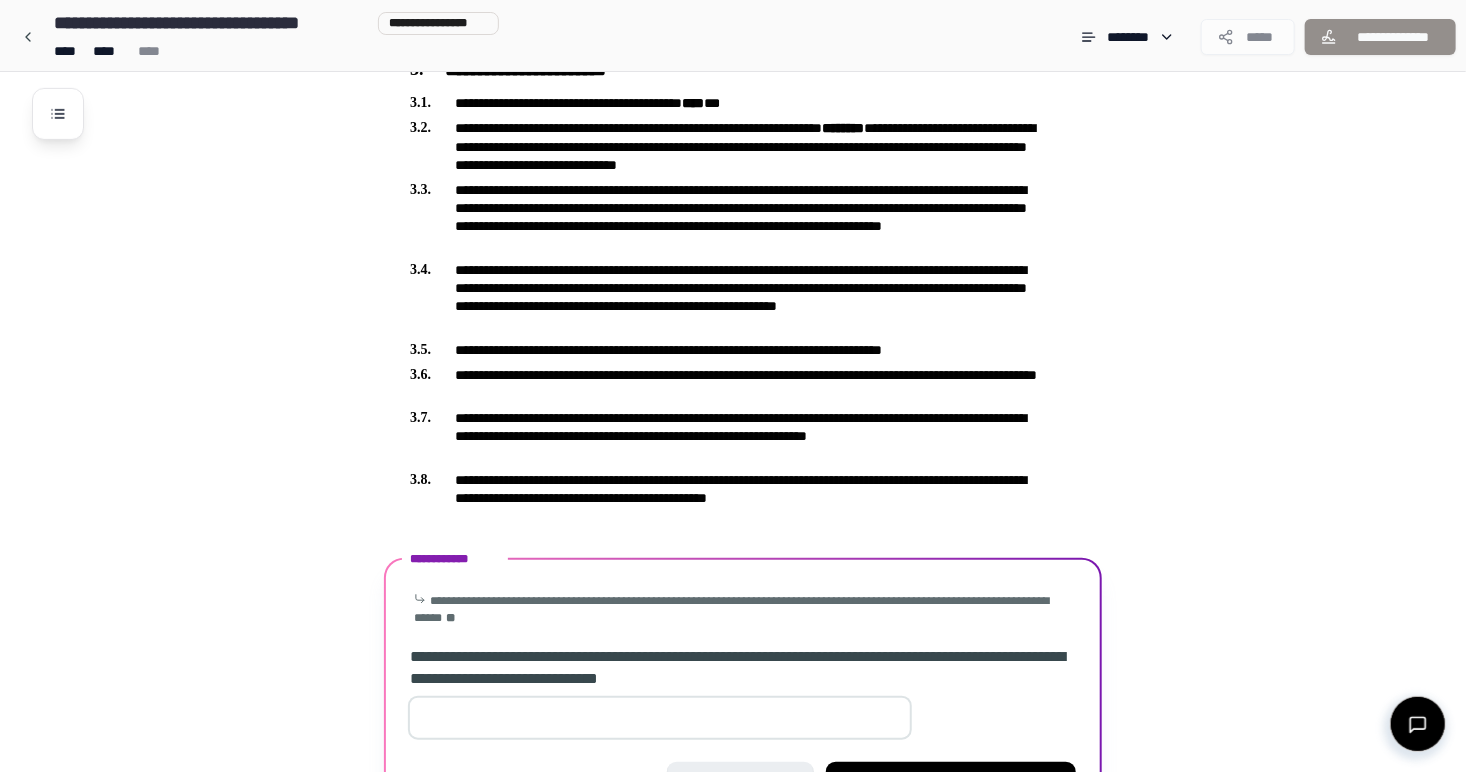 scroll, scrollTop: 657, scrollLeft: 0, axis: vertical 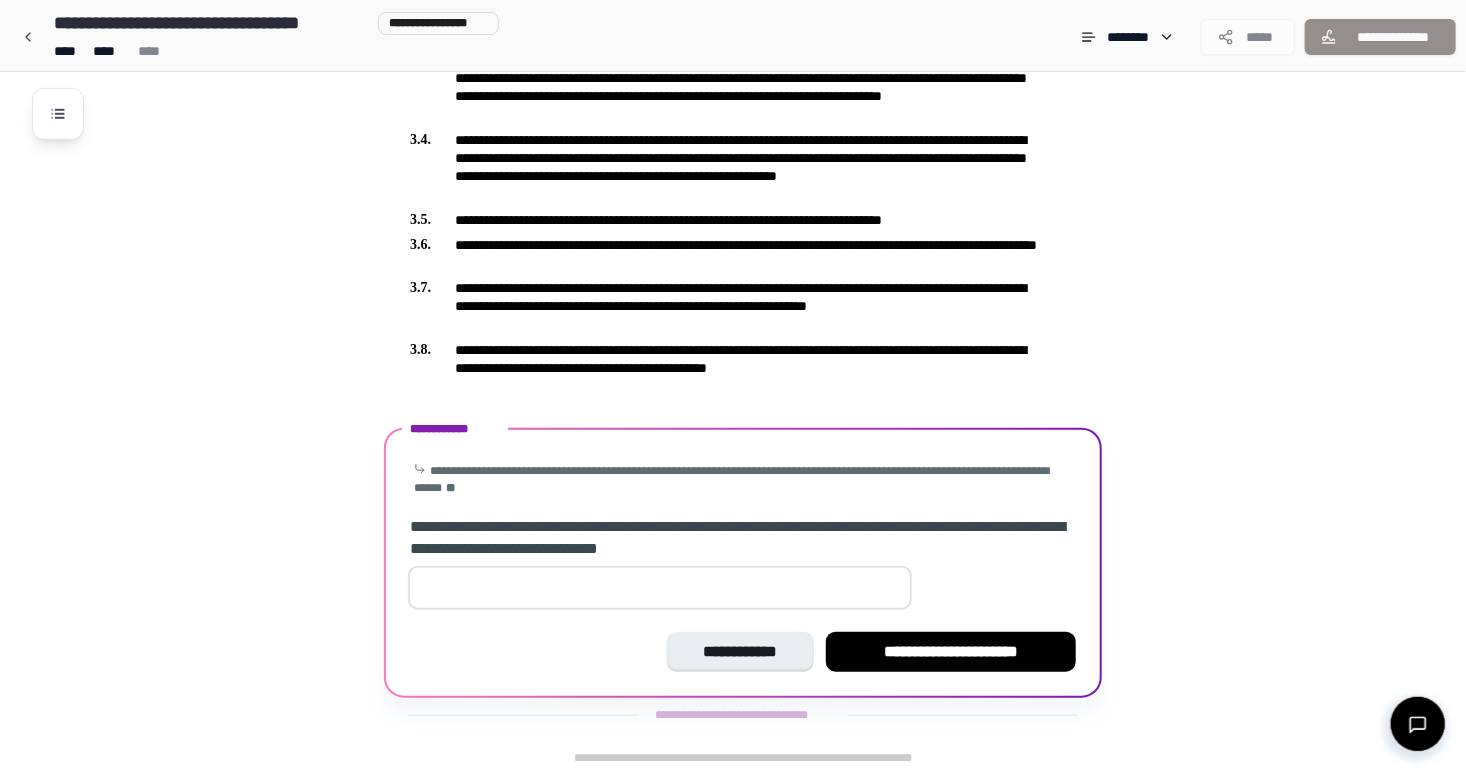 click at bounding box center (660, 588) 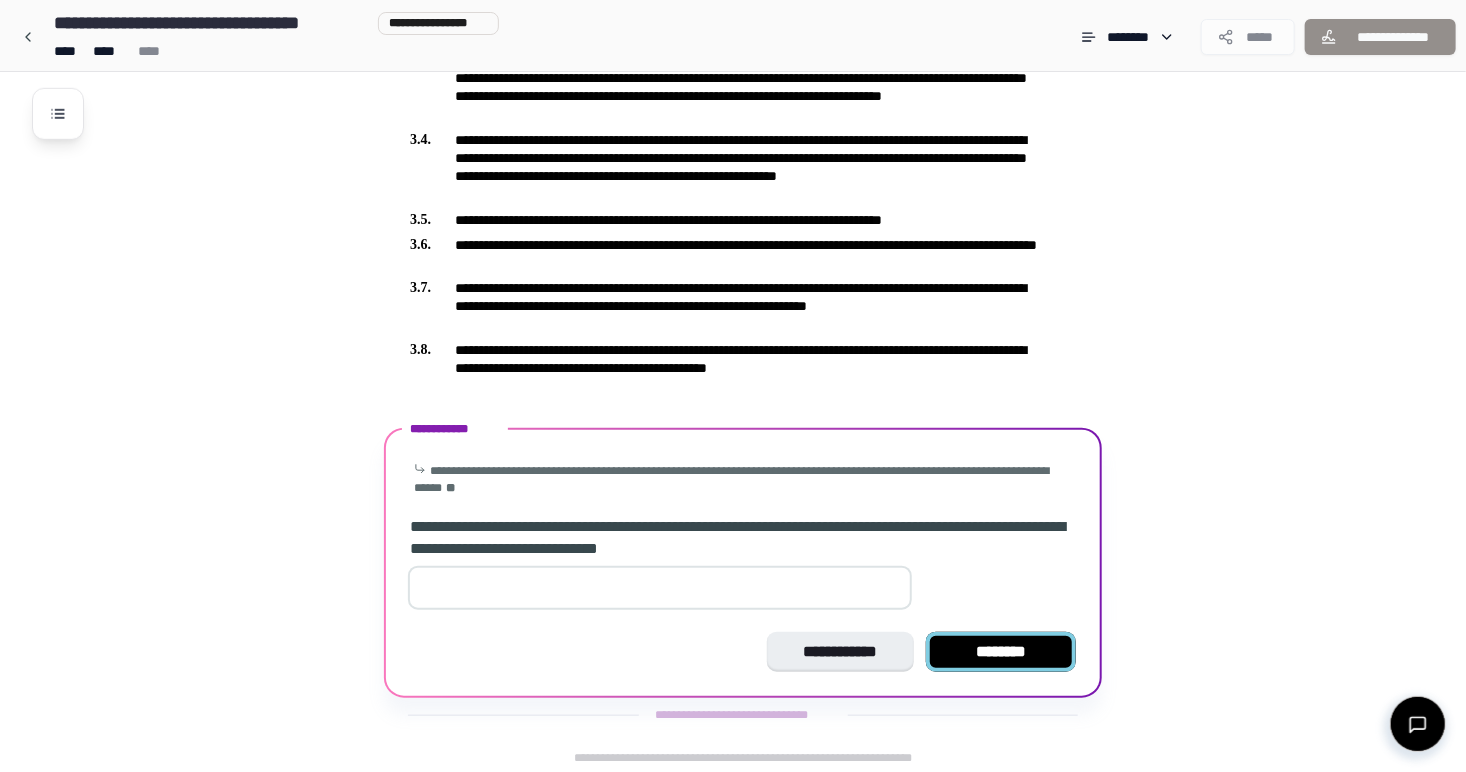 type on "**" 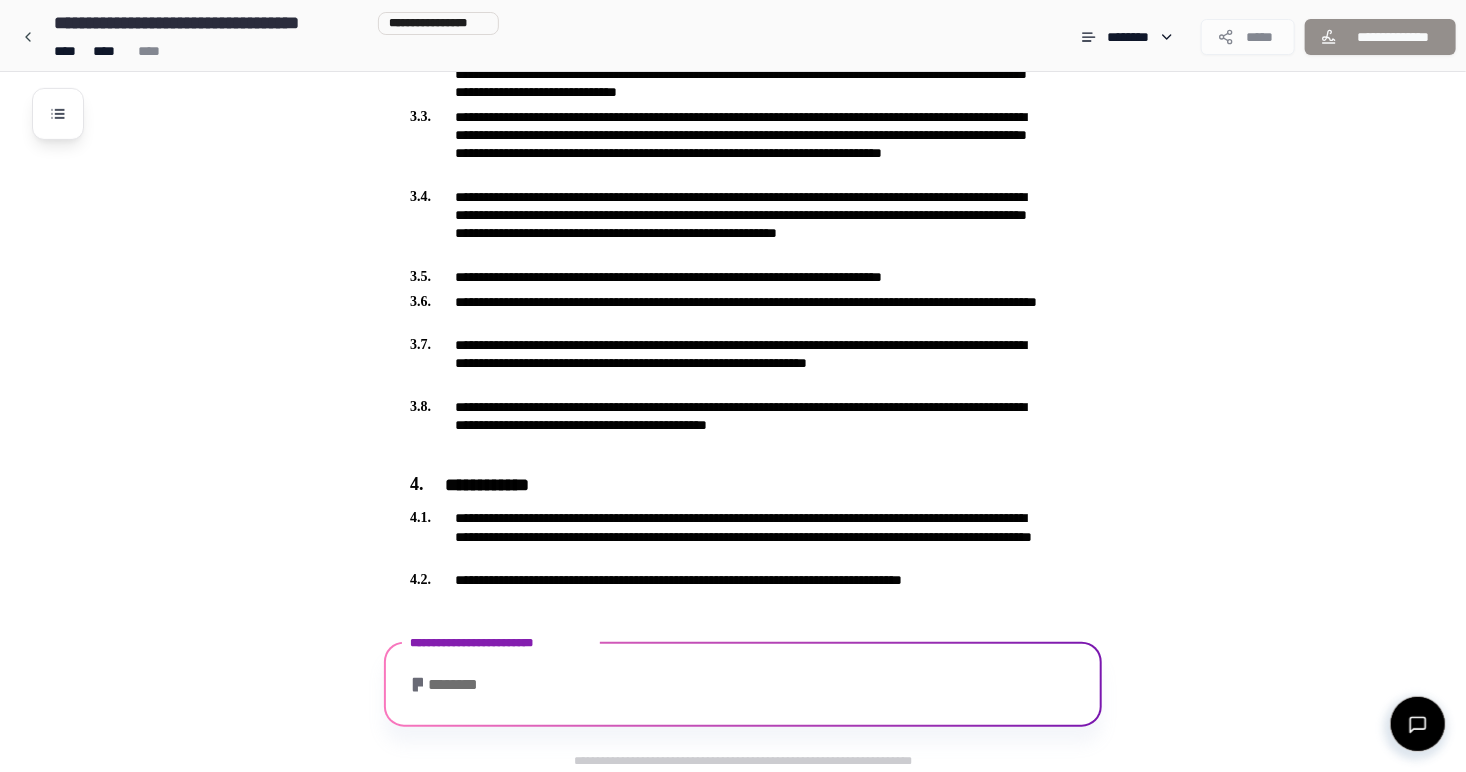 scroll, scrollTop: 692, scrollLeft: 0, axis: vertical 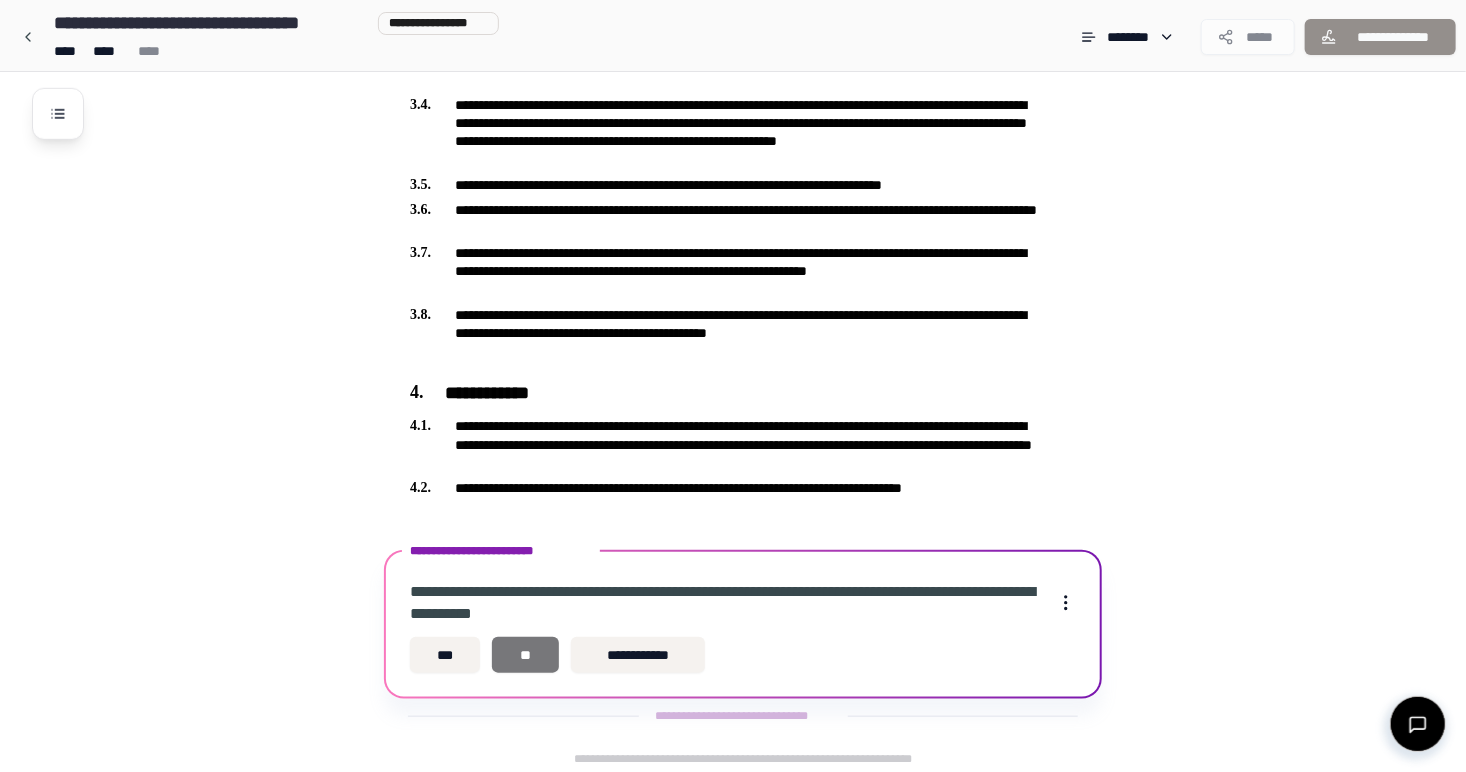 click on "**" at bounding box center (525, 655) 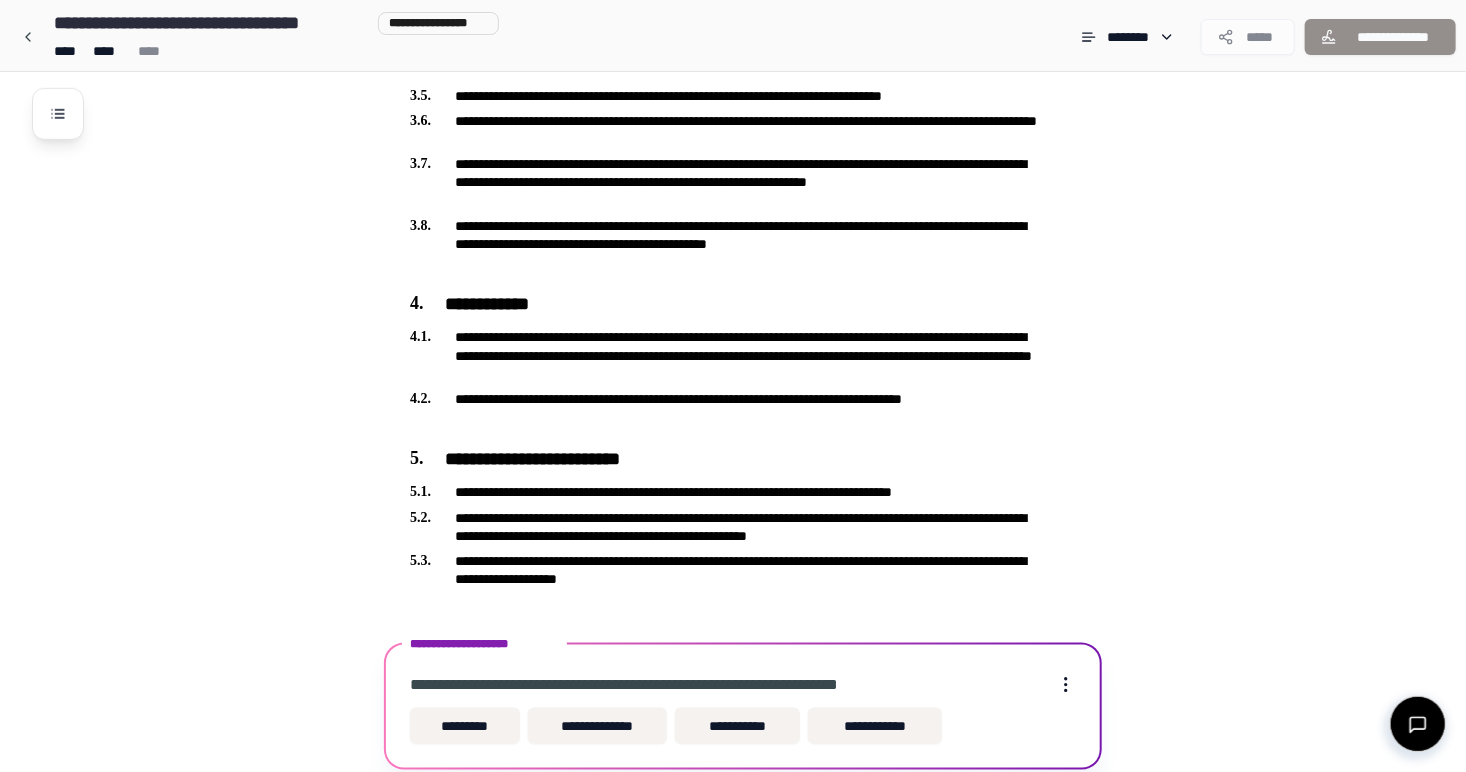 scroll, scrollTop: 852, scrollLeft: 0, axis: vertical 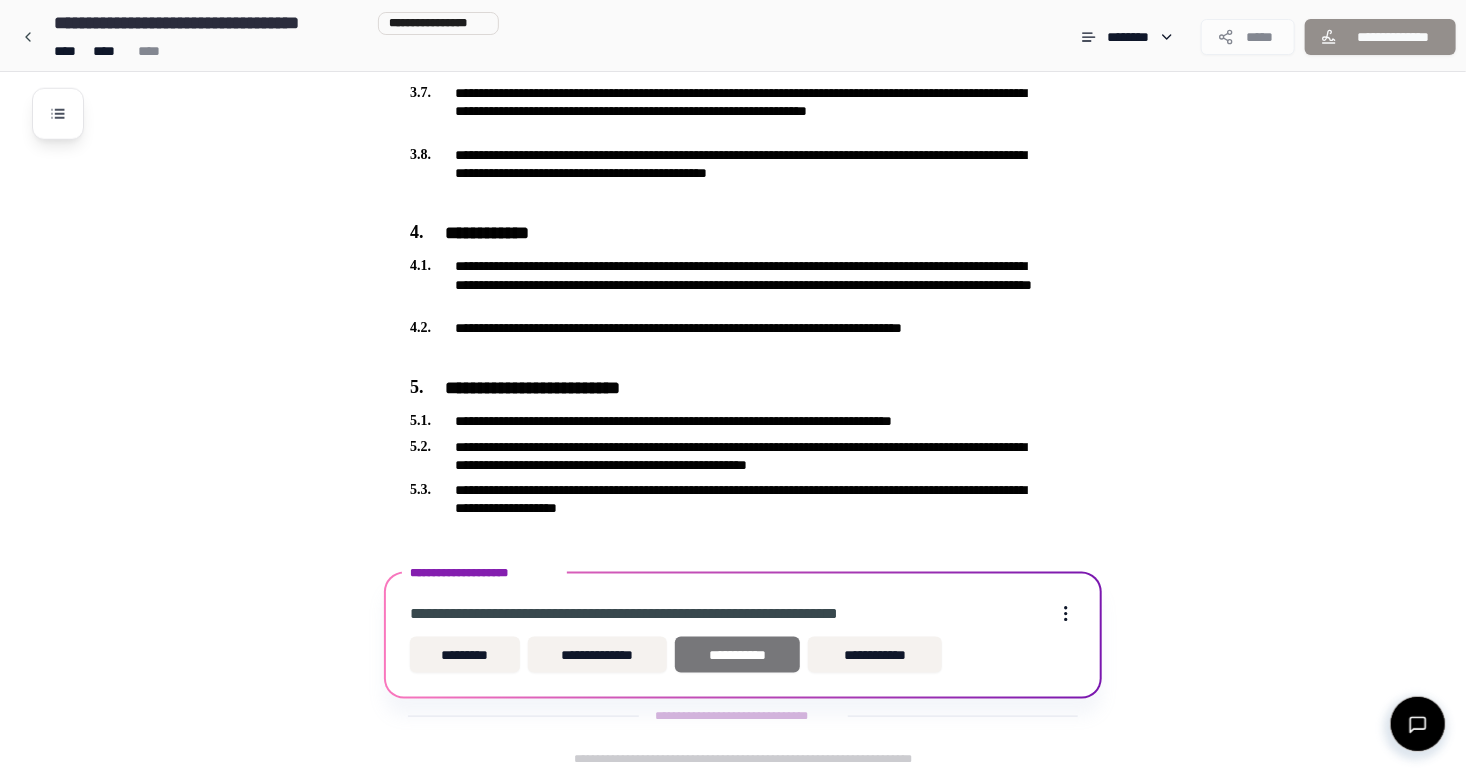 click on "**********" at bounding box center (737, 655) 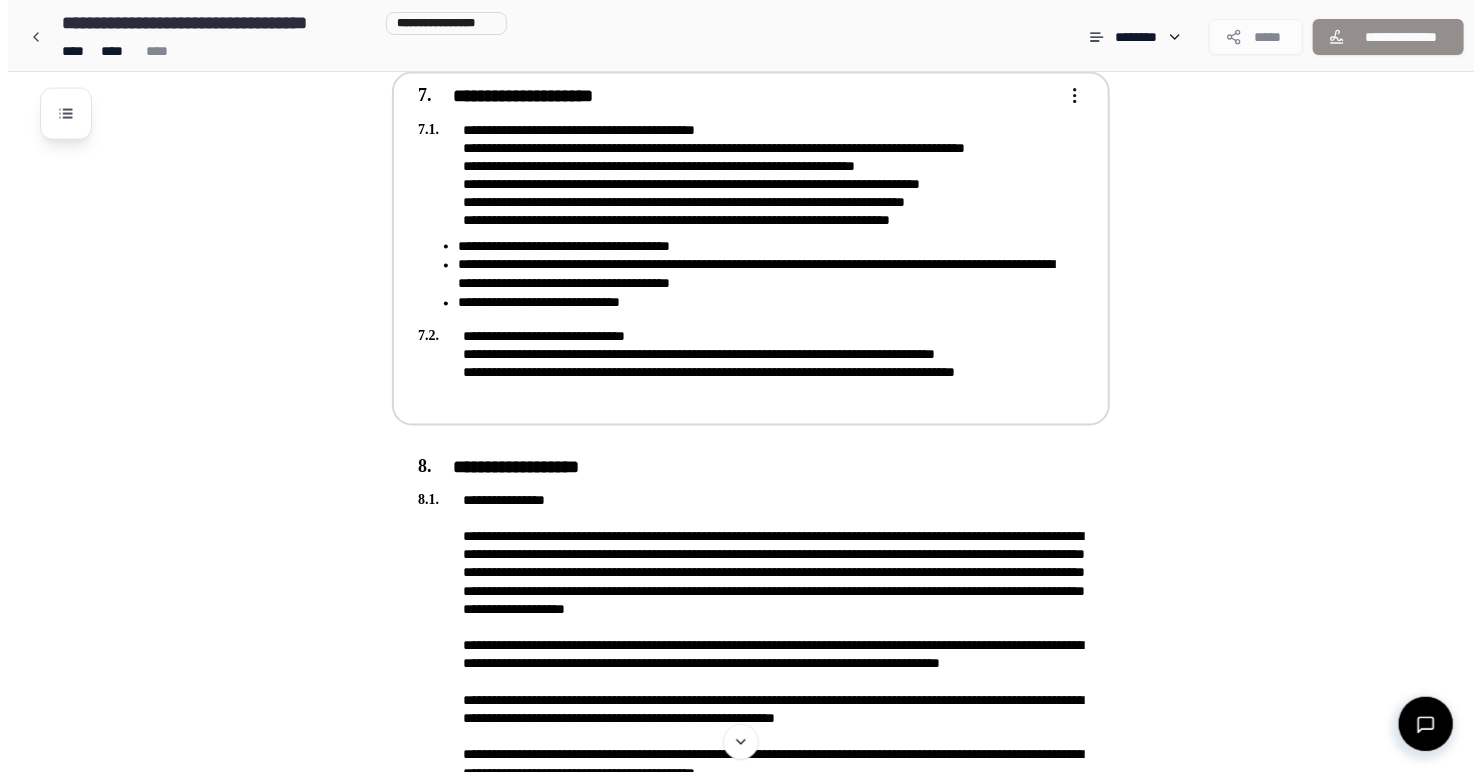 scroll, scrollTop: 1491, scrollLeft: 0, axis: vertical 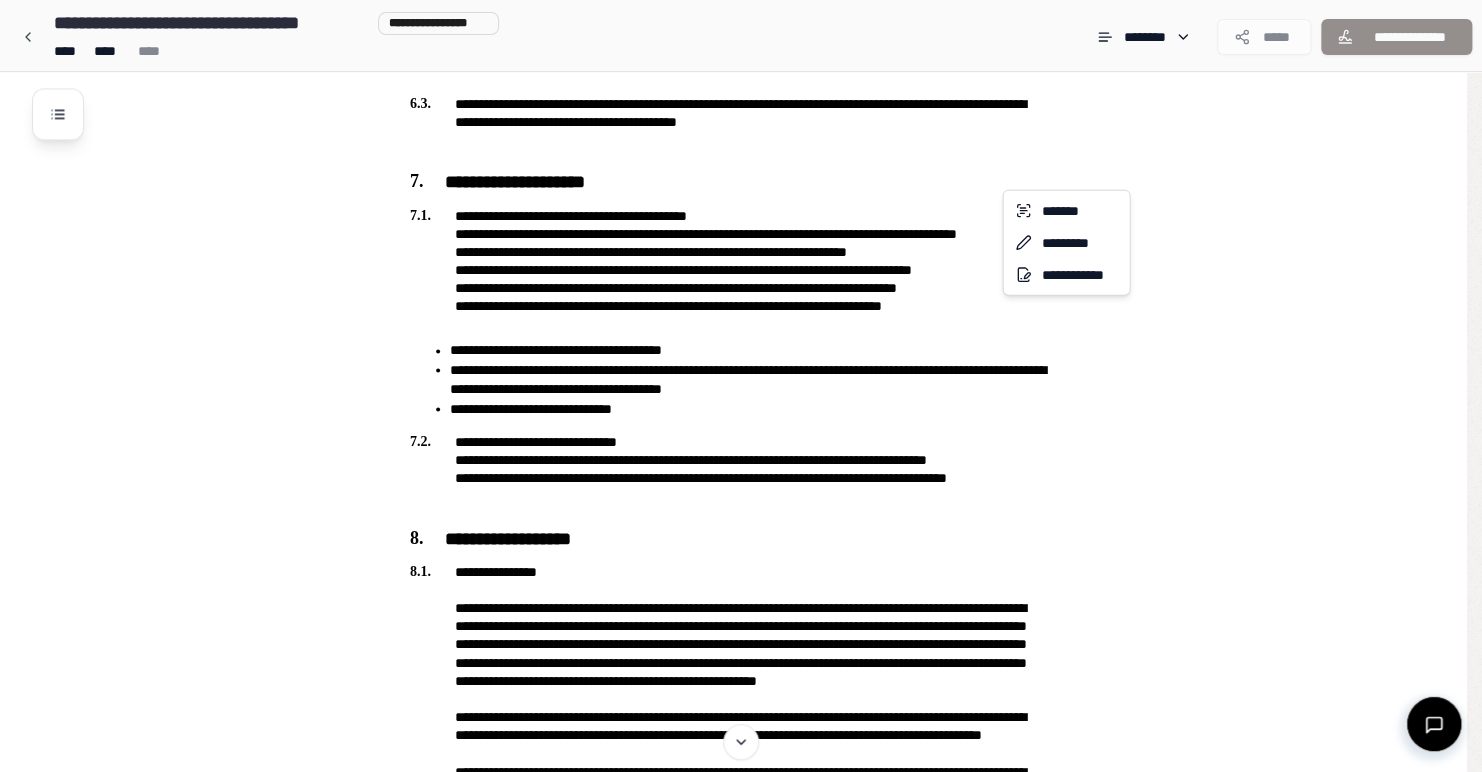 click on "**********" at bounding box center (741, 174) 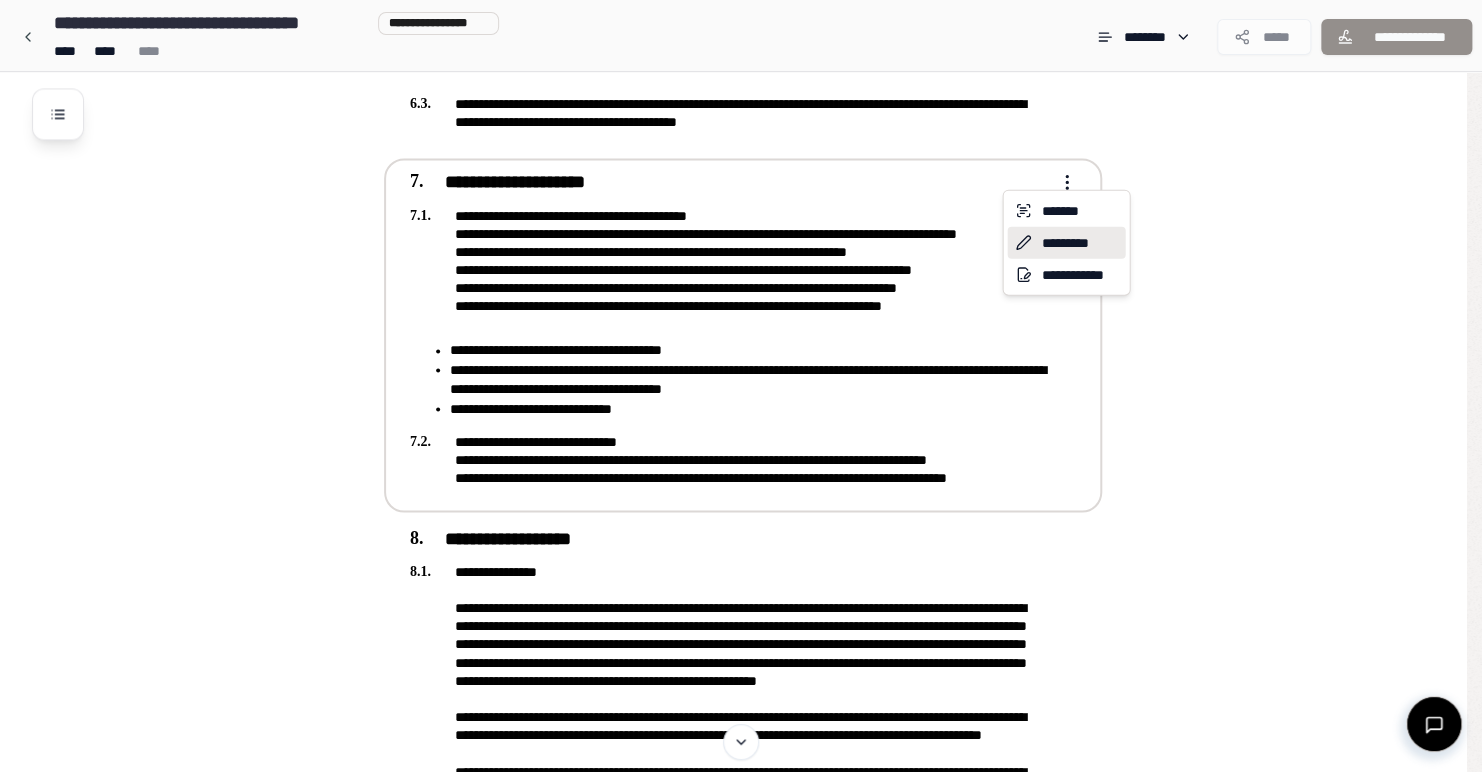click on "*********" at bounding box center (1066, 243) 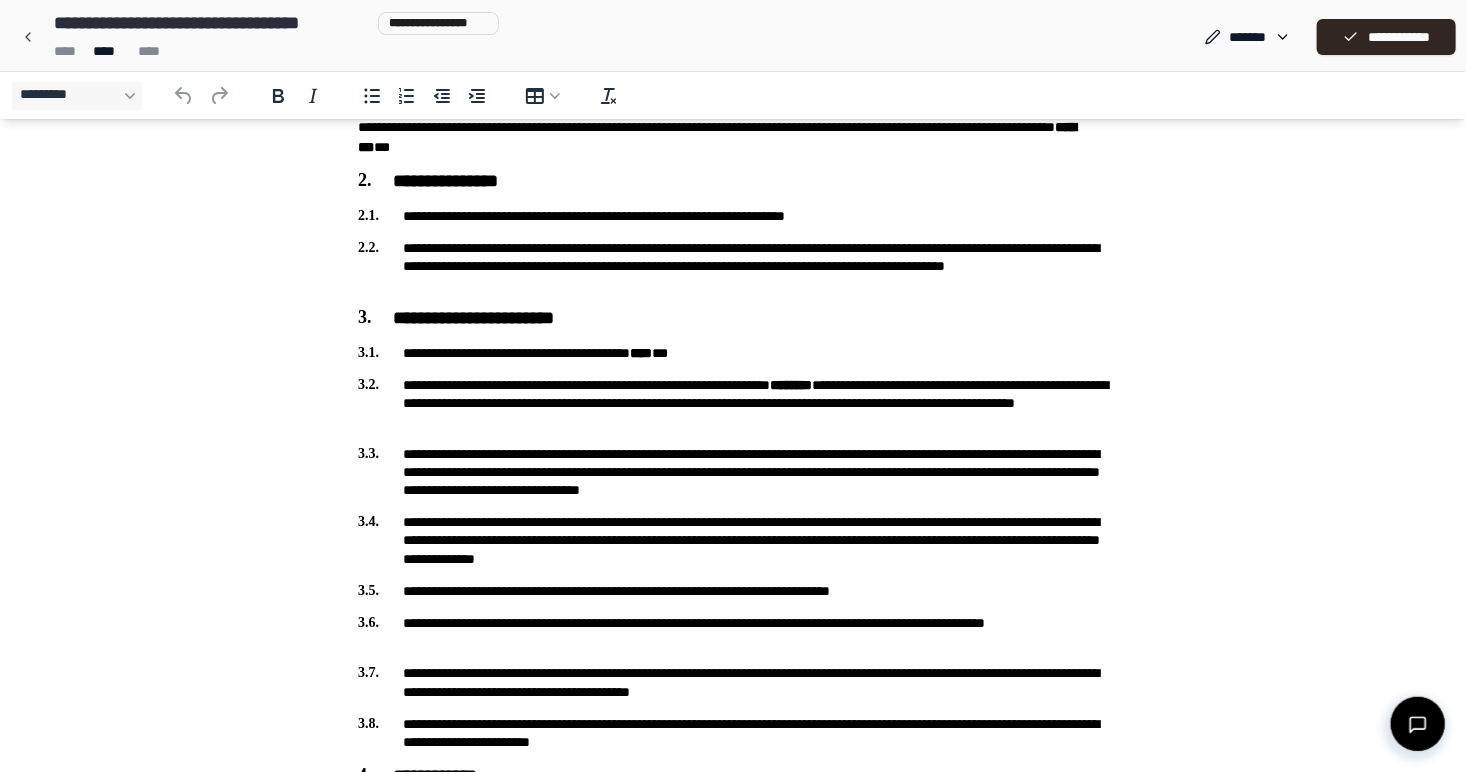 scroll, scrollTop: 255, scrollLeft: 0, axis: vertical 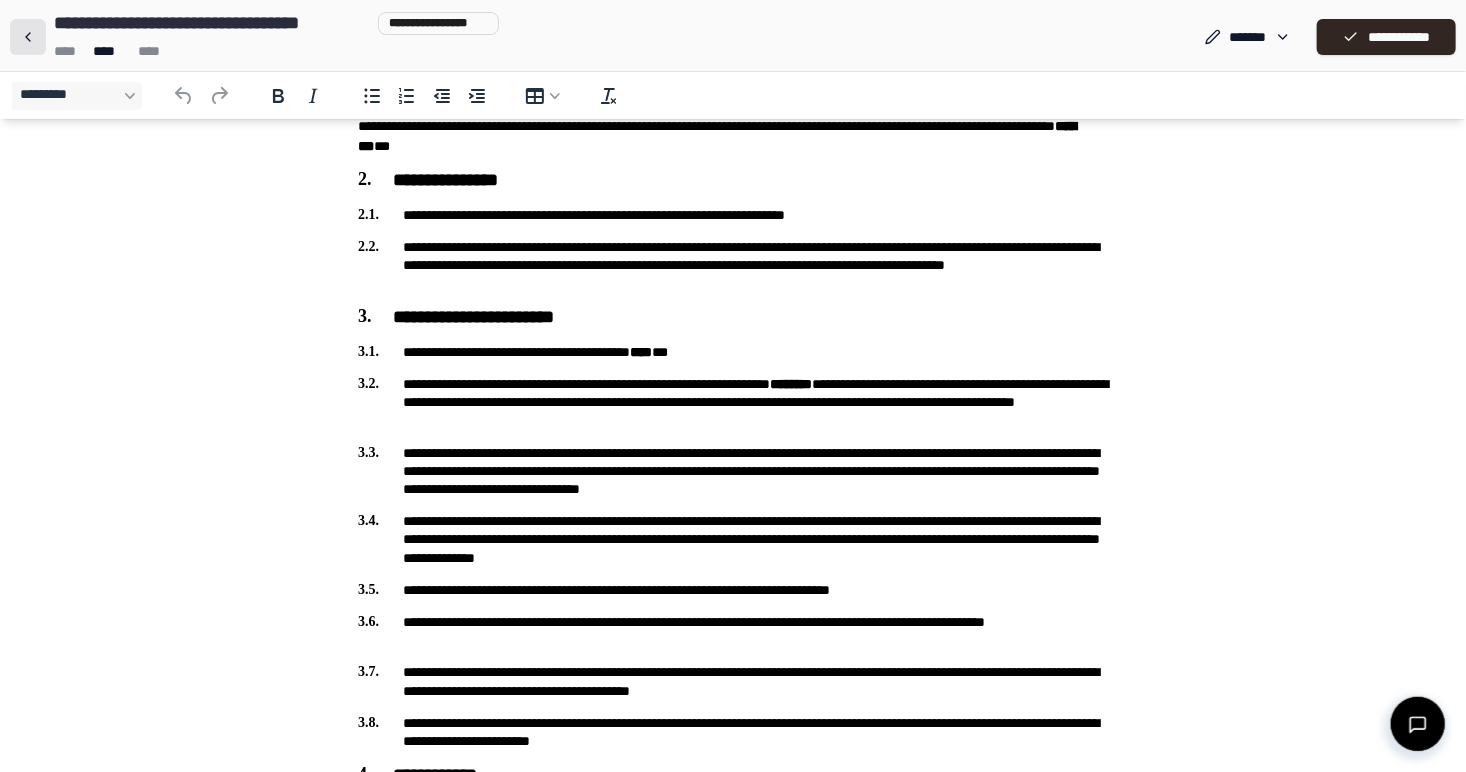 click at bounding box center (28, 37) 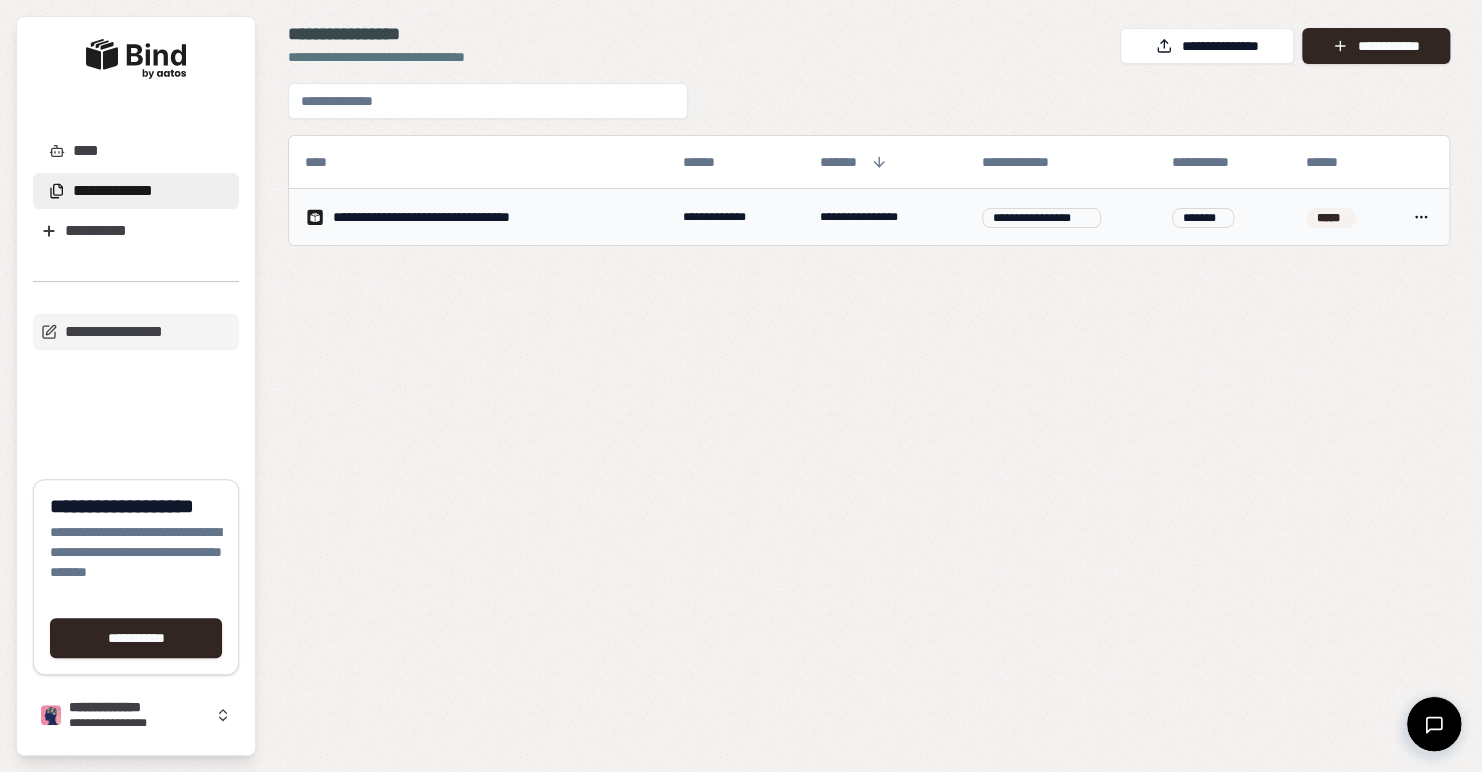click on "**********" at bounding box center (453, 217) 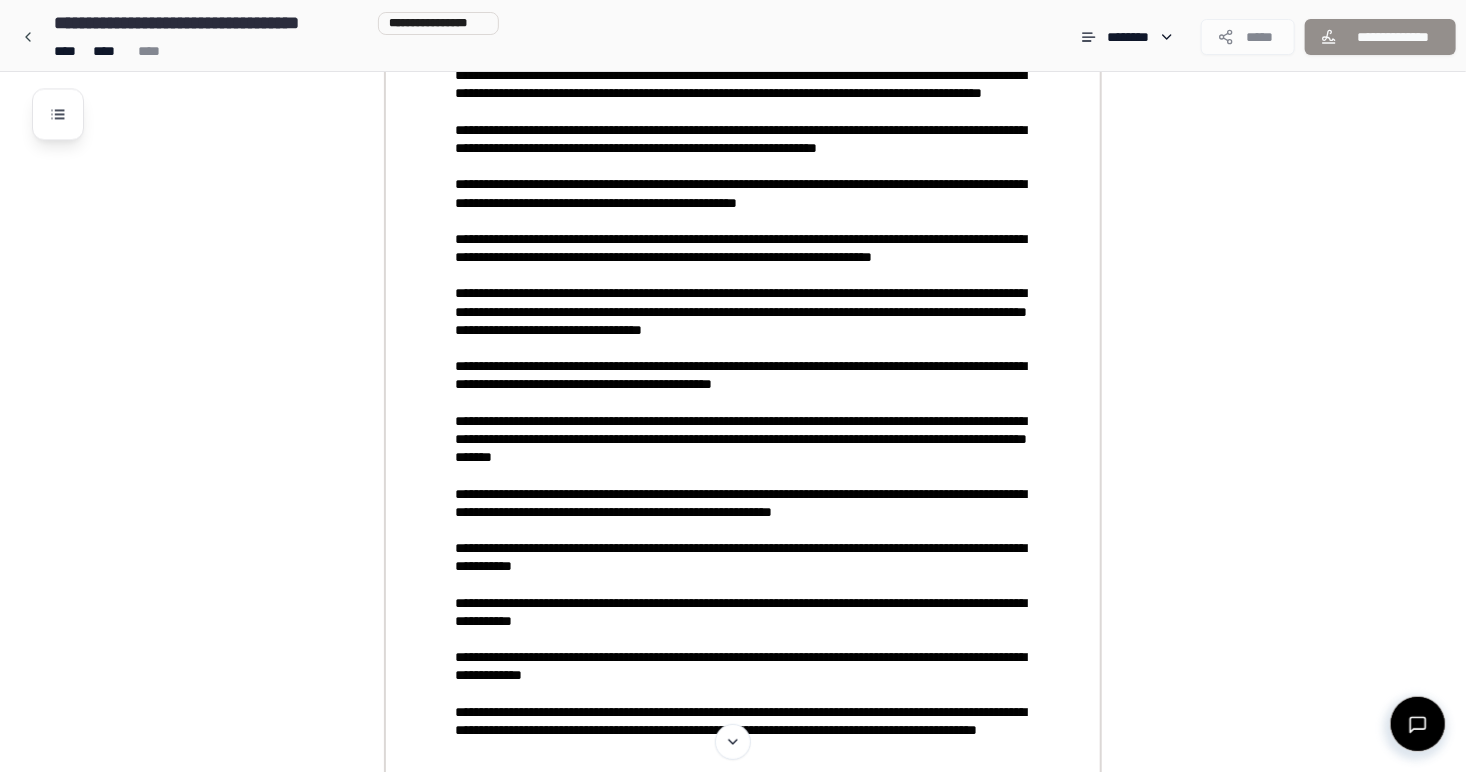 scroll, scrollTop: 2378, scrollLeft: 0, axis: vertical 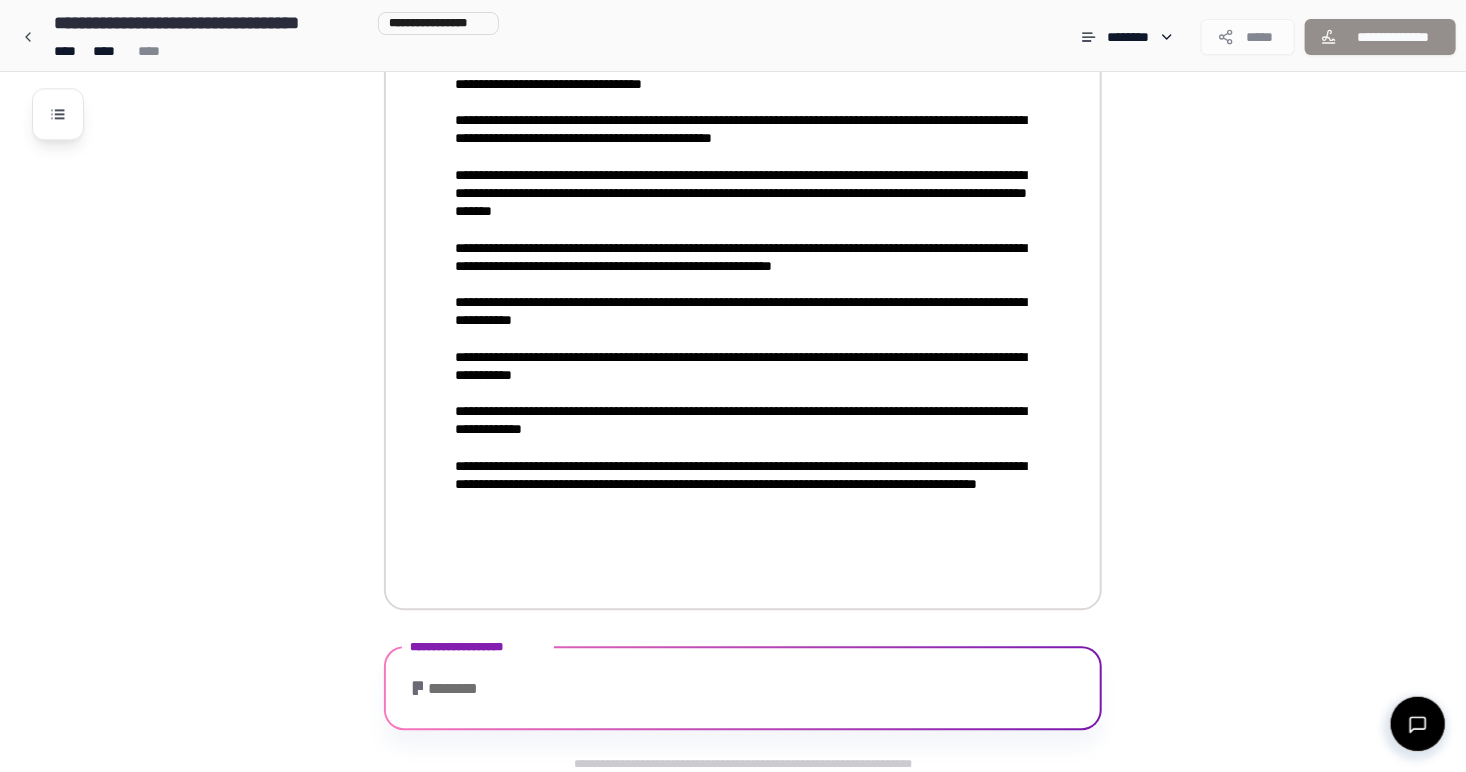 click on "**********" at bounding box center [729, 130] 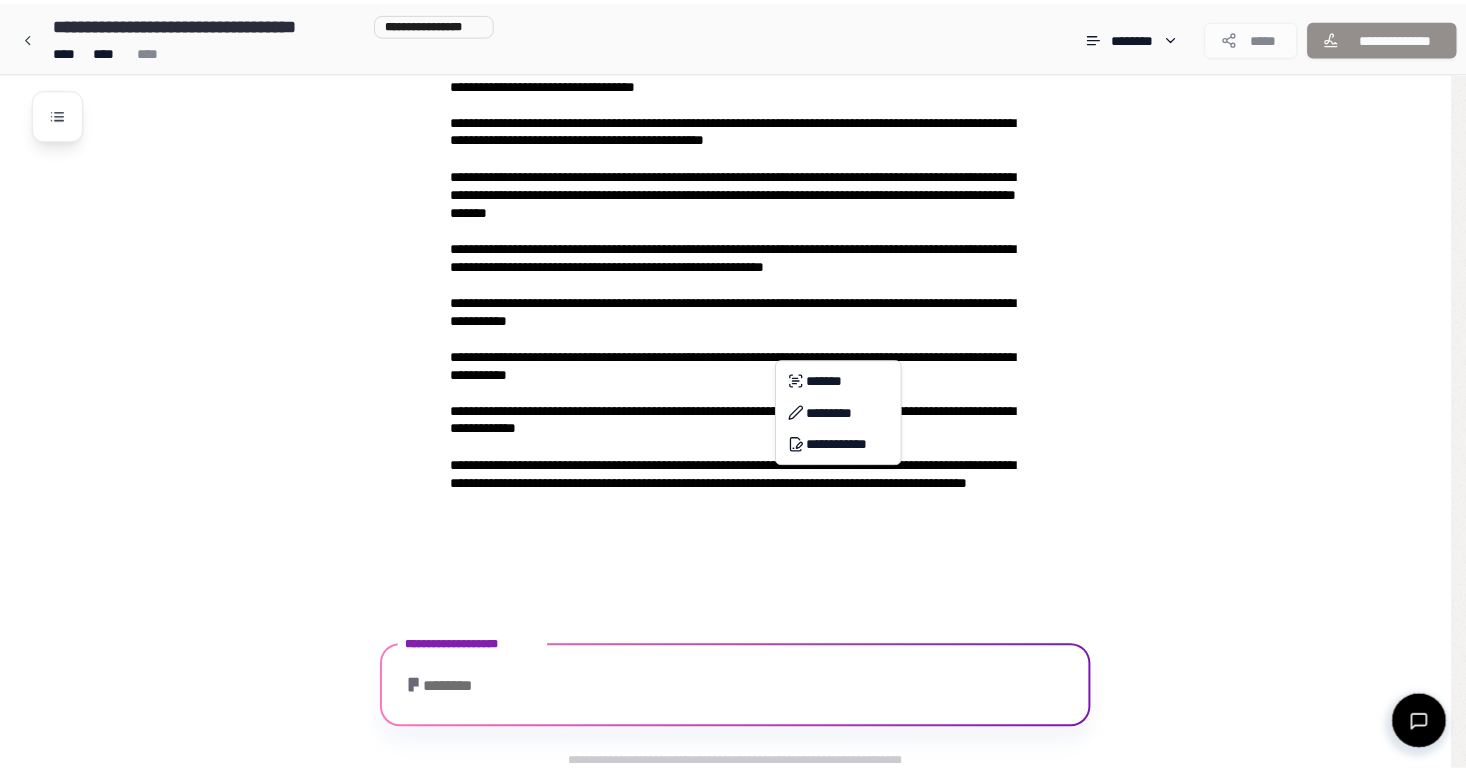 click on "**********" at bounding box center (741, -803) 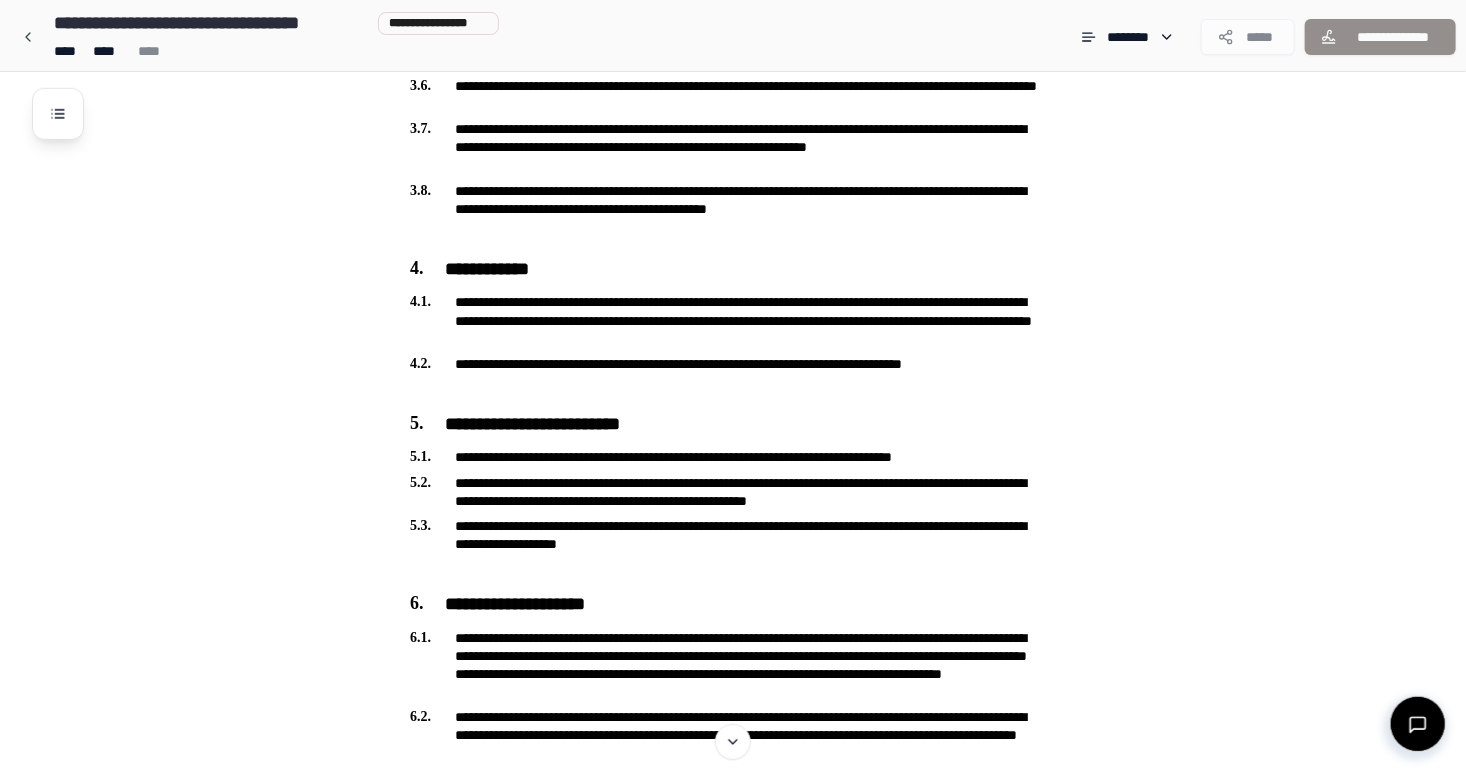 scroll, scrollTop: 815, scrollLeft: 0, axis: vertical 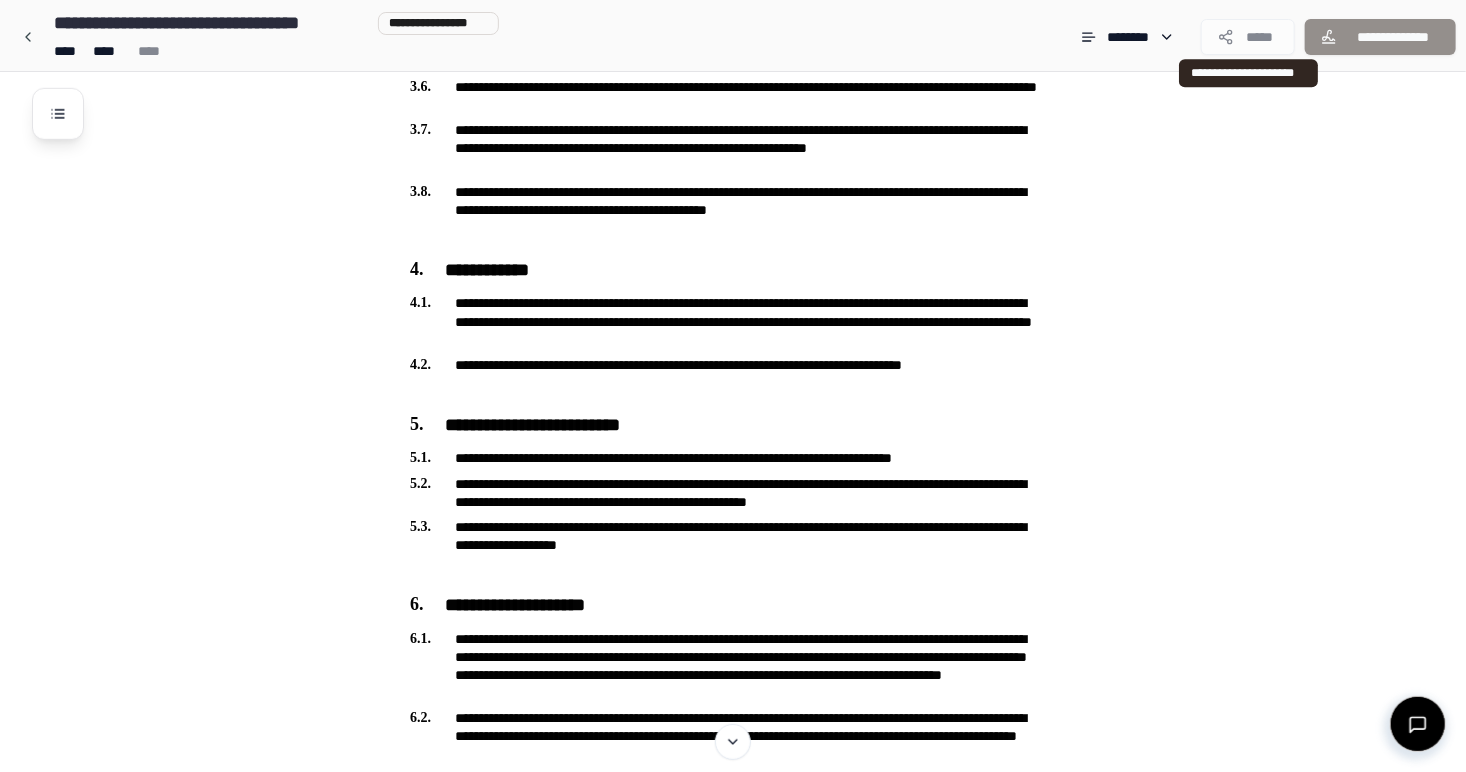click on "*****" at bounding box center [1248, 37] 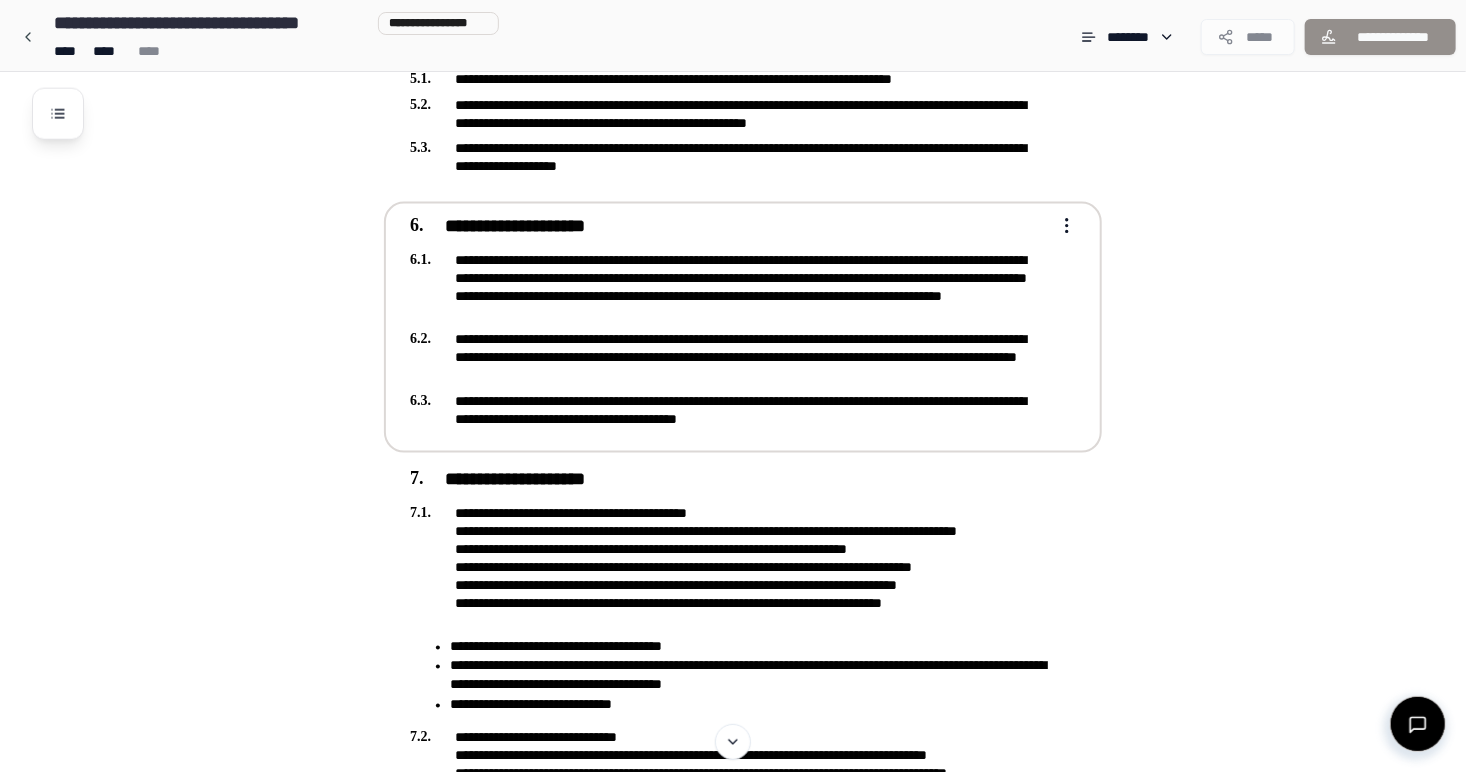 scroll, scrollTop: 1195, scrollLeft: 0, axis: vertical 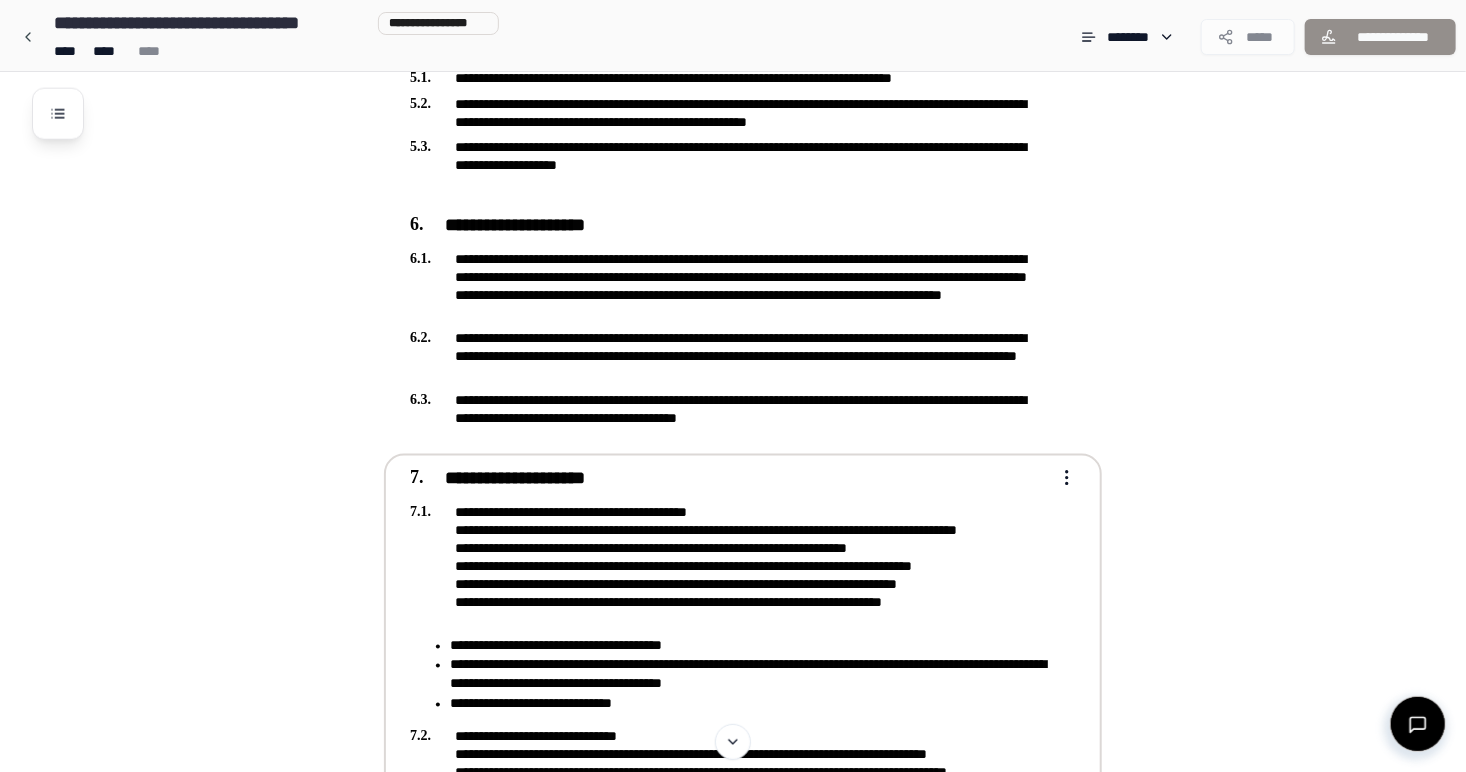 click on "**********" at bounding box center [729, 628] 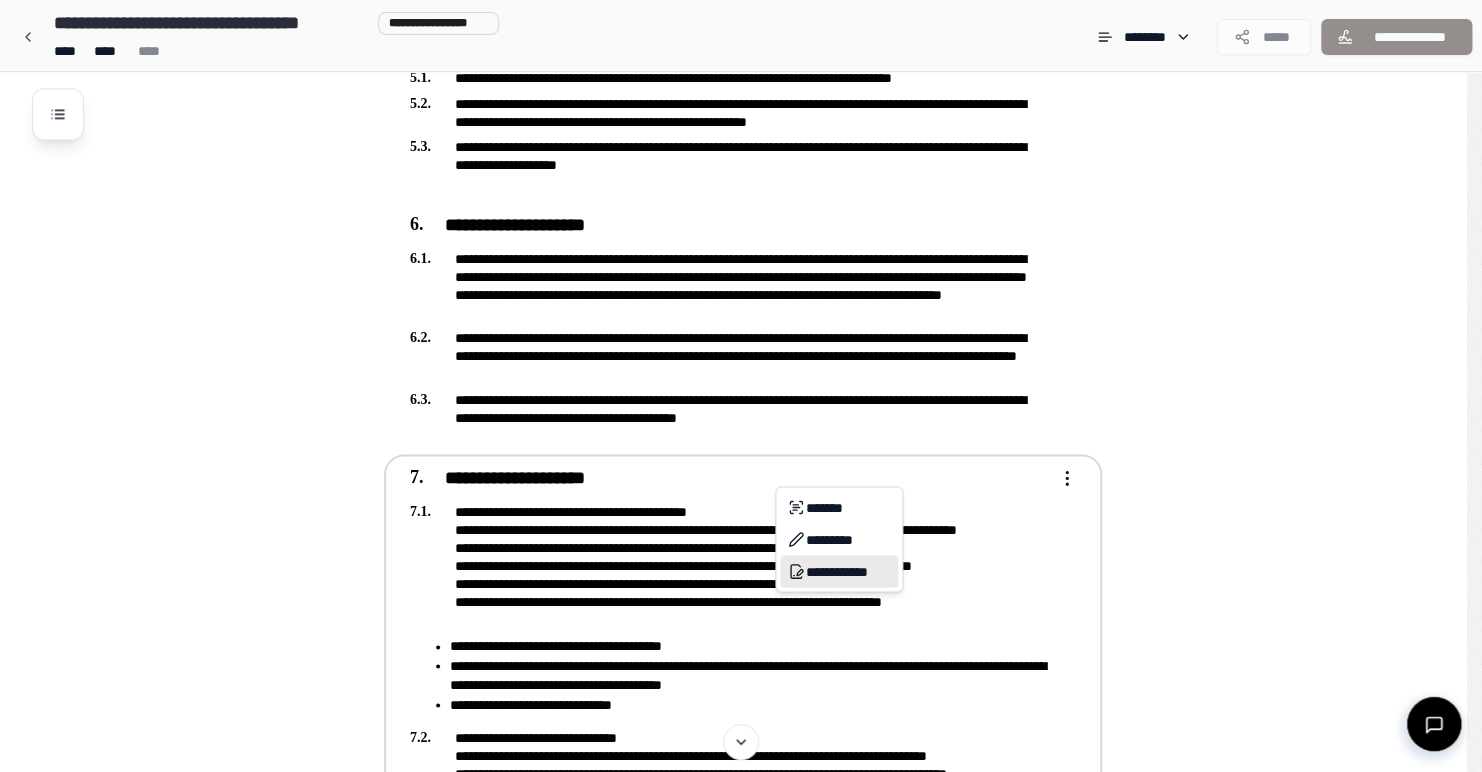 click on "**********" at bounding box center [839, 571] 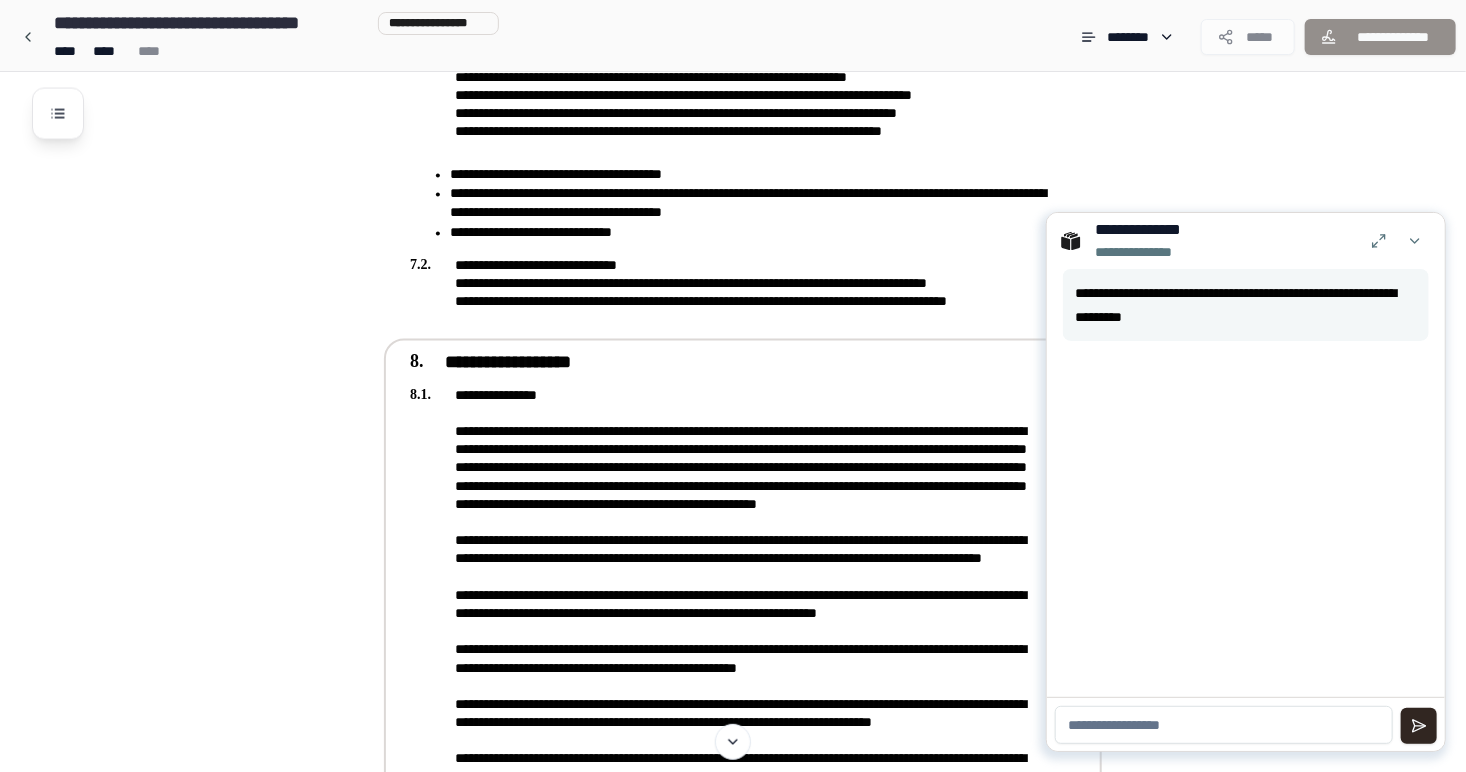 scroll, scrollTop: 1664, scrollLeft: 0, axis: vertical 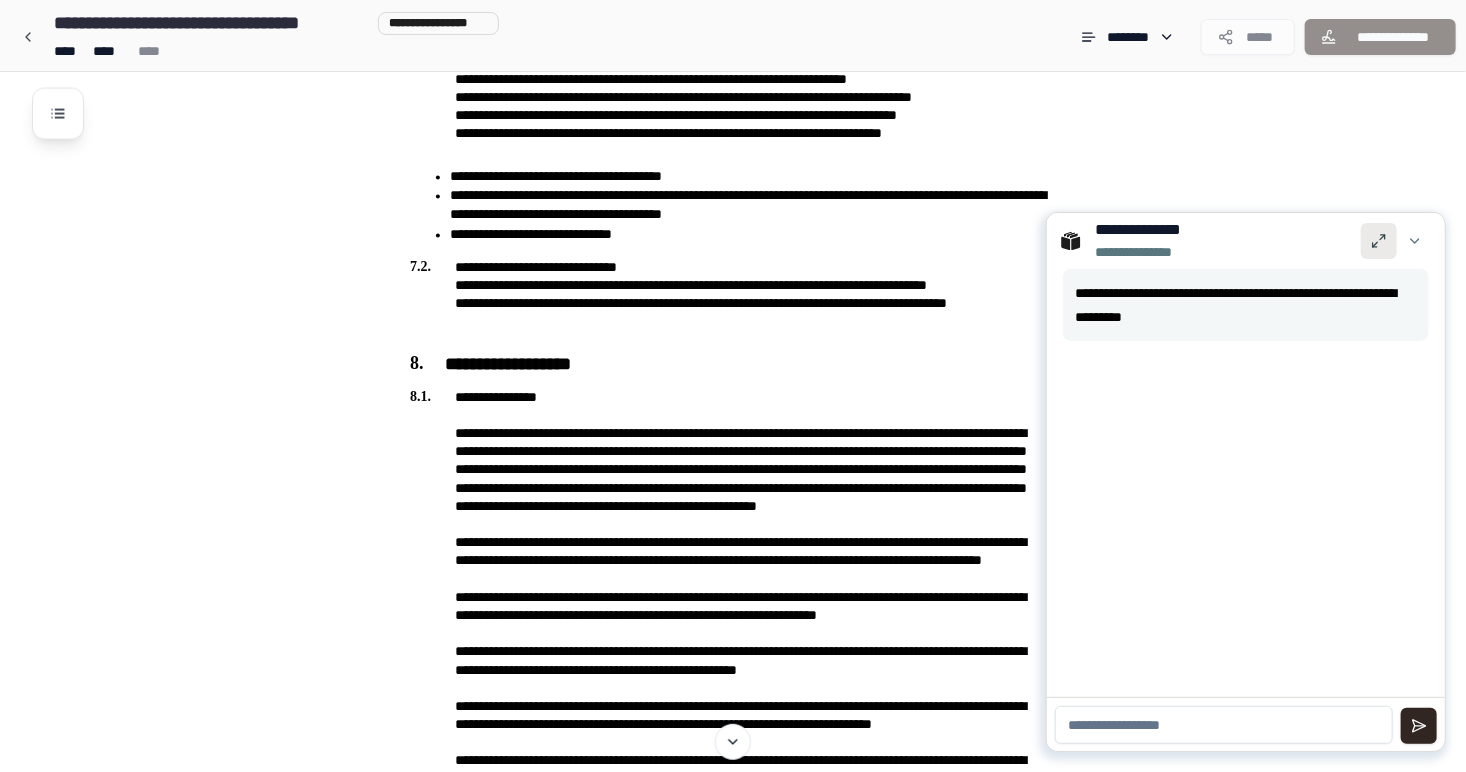 click at bounding box center (1379, 241) 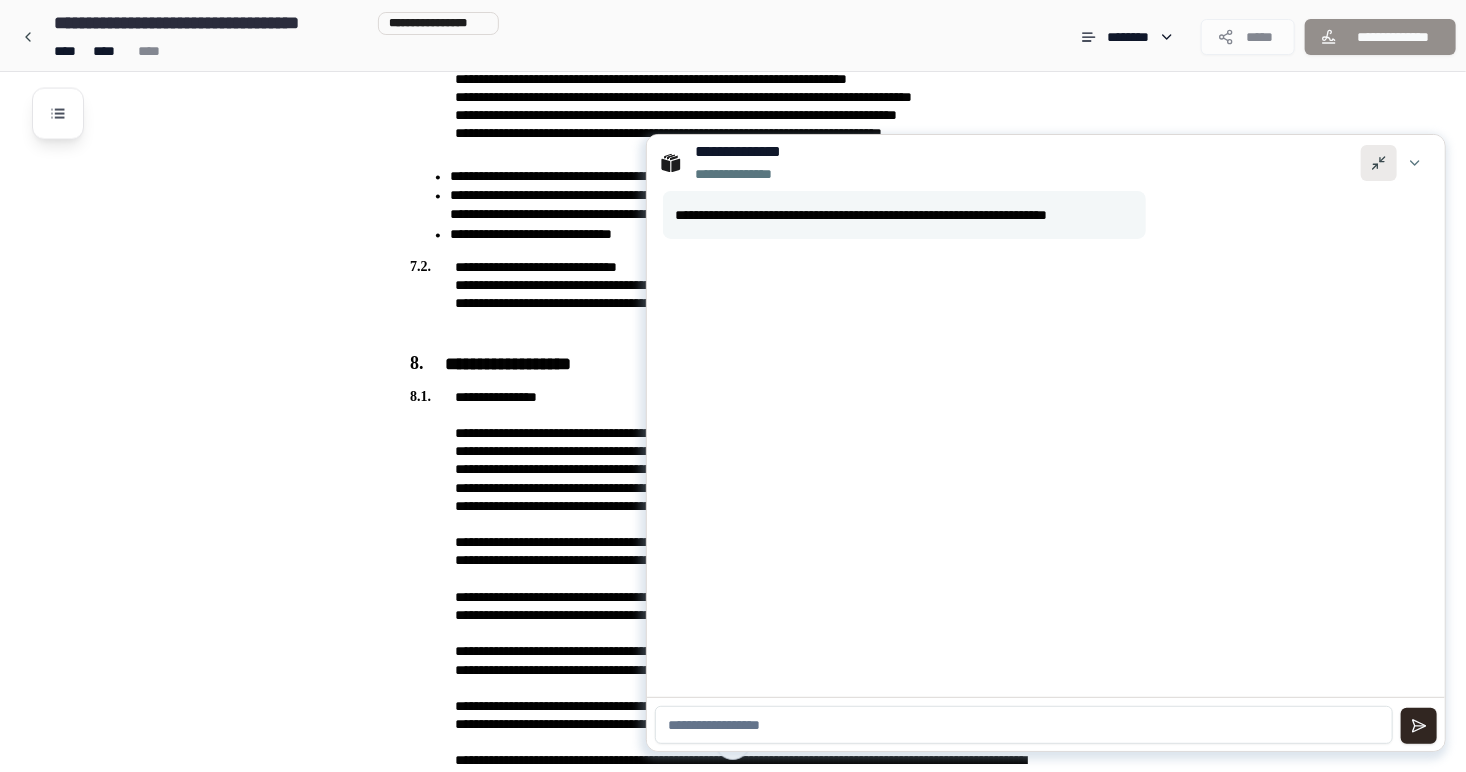 click at bounding box center [1379, 163] 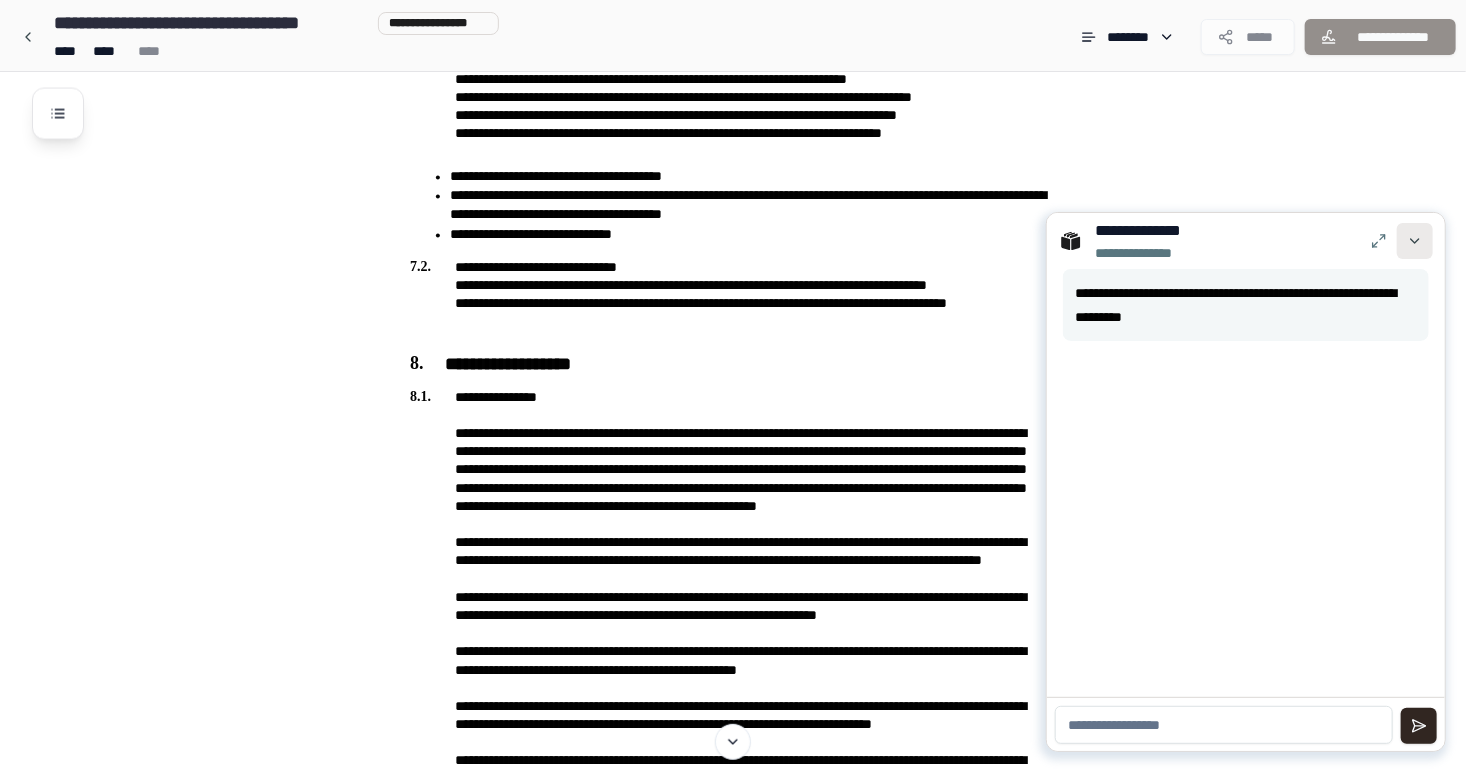 click at bounding box center (1415, 241) 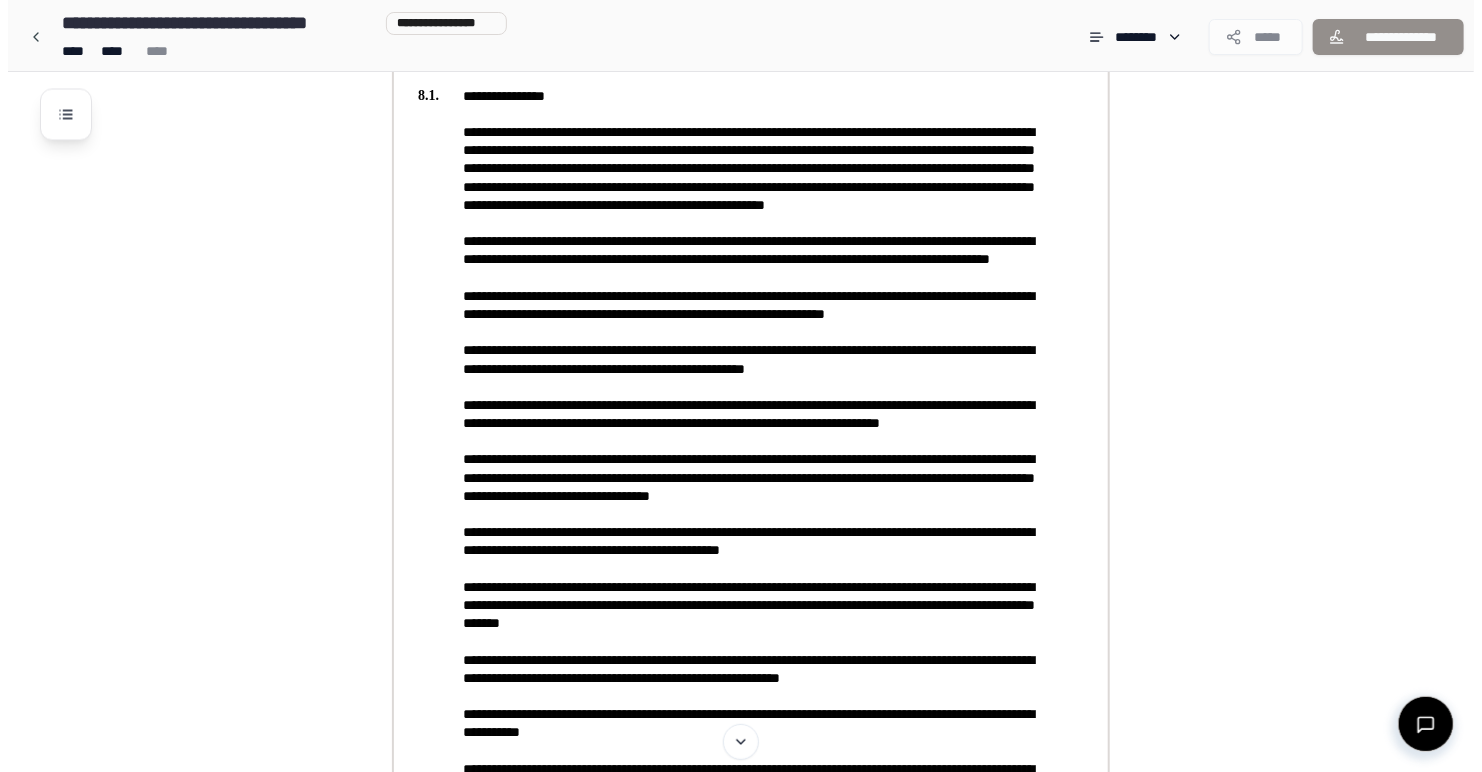 scroll, scrollTop: 1965, scrollLeft: 0, axis: vertical 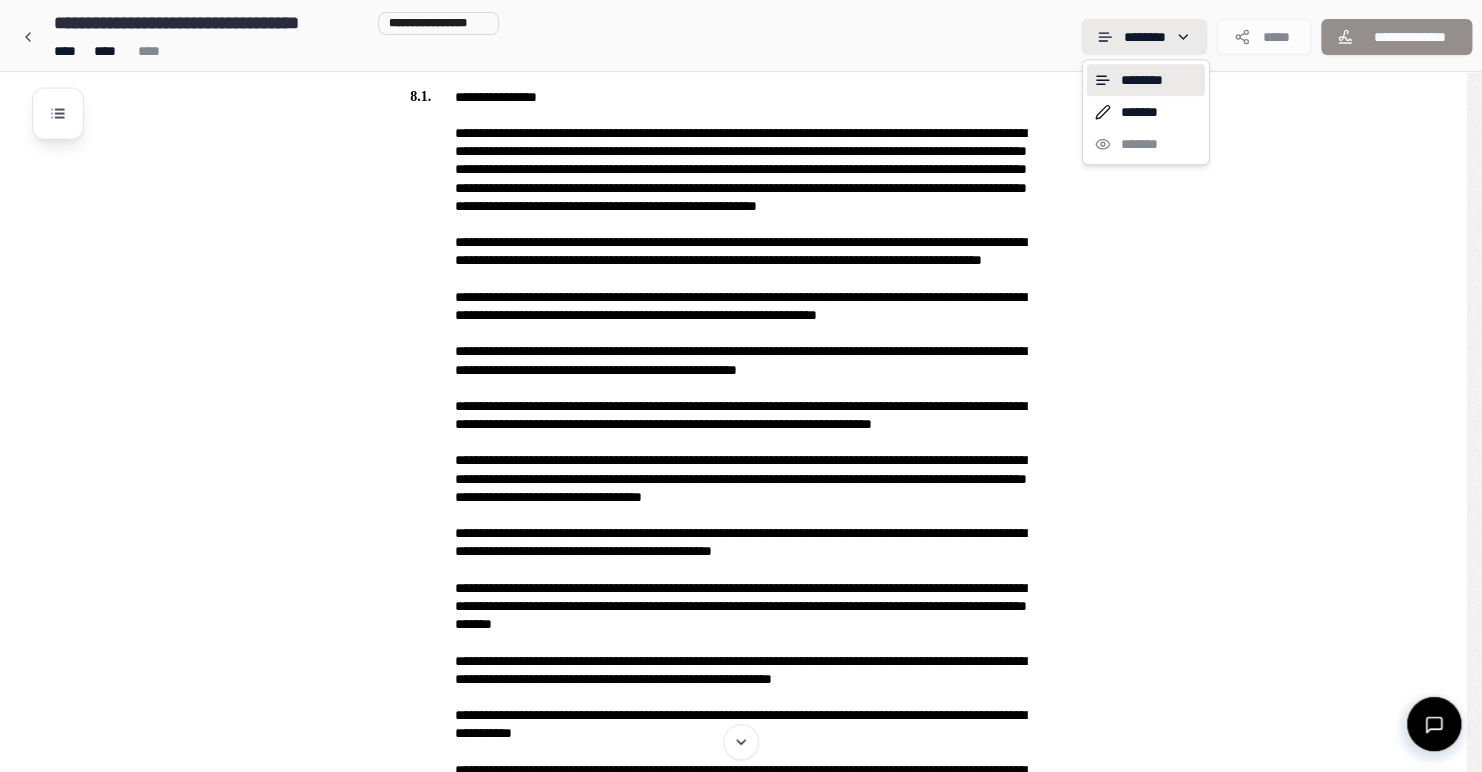 click on "**********" at bounding box center [733, -390] 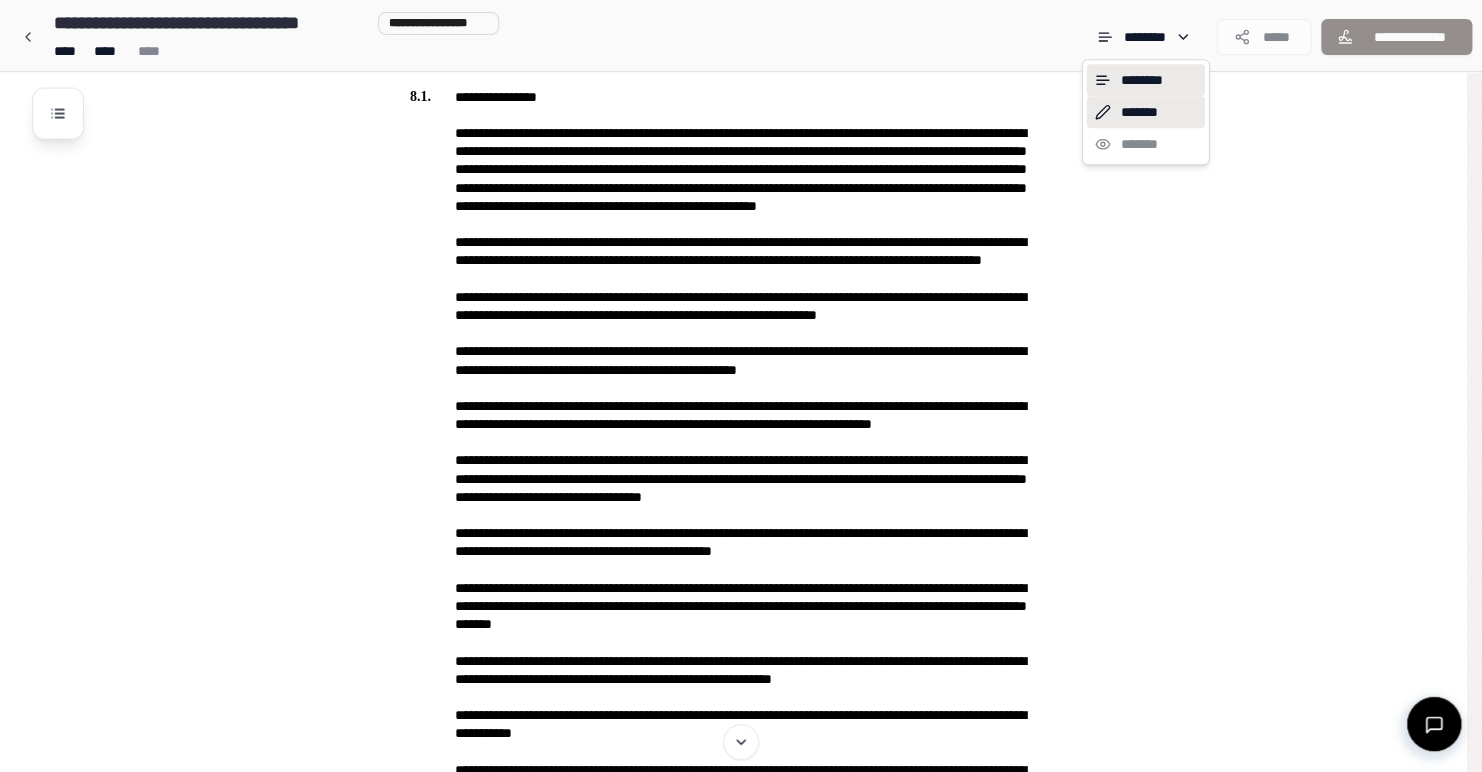 click on "*******" at bounding box center (1146, 112) 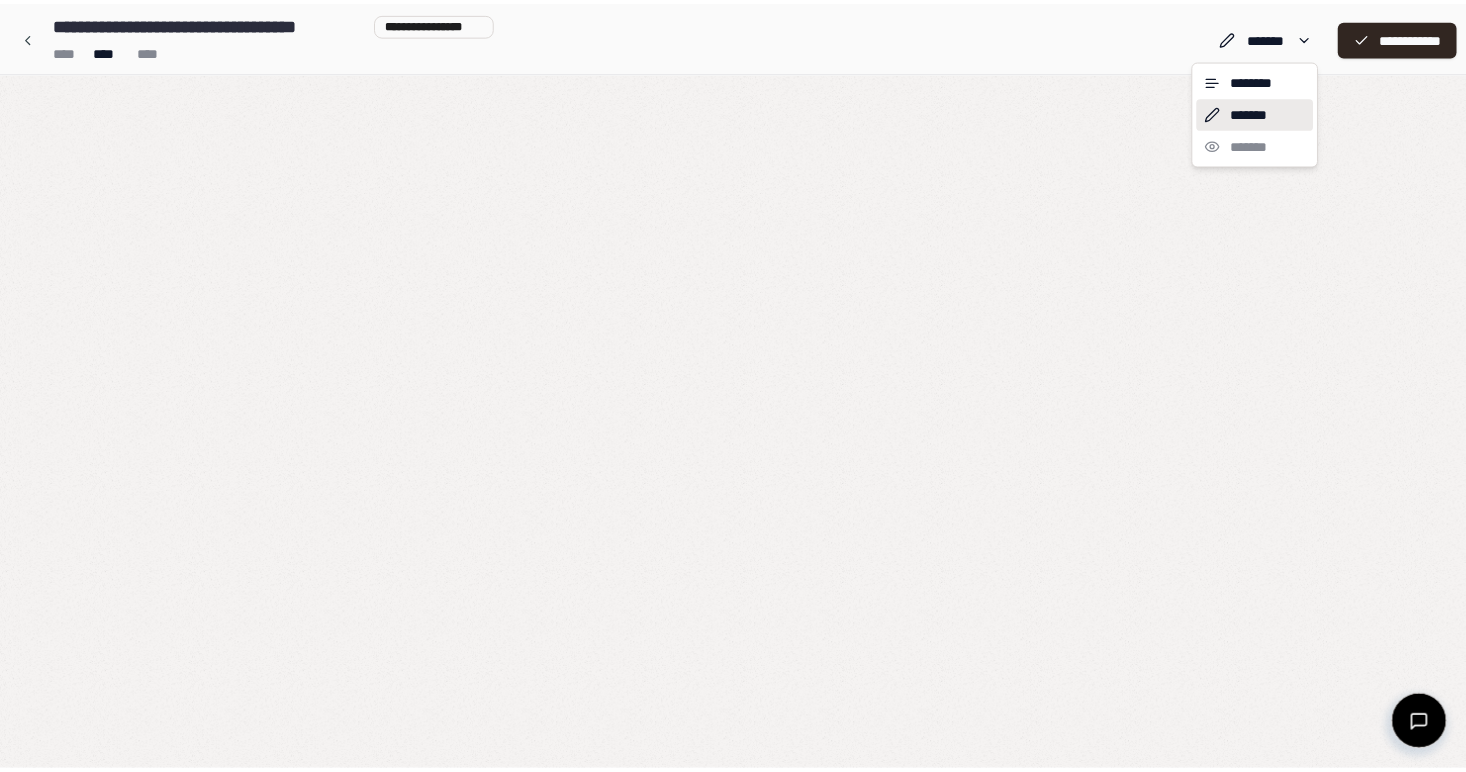 scroll, scrollTop: 0, scrollLeft: 0, axis: both 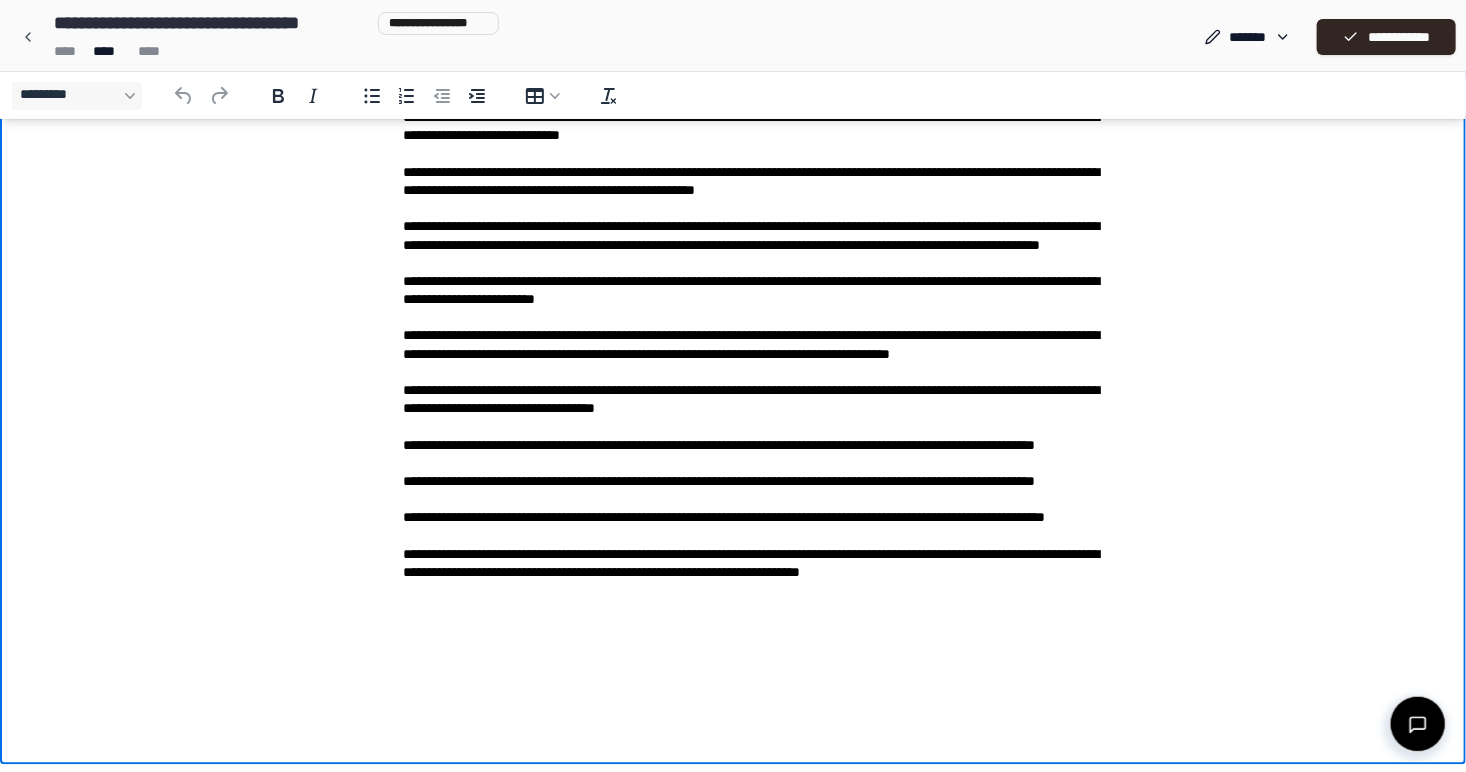 click on "**********" at bounding box center [733, 282] 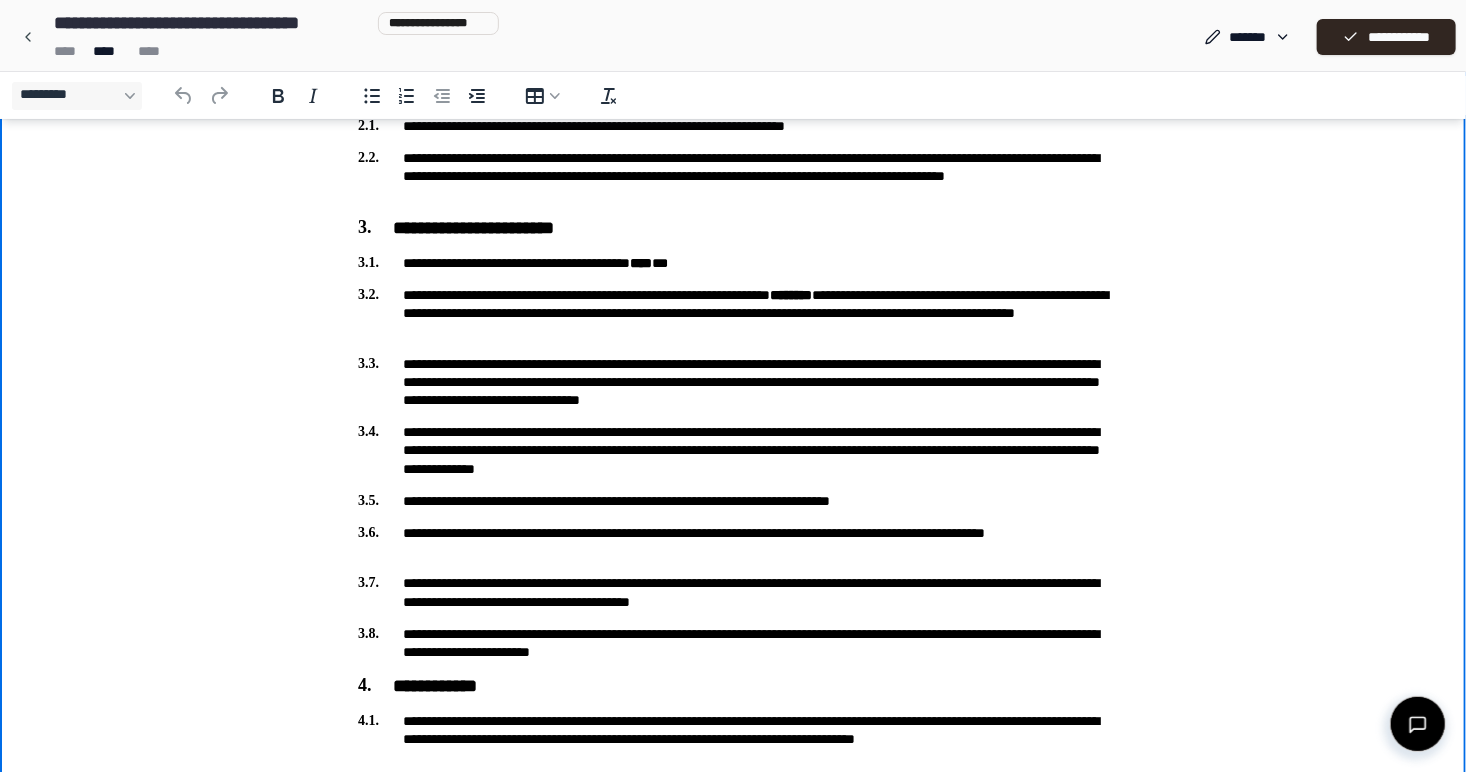 scroll, scrollTop: 350, scrollLeft: 0, axis: vertical 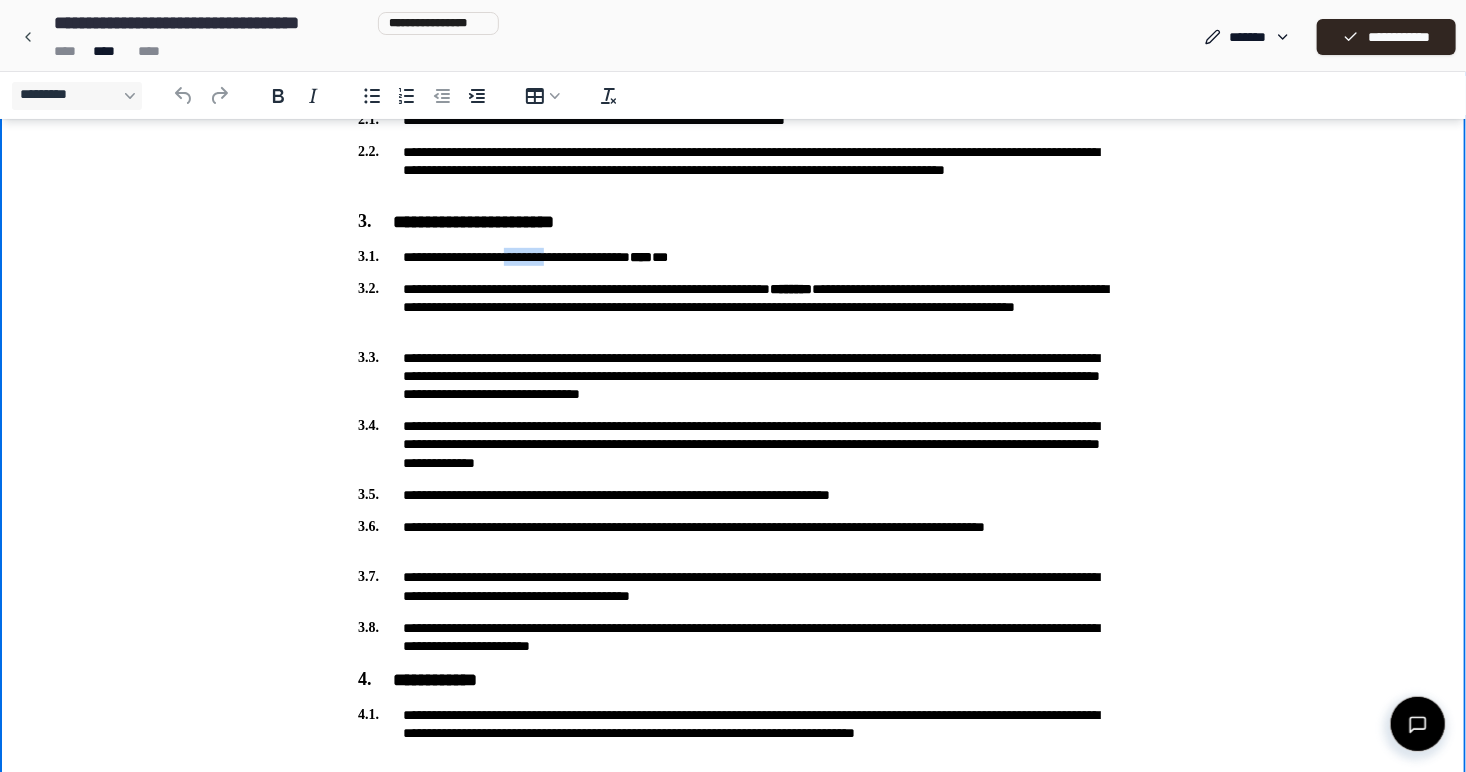 drag, startPoint x: 591, startPoint y: 263, endPoint x: 529, endPoint y: 244, distance: 64.84597 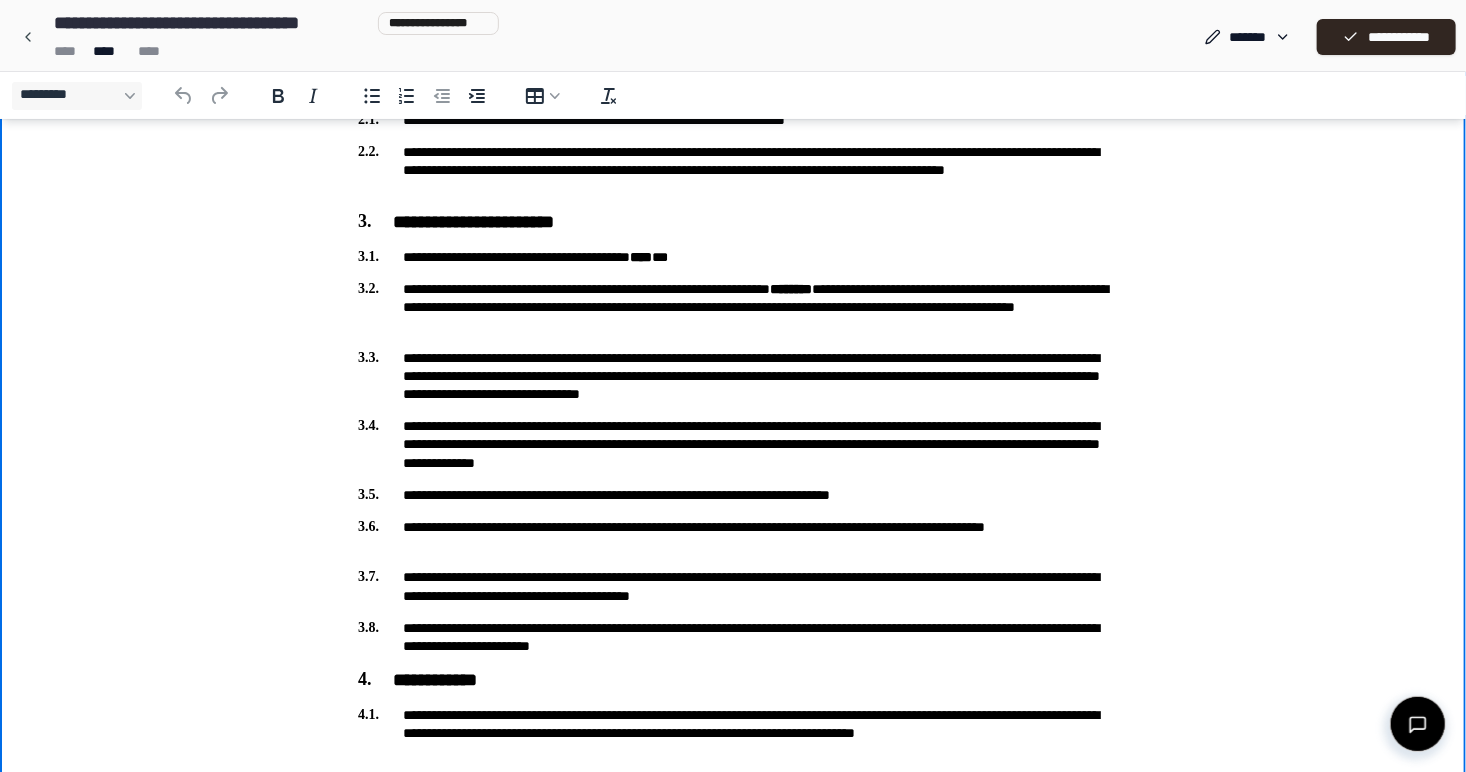 click on "**********" at bounding box center [733, 308] 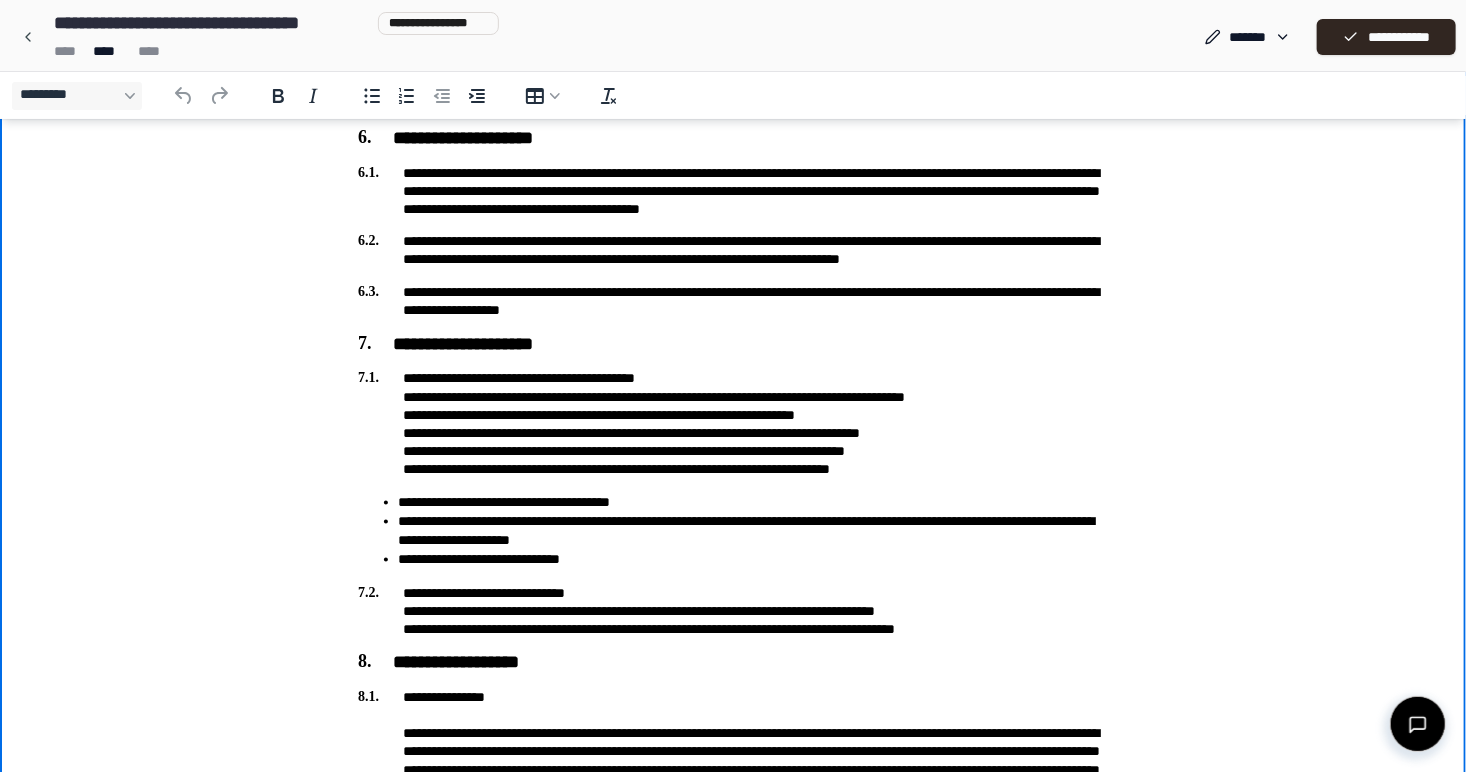 scroll, scrollTop: 1203, scrollLeft: 0, axis: vertical 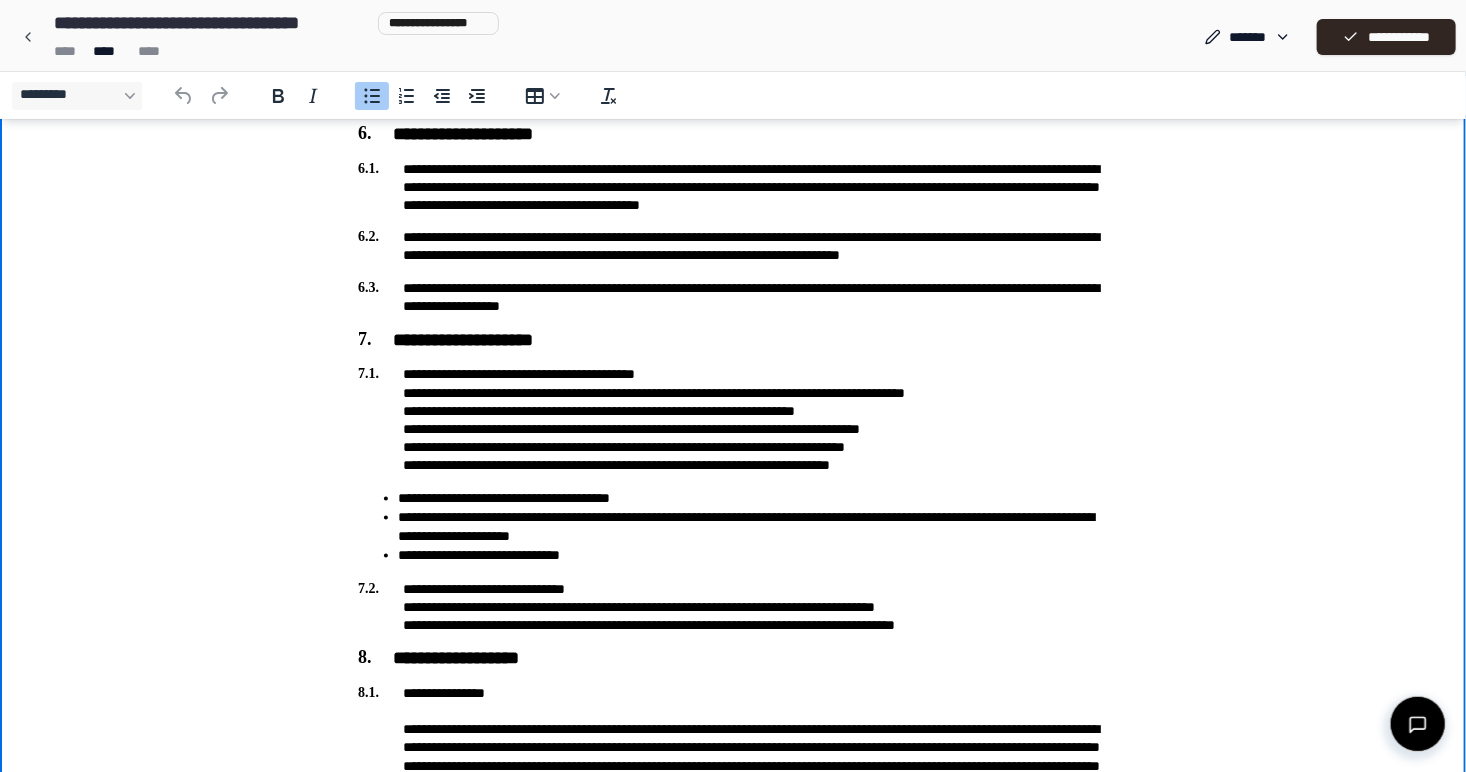click on "**********" at bounding box center (753, 499) 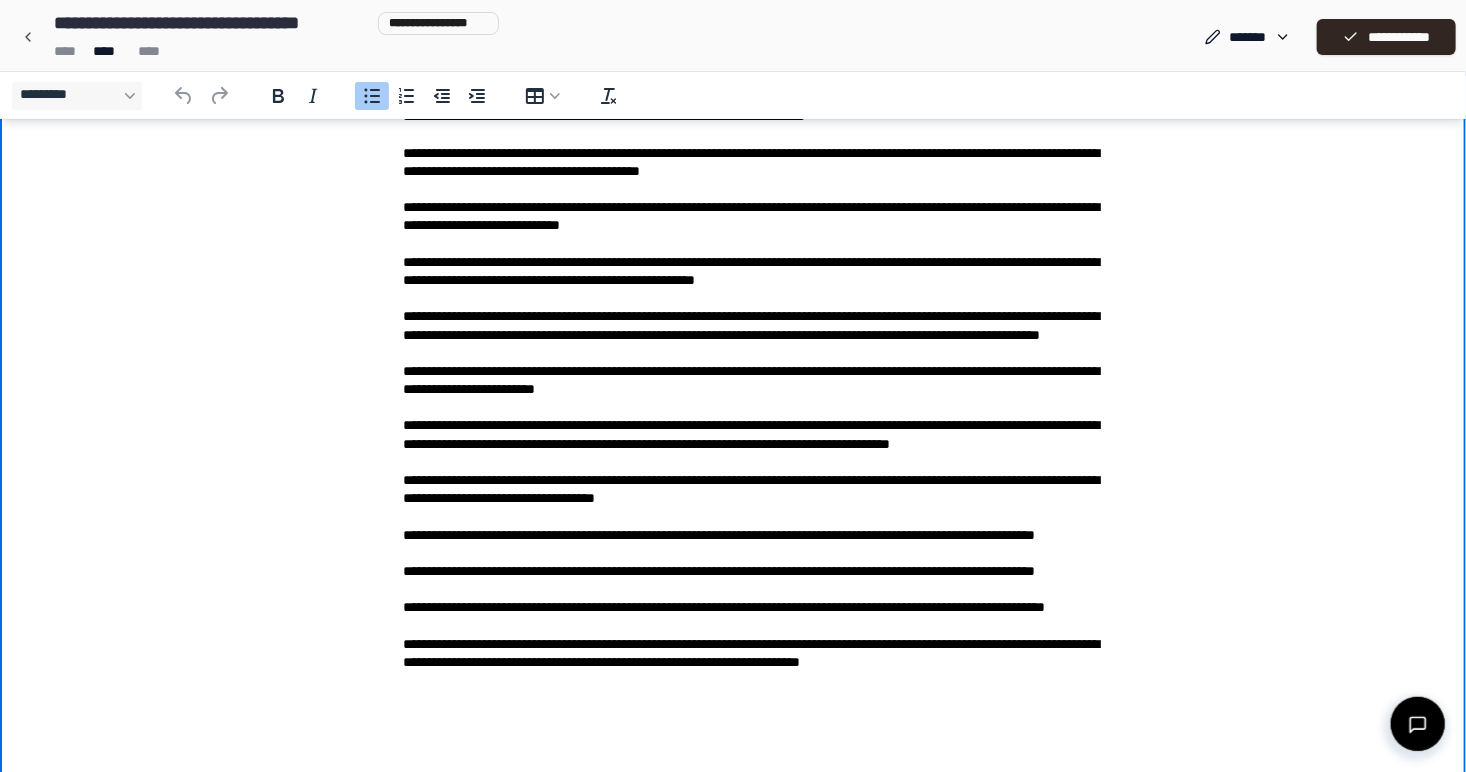 scroll, scrollTop: 2016, scrollLeft: 0, axis: vertical 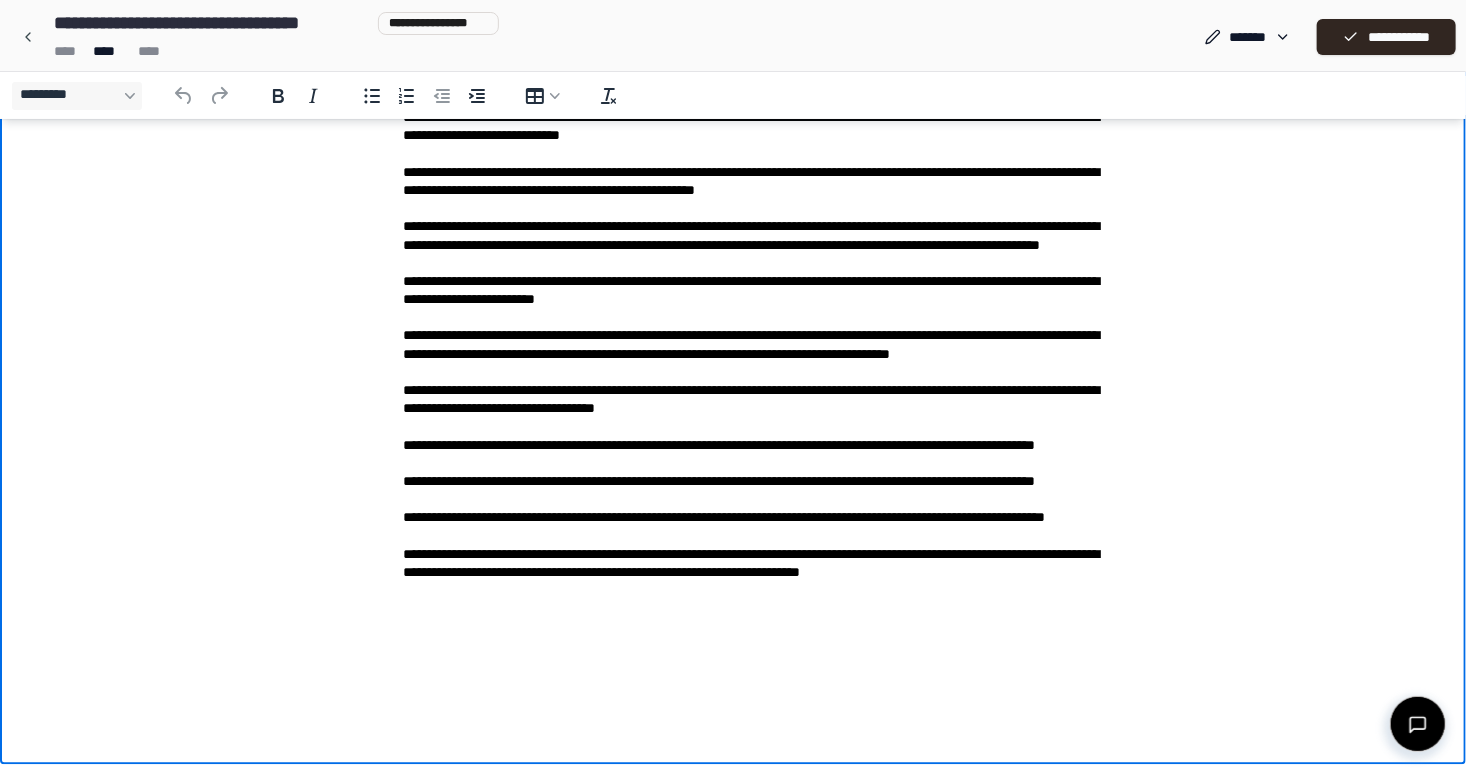 click on "**********" at bounding box center (733, 282) 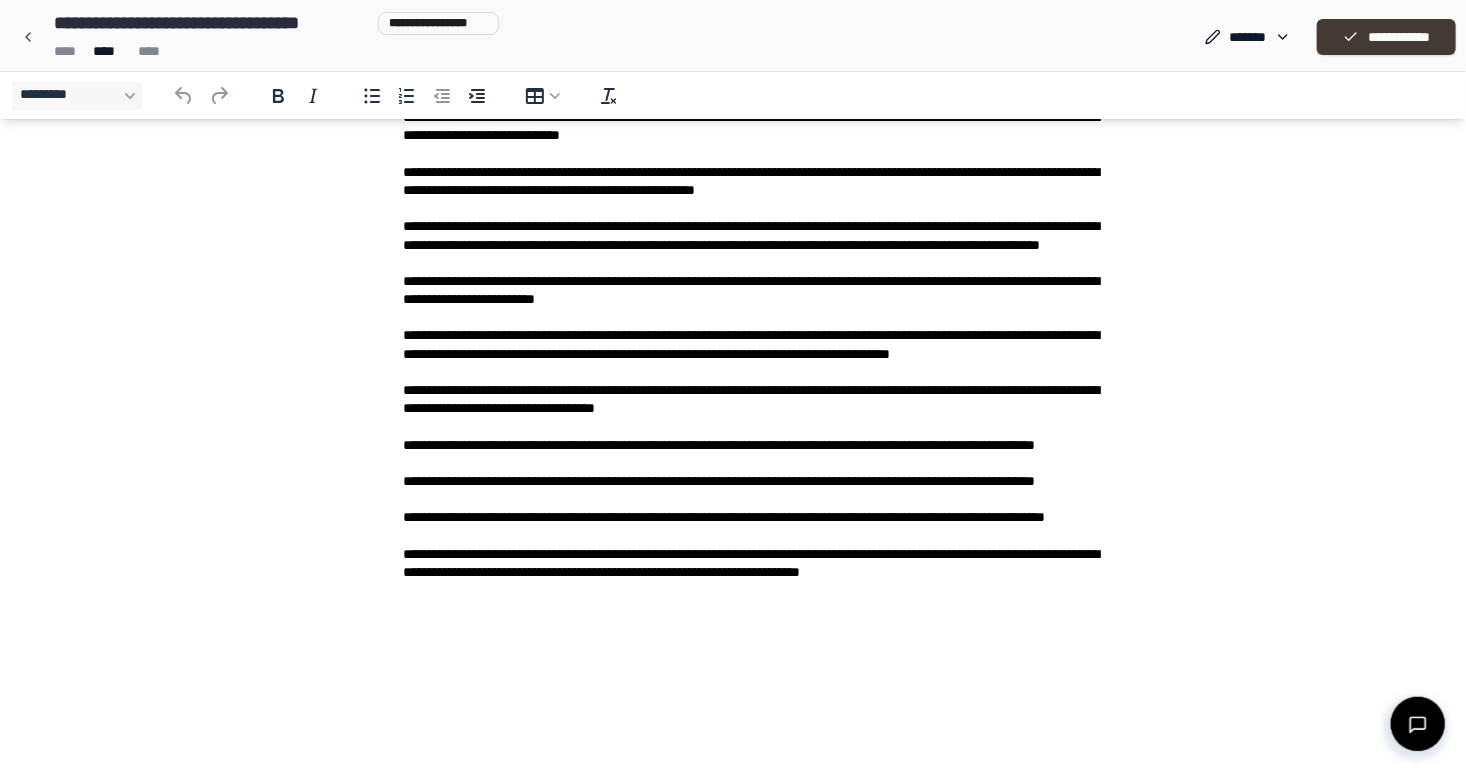click on "**********" at bounding box center [1386, 37] 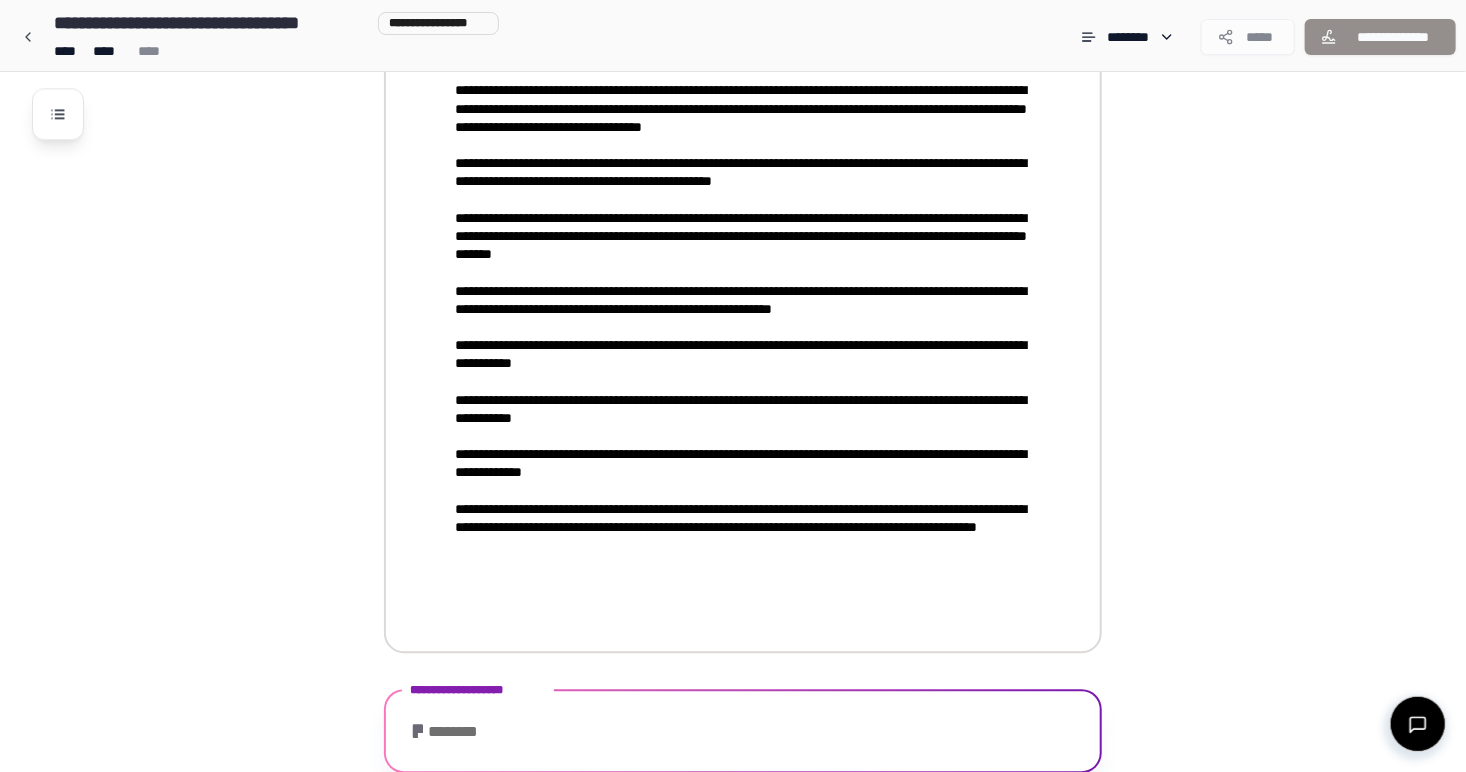 scroll, scrollTop: 2378, scrollLeft: 0, axis: vertical 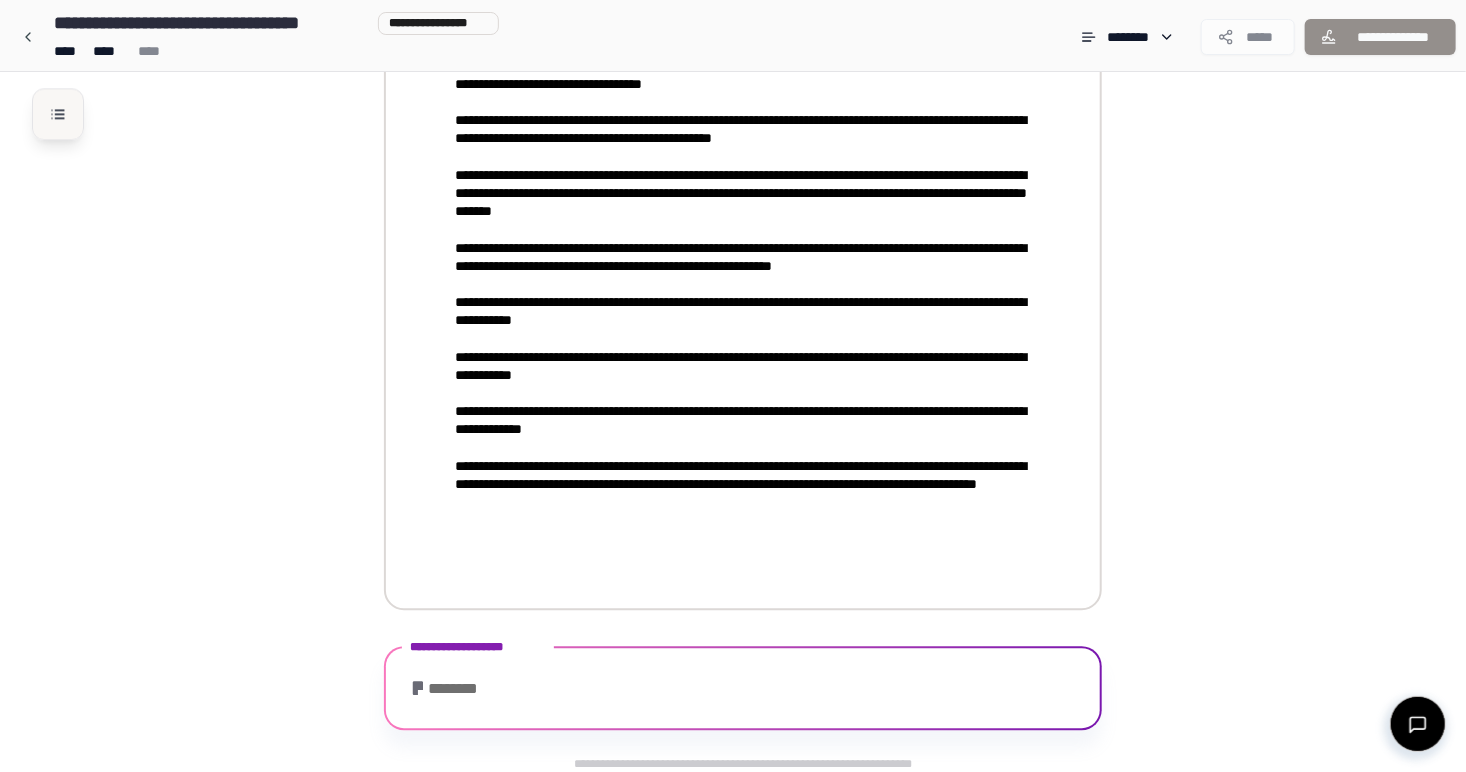click at bounding box center [58, 114] 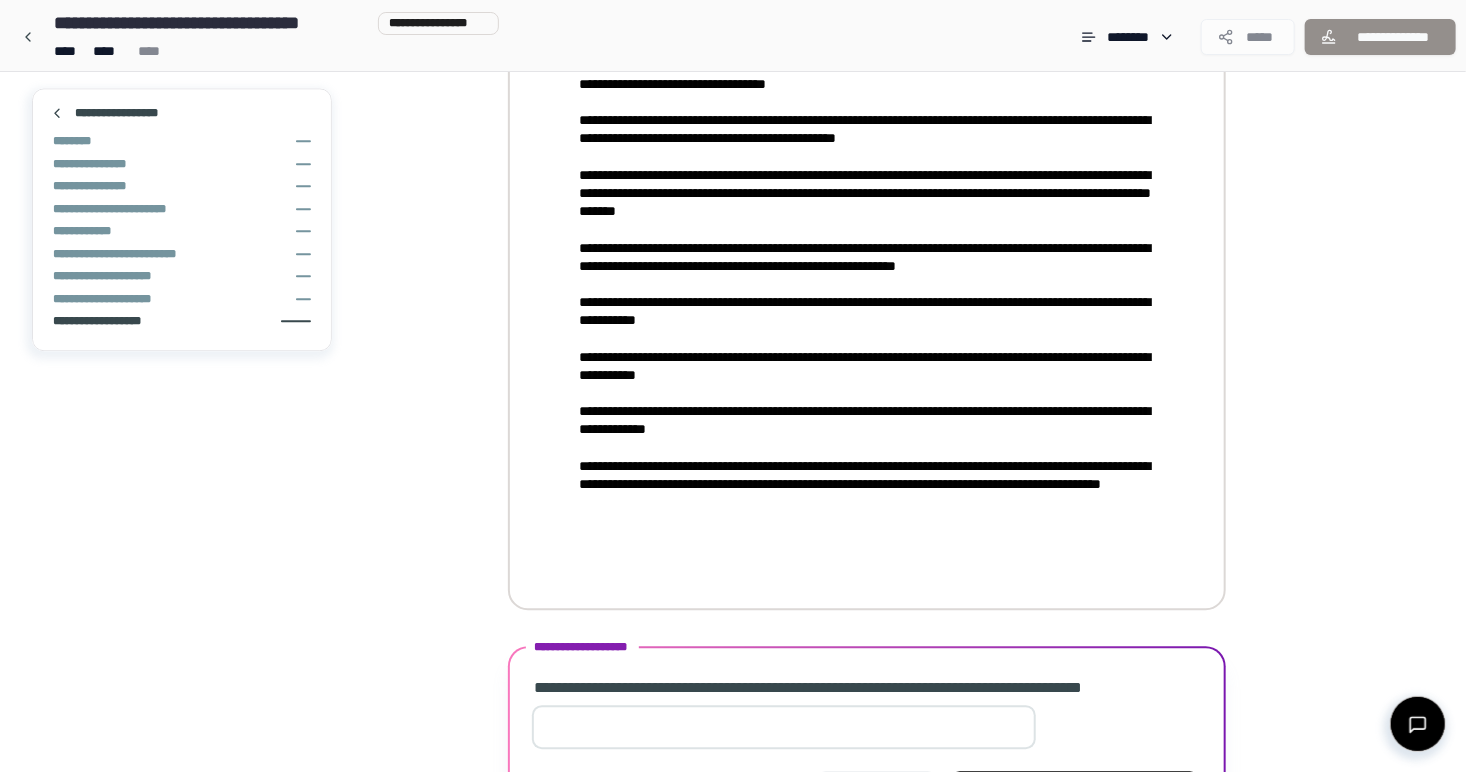 scroll, scrollTop: 2512, scrollLeft: 0, axis: vertical 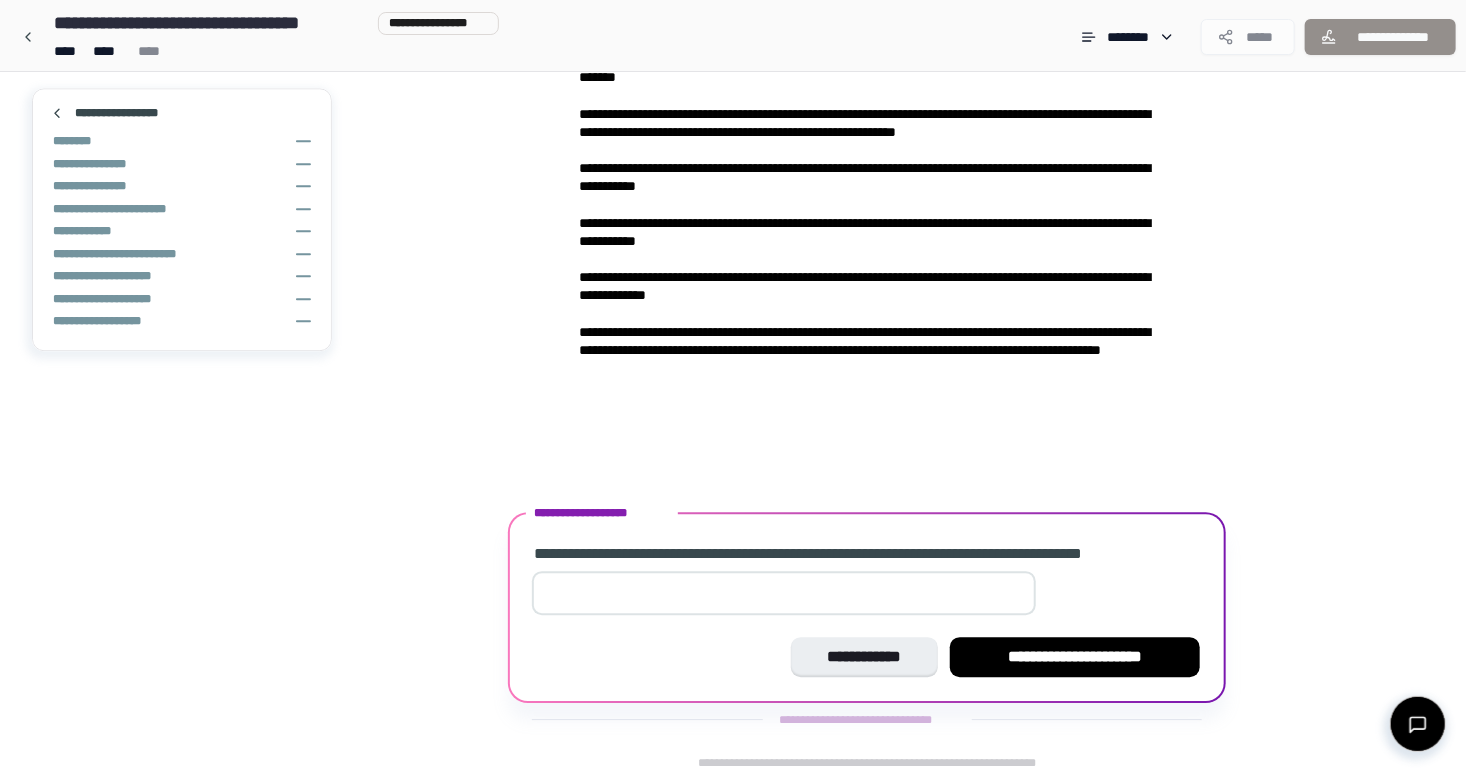 click on "*" at bounding box center [784, 593] 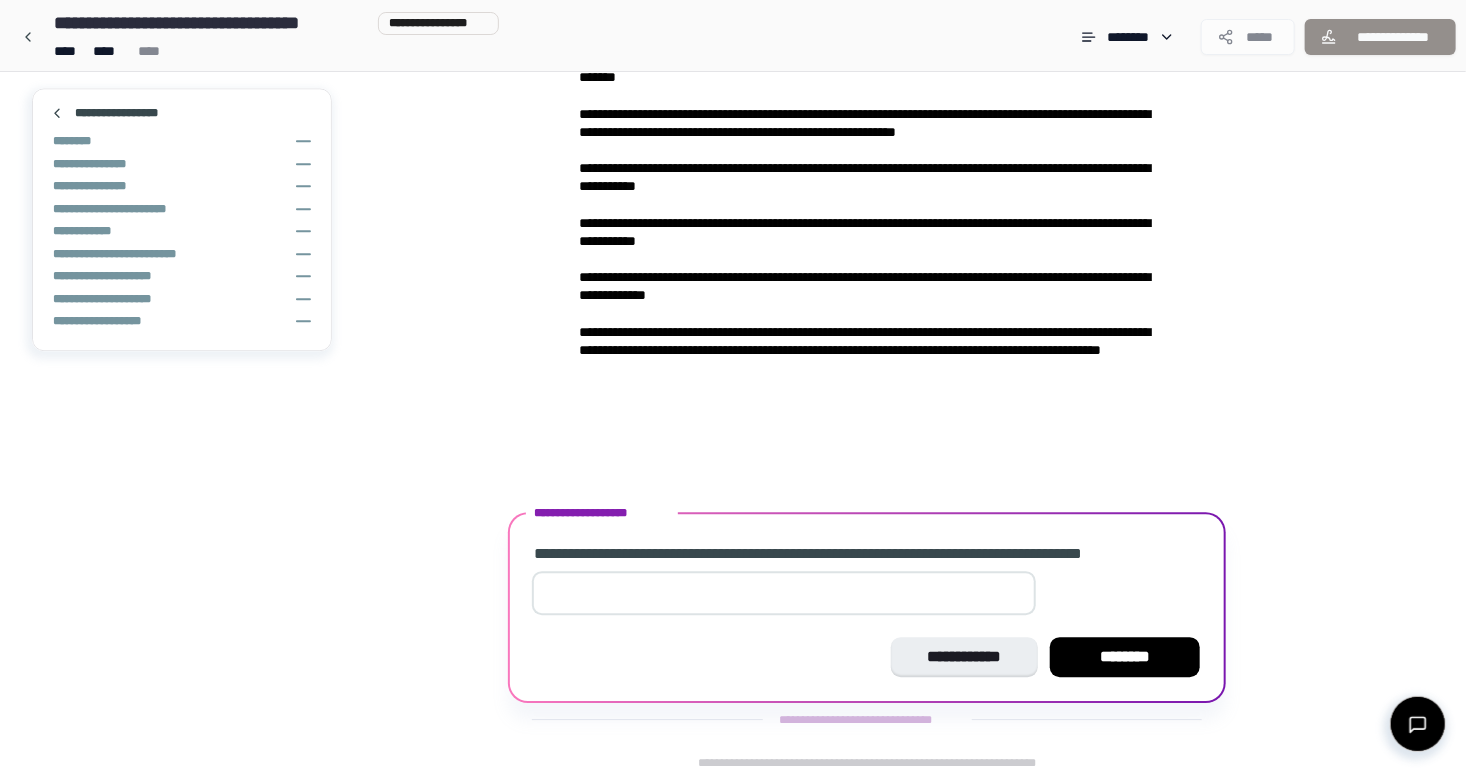 click on "*" at bounding box center (784, 593) 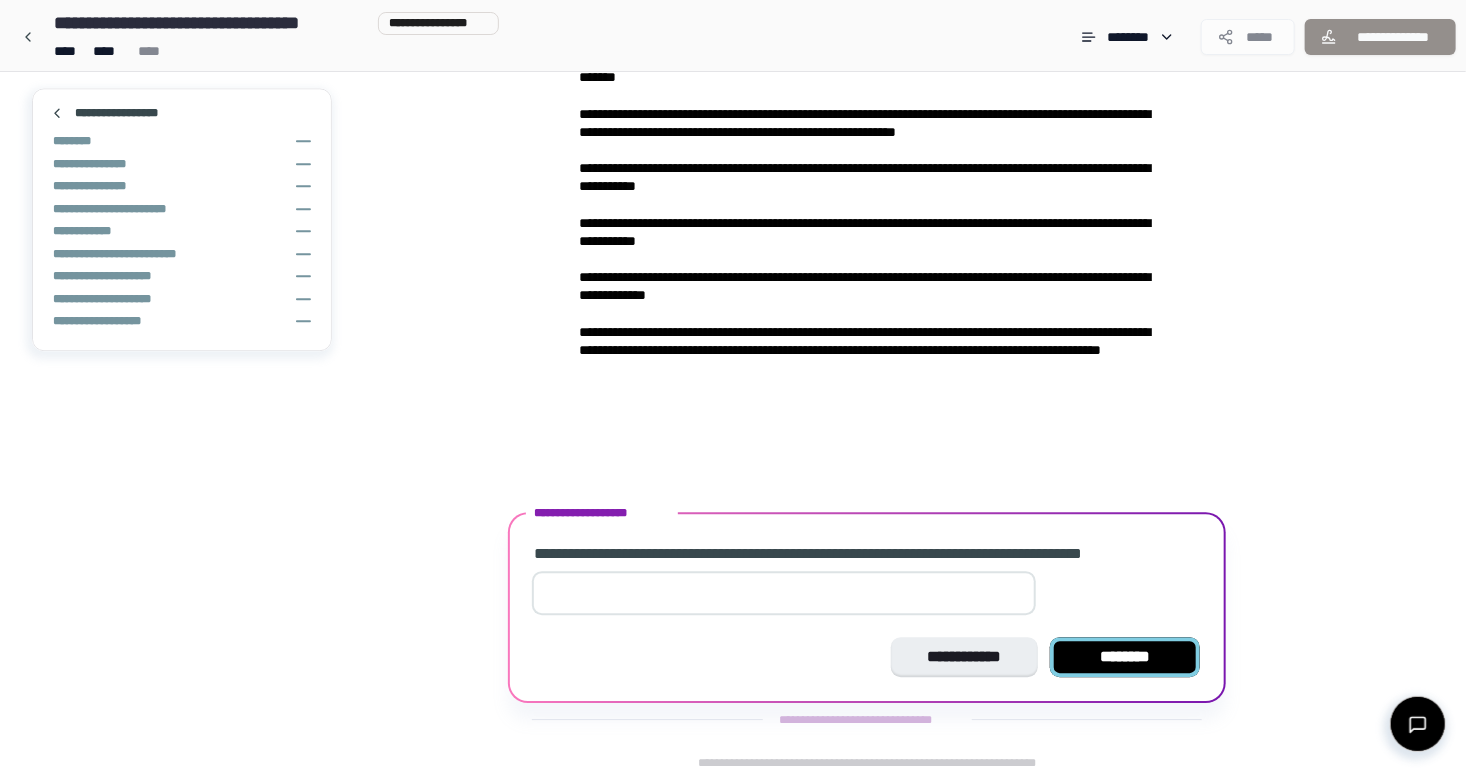 click on "********" at bounding box center (1125, 657) 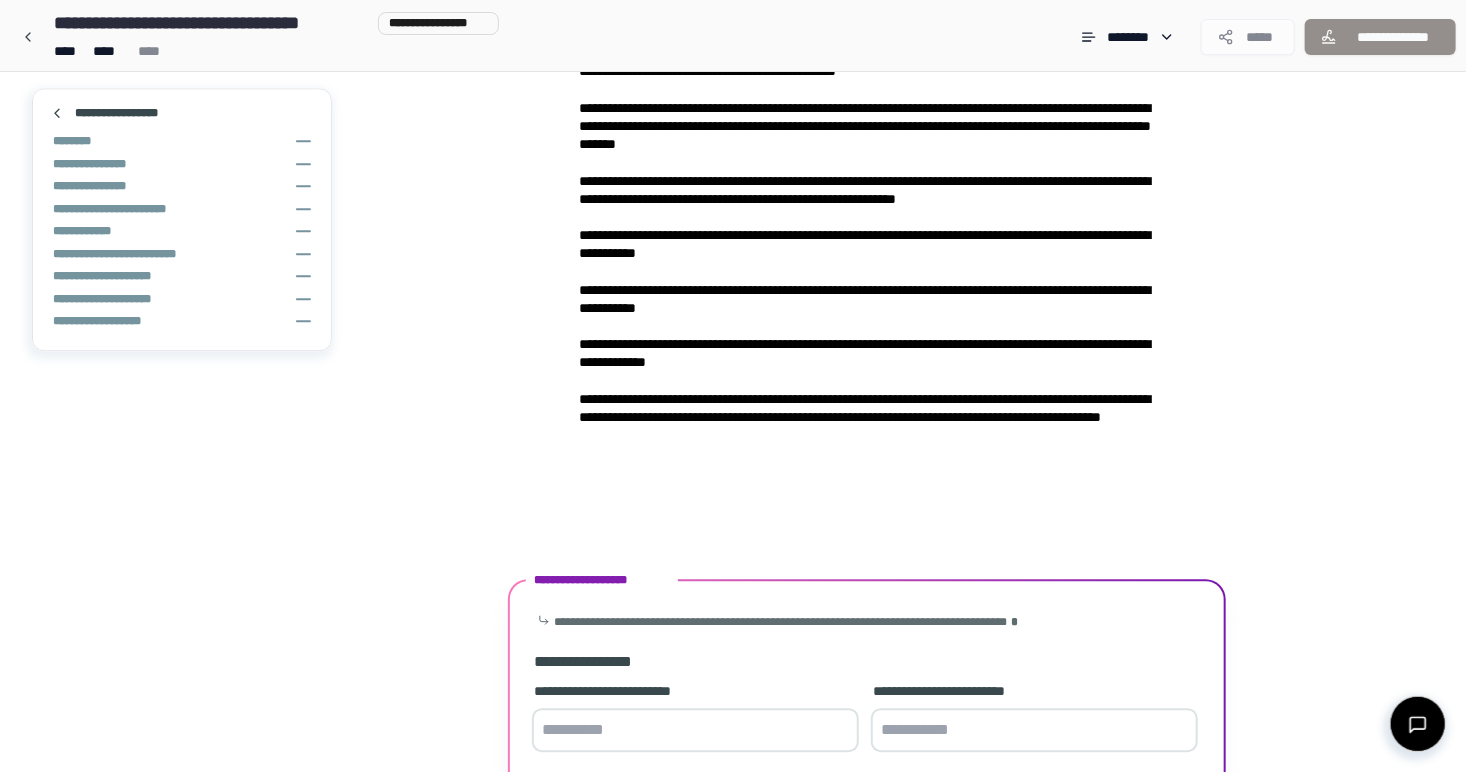 scroll, scrollTop: 2582, scrollLeft: 0, axis: vertical 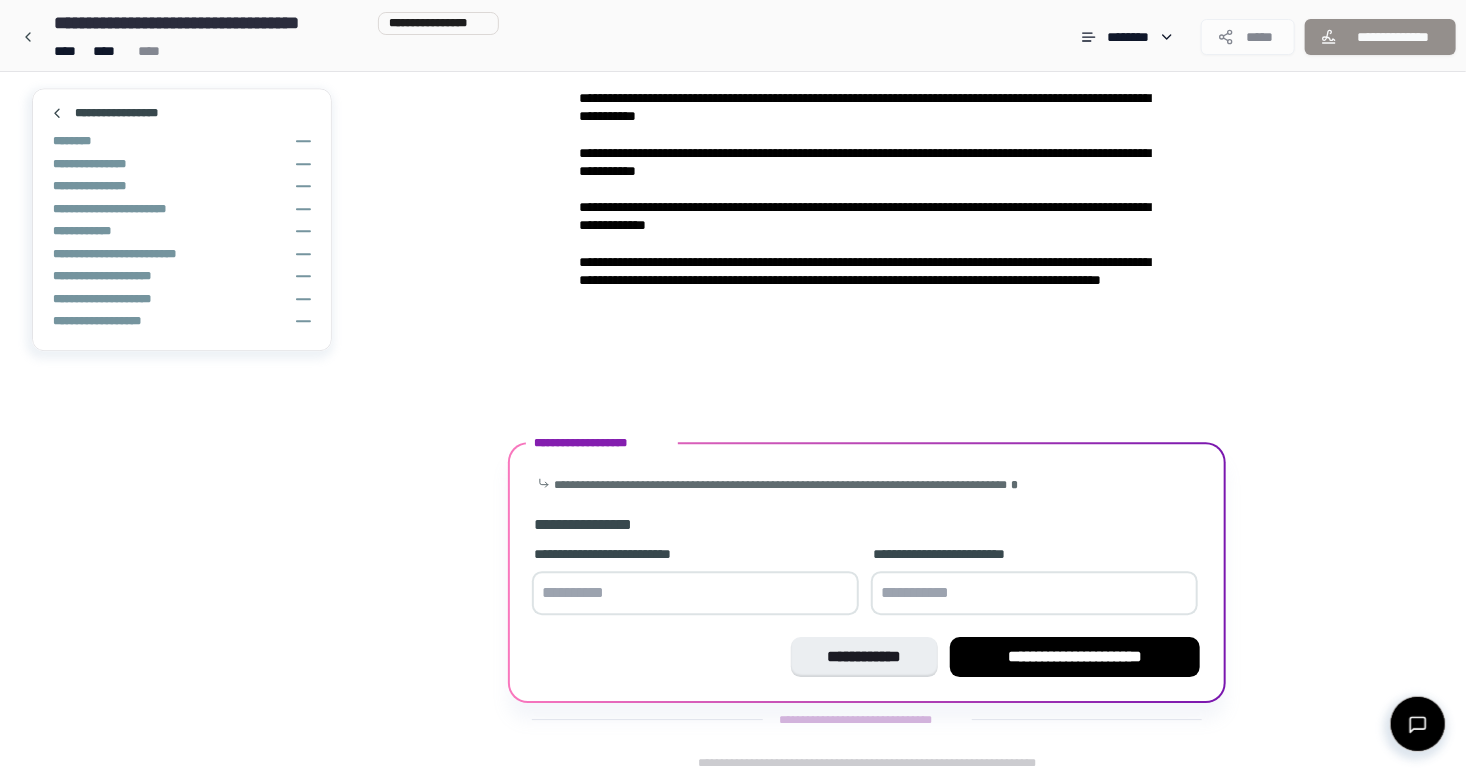 click at bounding box center [695, 593] 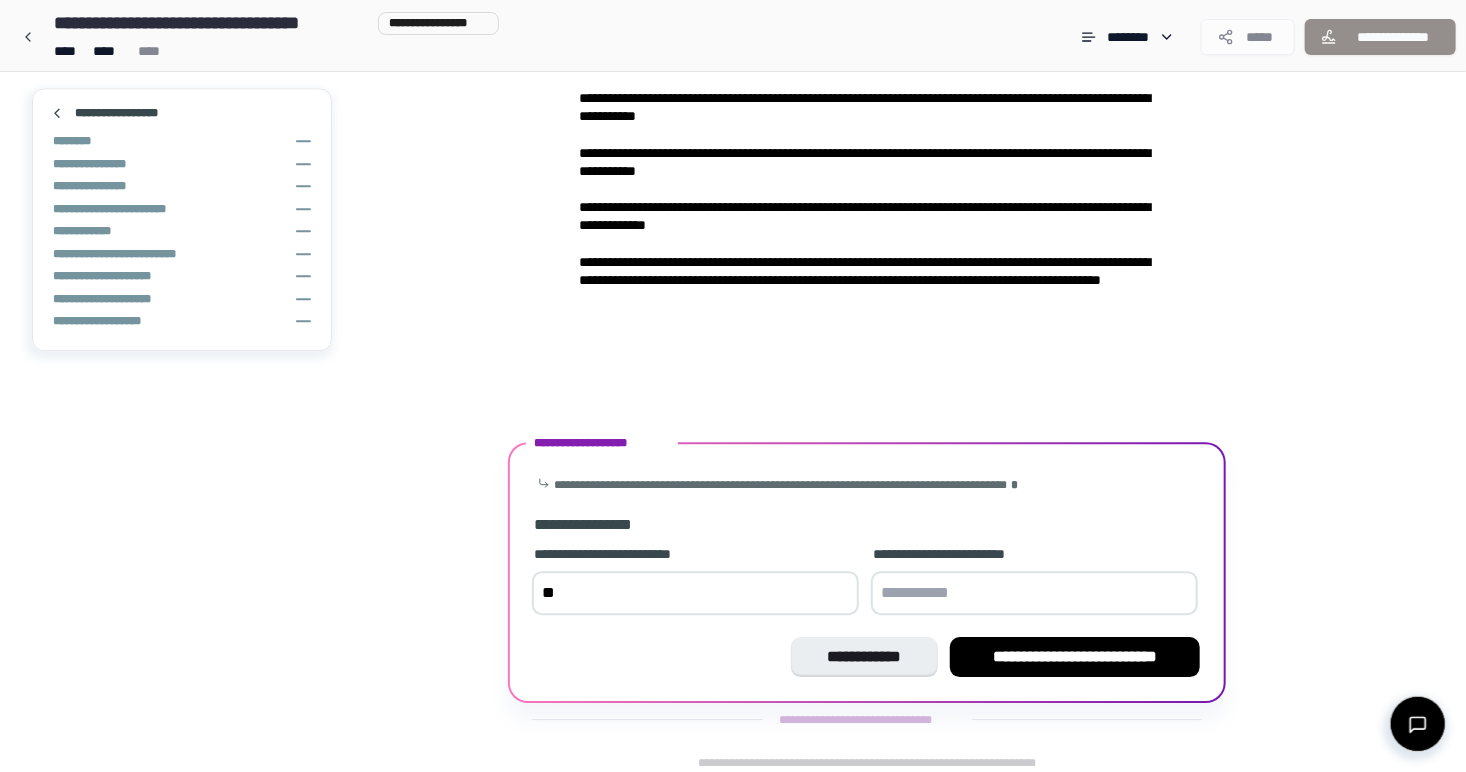 type on "*" 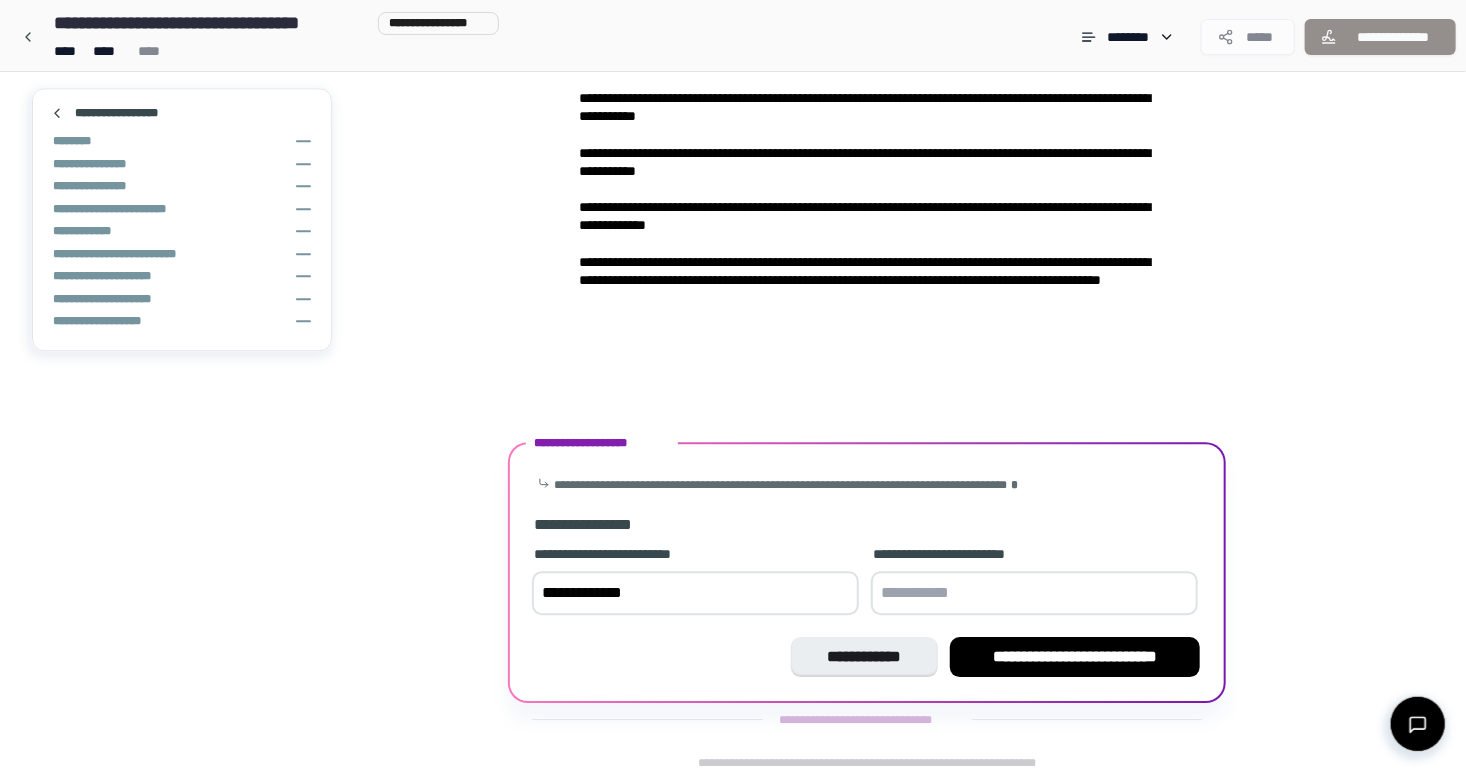 type on "**********" 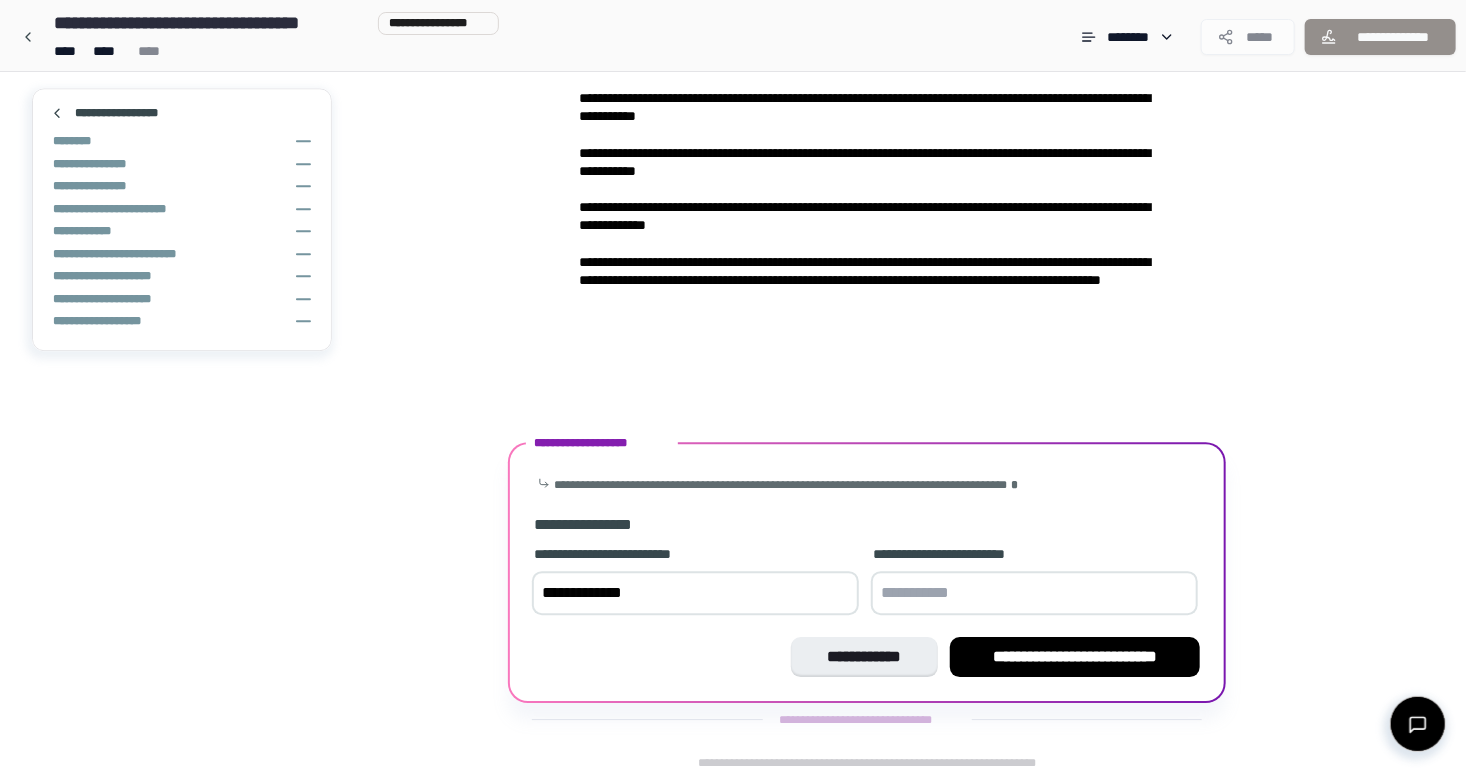 click at bounding box center (1034, 593) 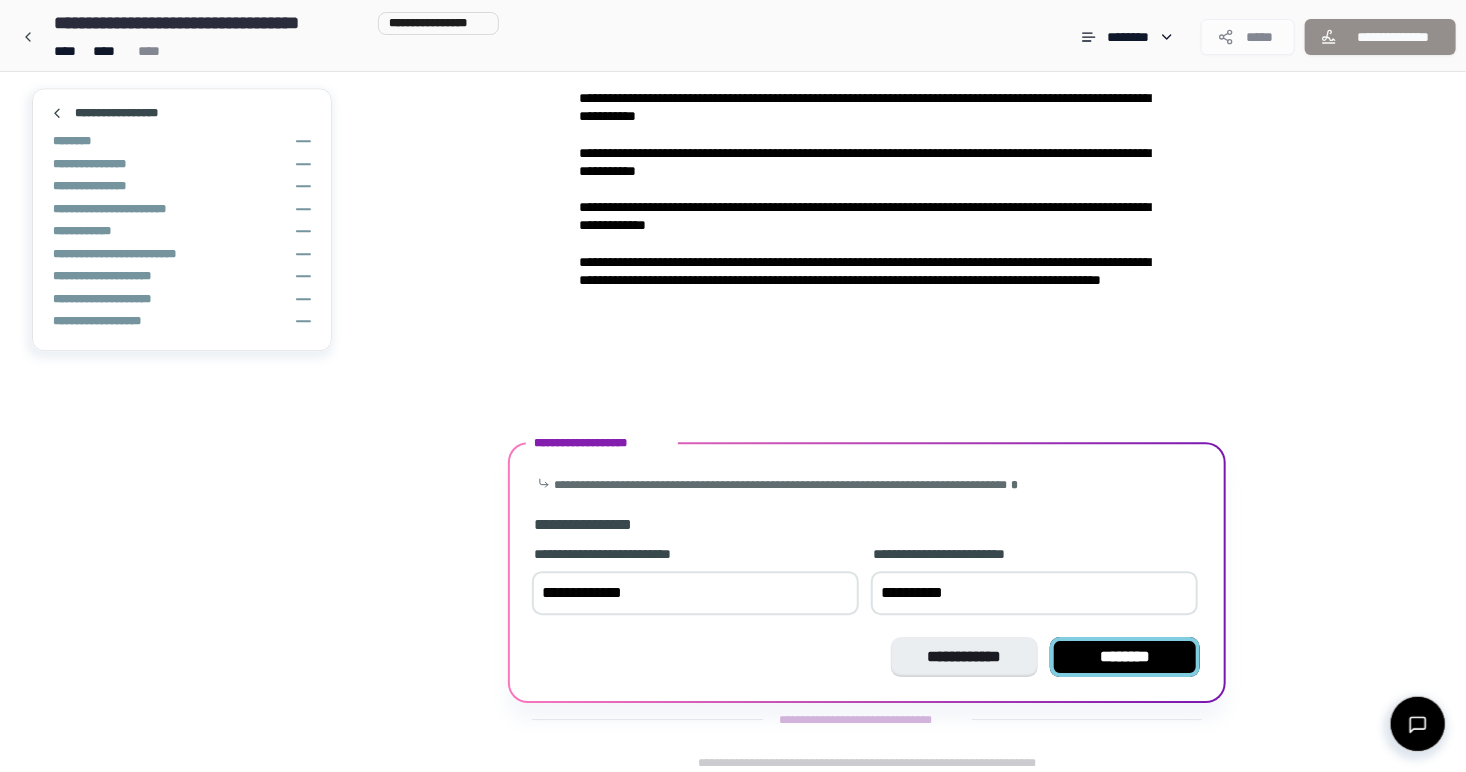 type on "**********" 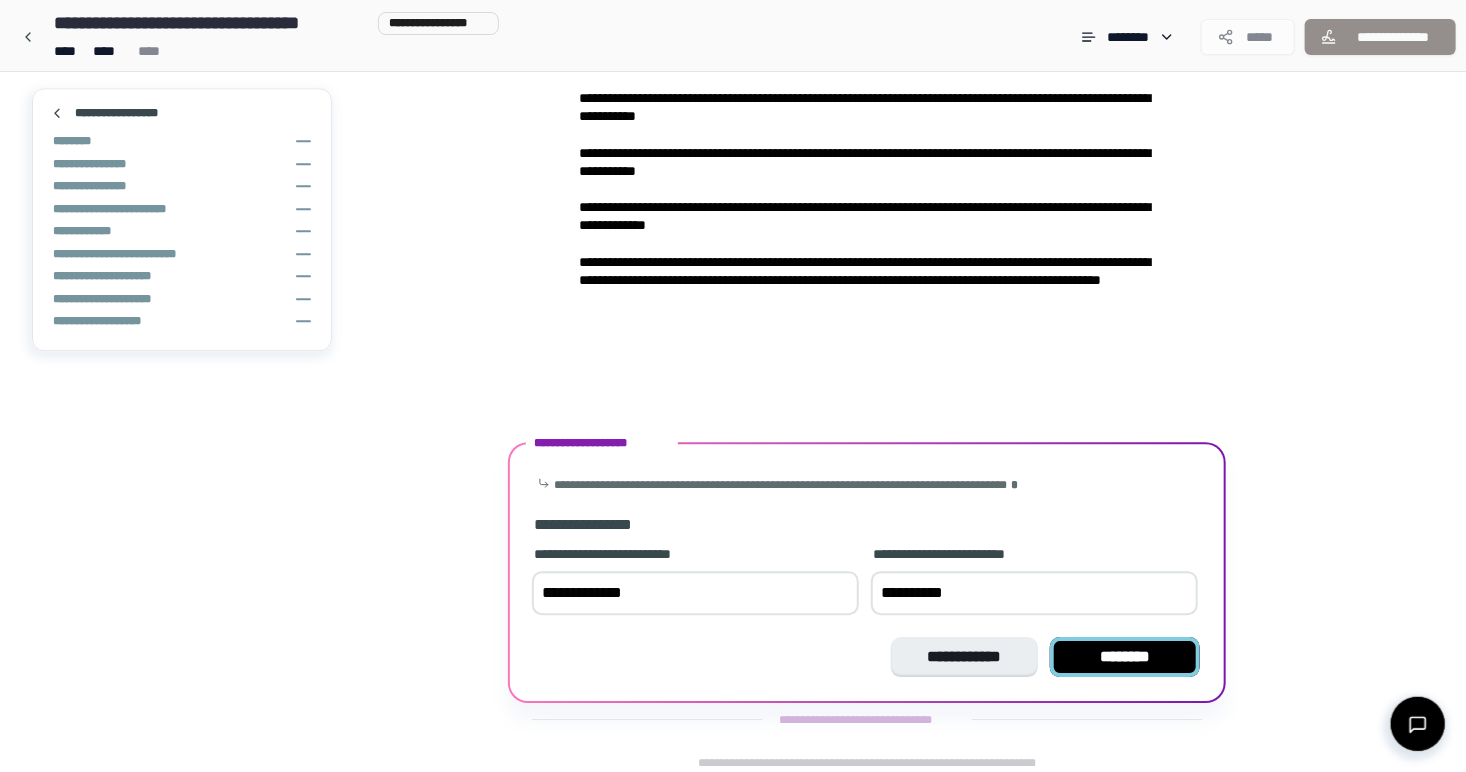click on "********" at bounding box center (1125, 657) 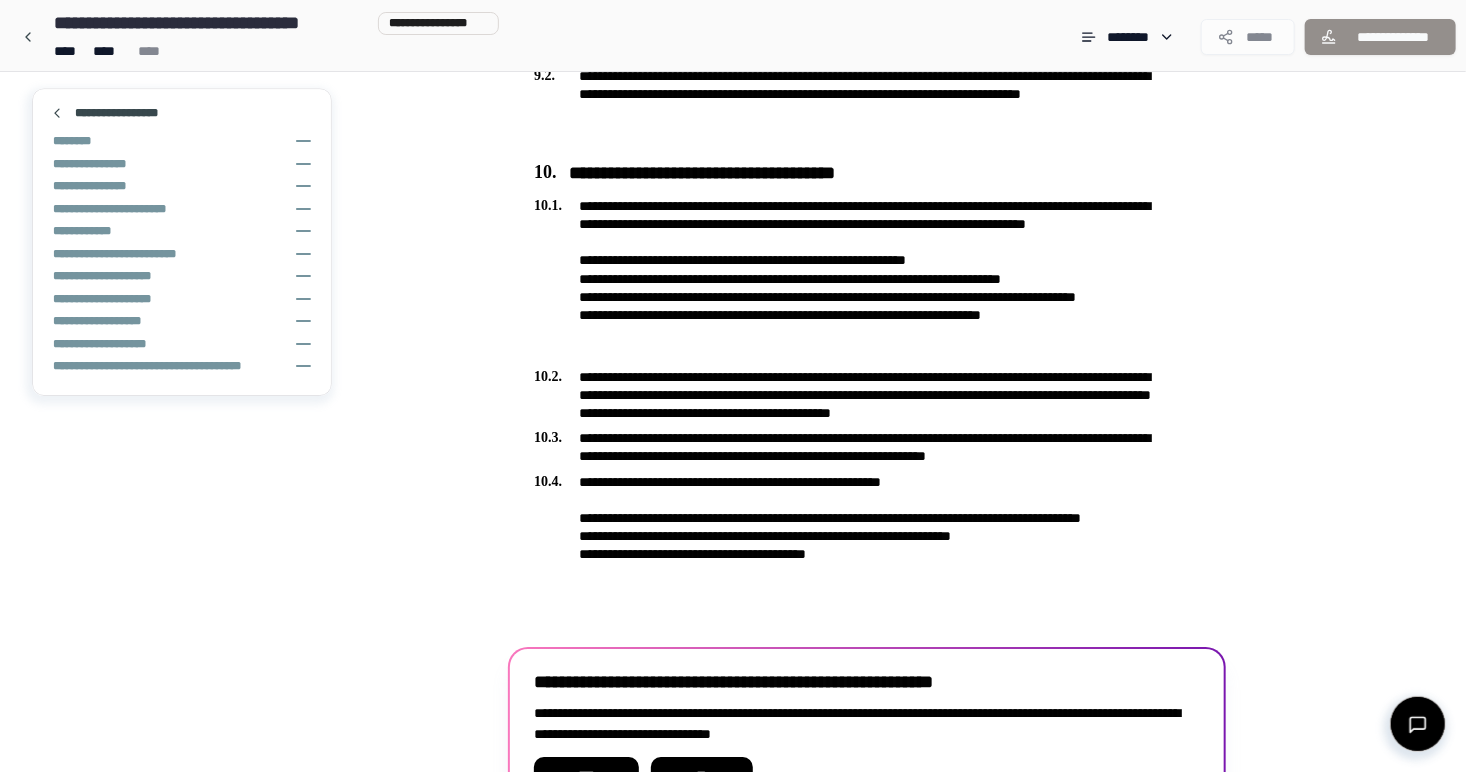 scroll, scrollTop: 3218, scrollLeft: 0, axis: vertical 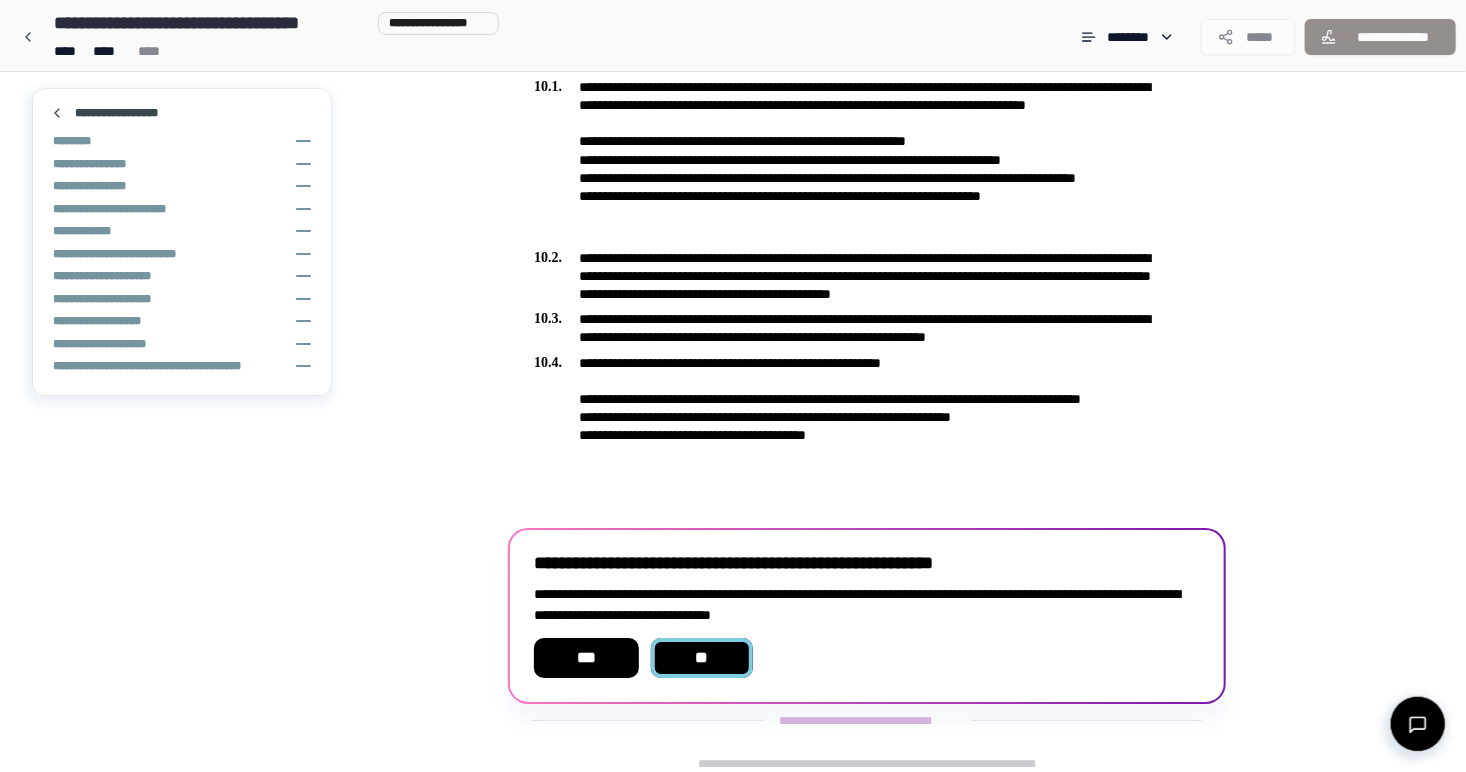click on "**" at bounding box center (702, 658) 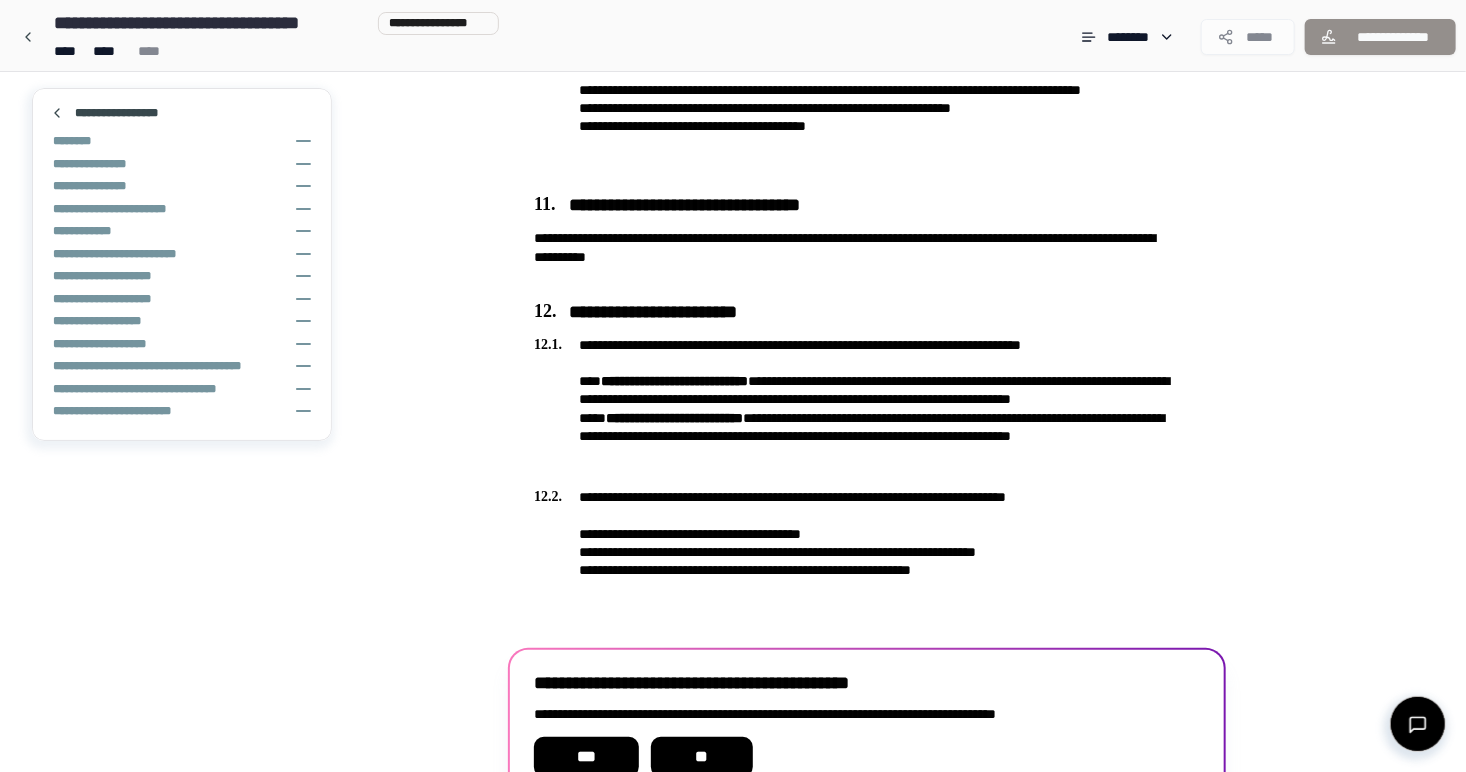 scroll, scrollTop: 3624, scrollLeft: 0, axis: vertical 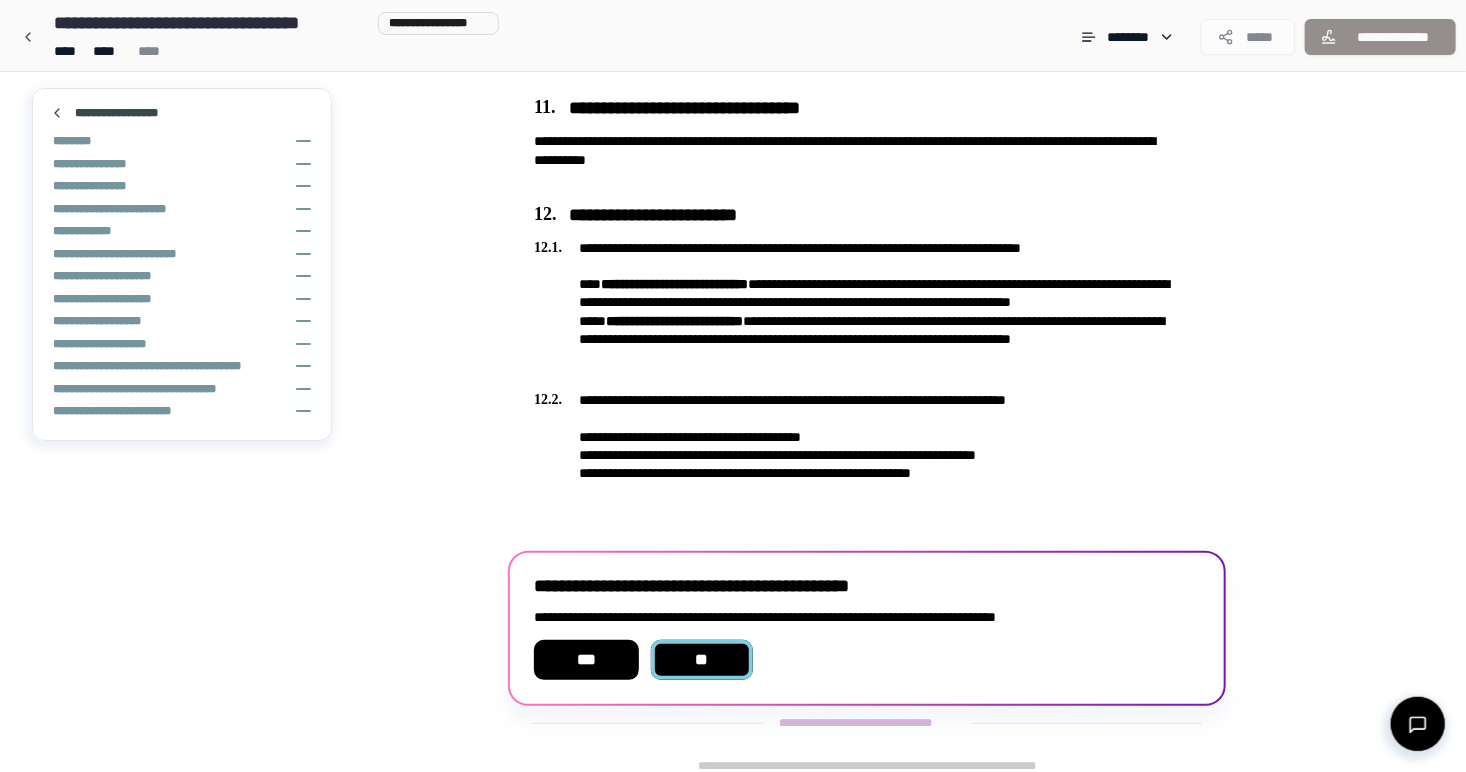 click on "**" at bounding box center [702, 660] 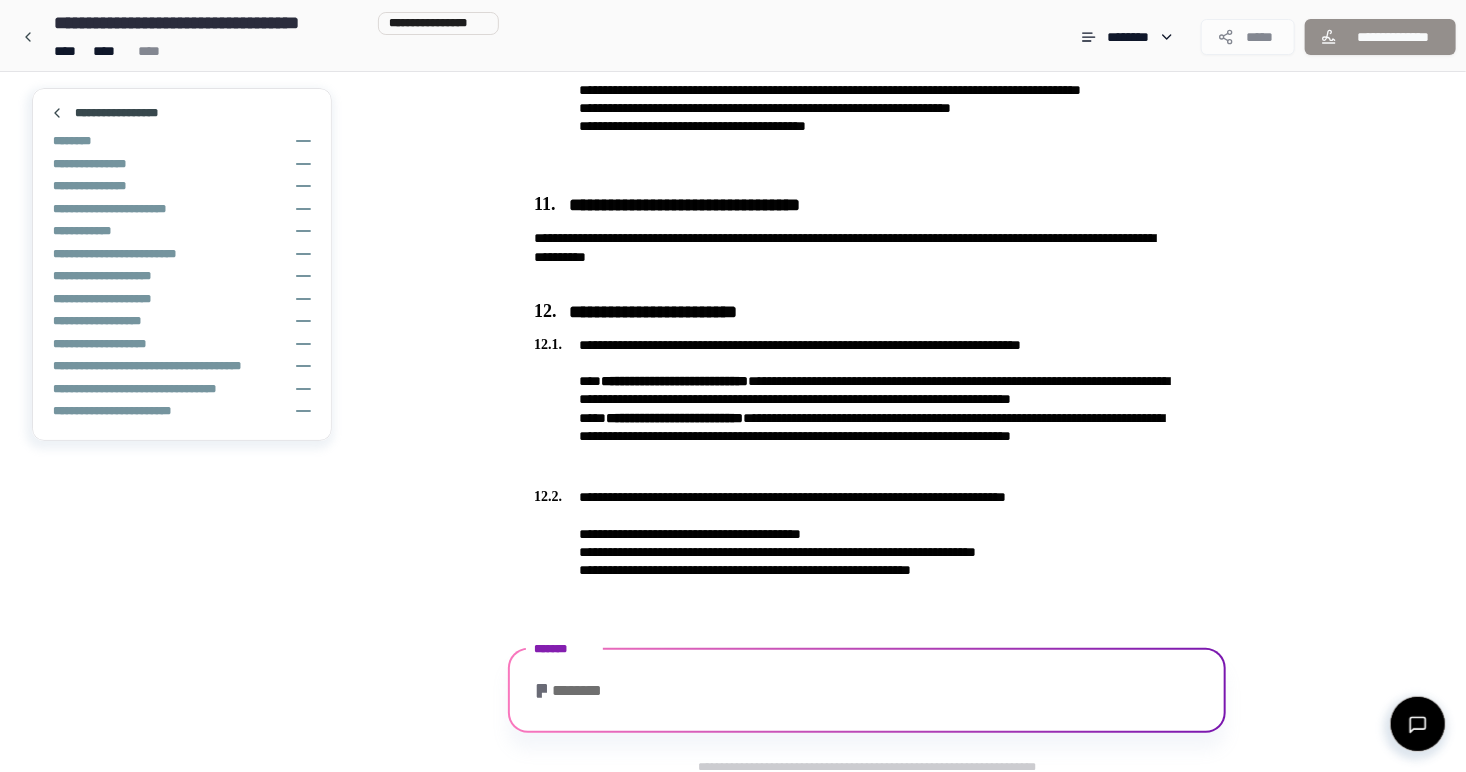 scroll, scrollTop: 3624, scrollLeft: 0, axis: vertical 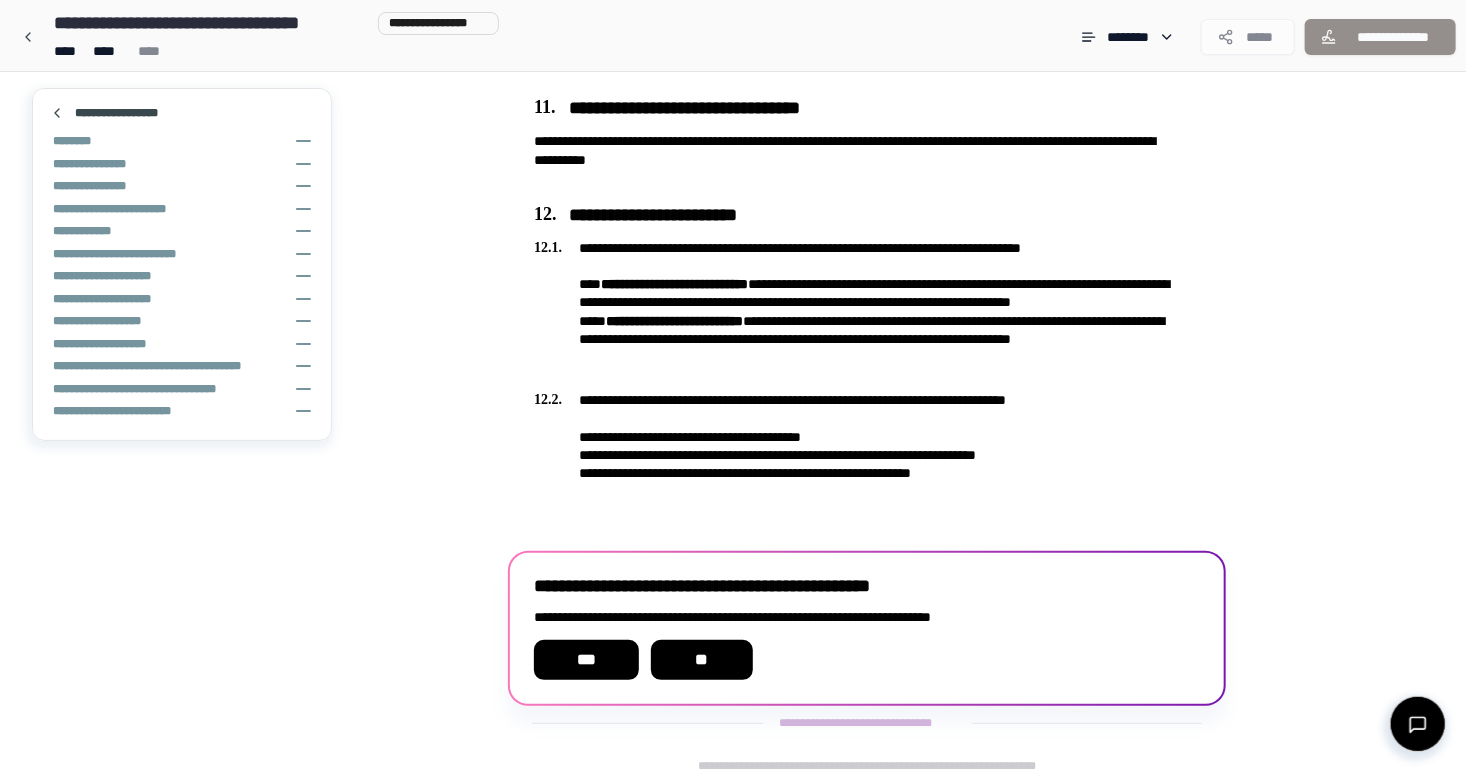 click on "**" at bounding box center (702, 660) 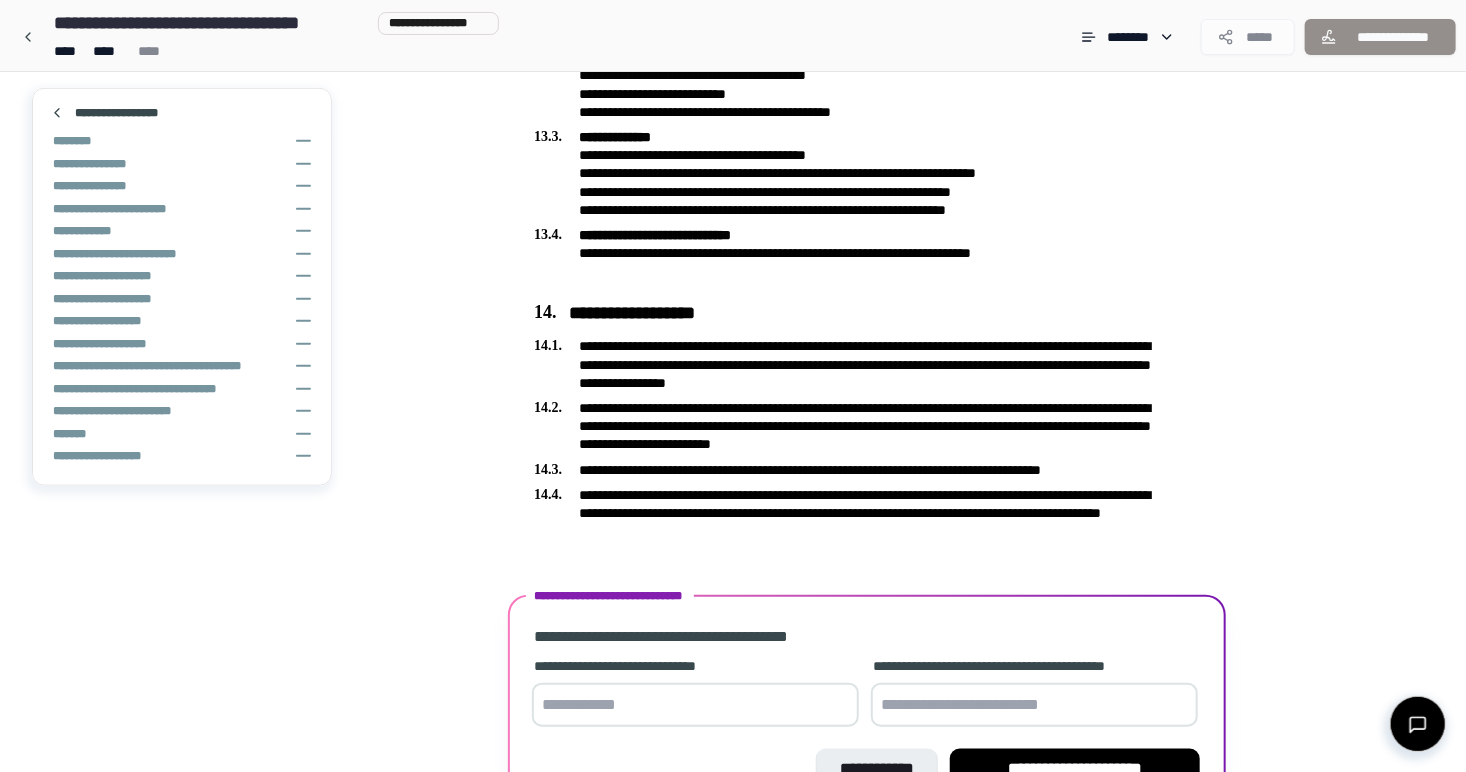 scroll, scrollTop: 4467, scrollLeft: 0, axis: vertical 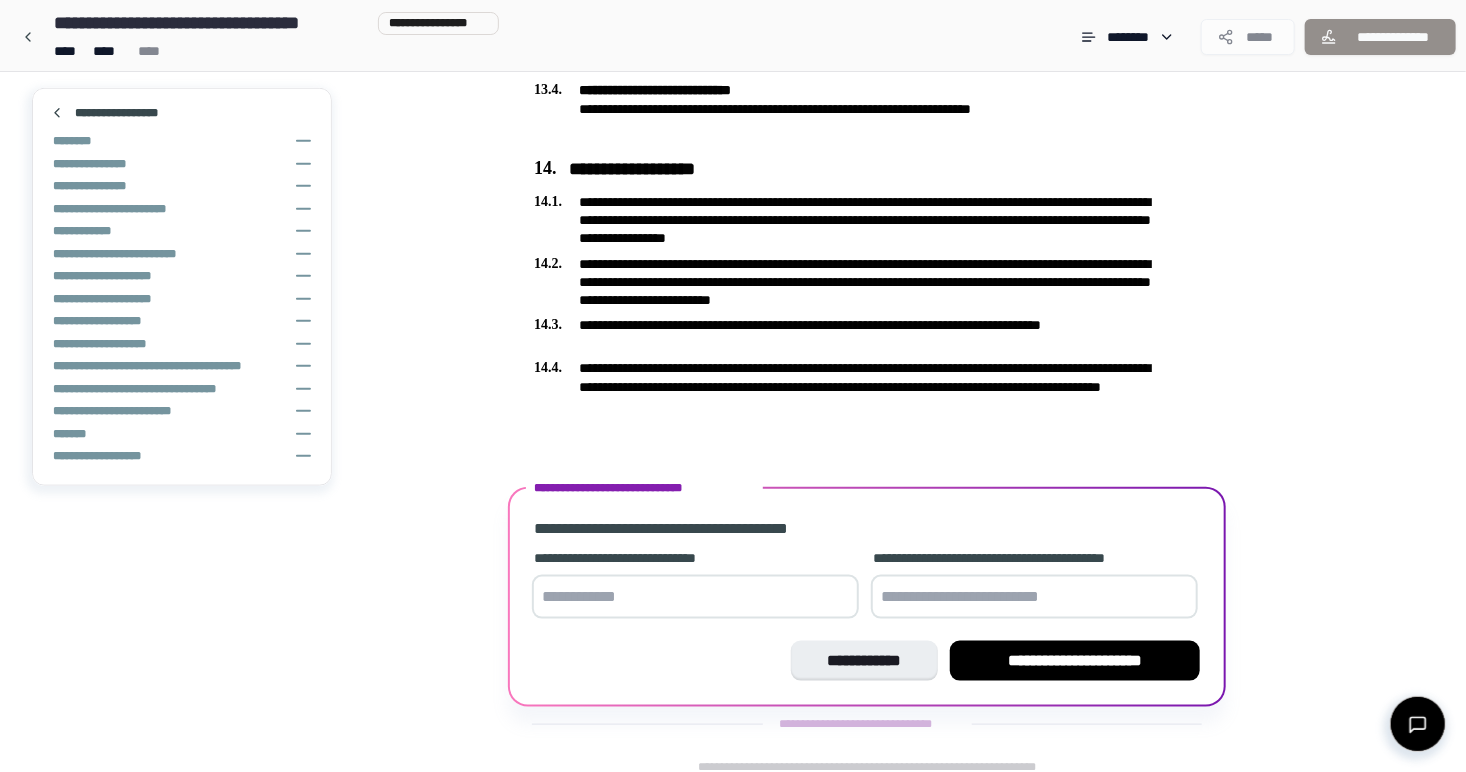 click at bounding box center [695, 597] 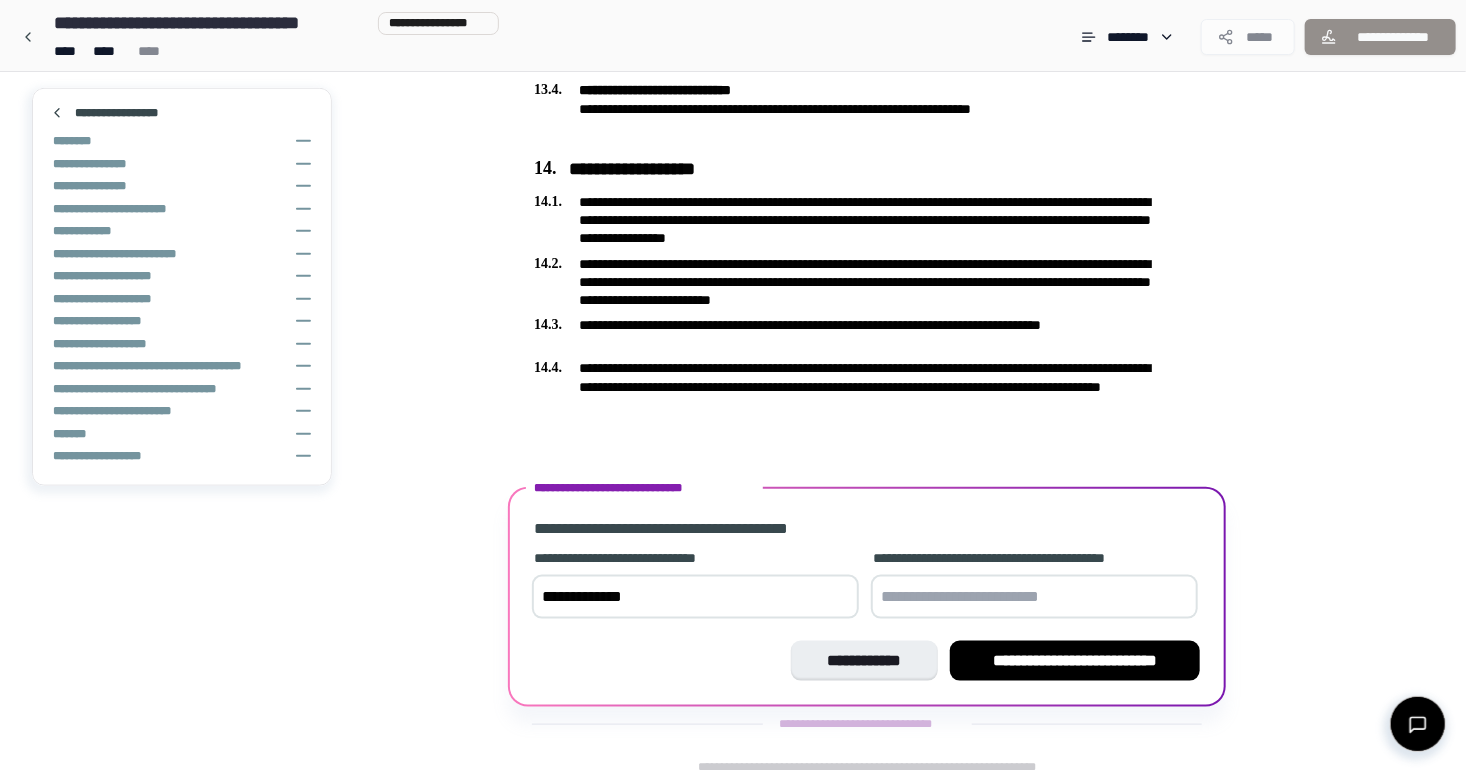 type on "**********" 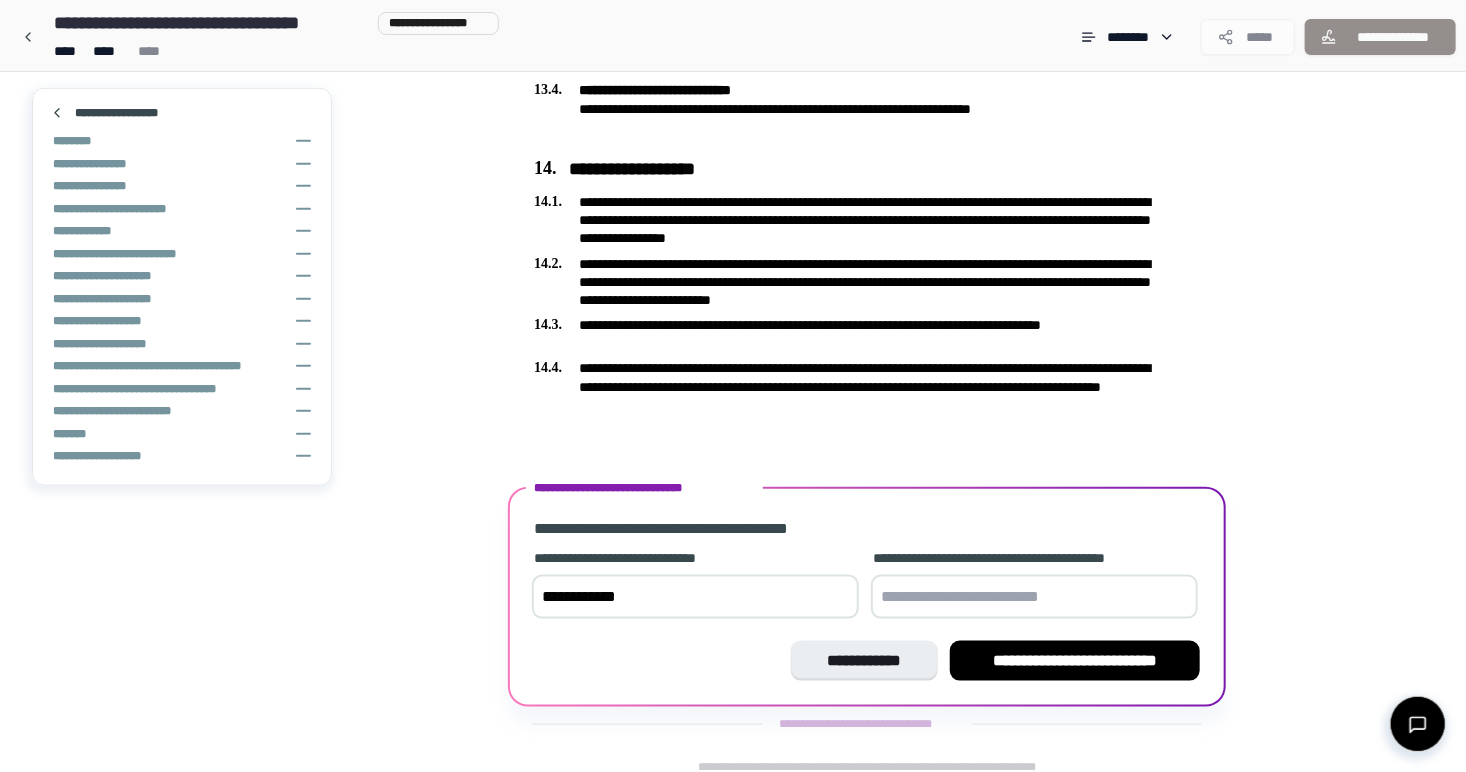 click at bounding box center (1034, 597) 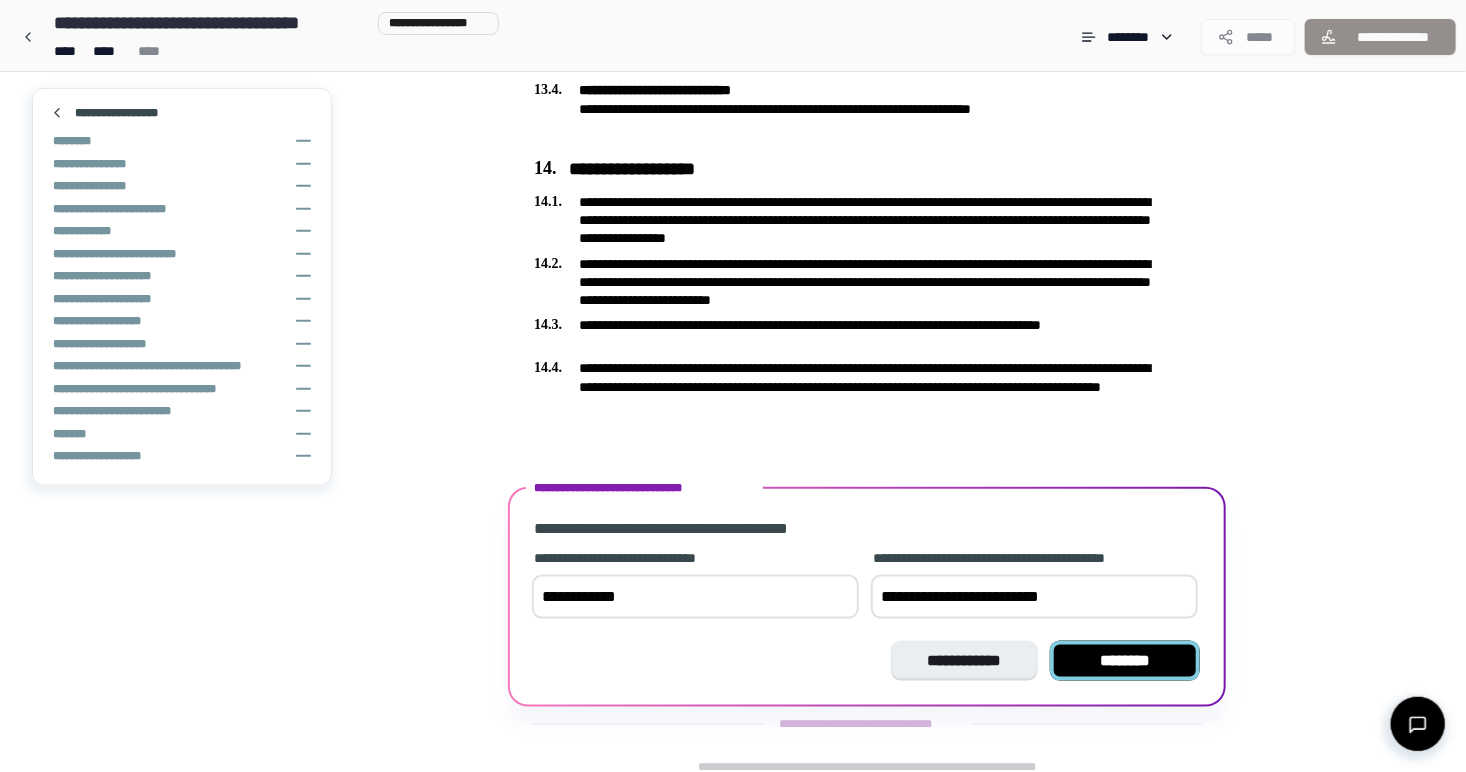 type on "**********" 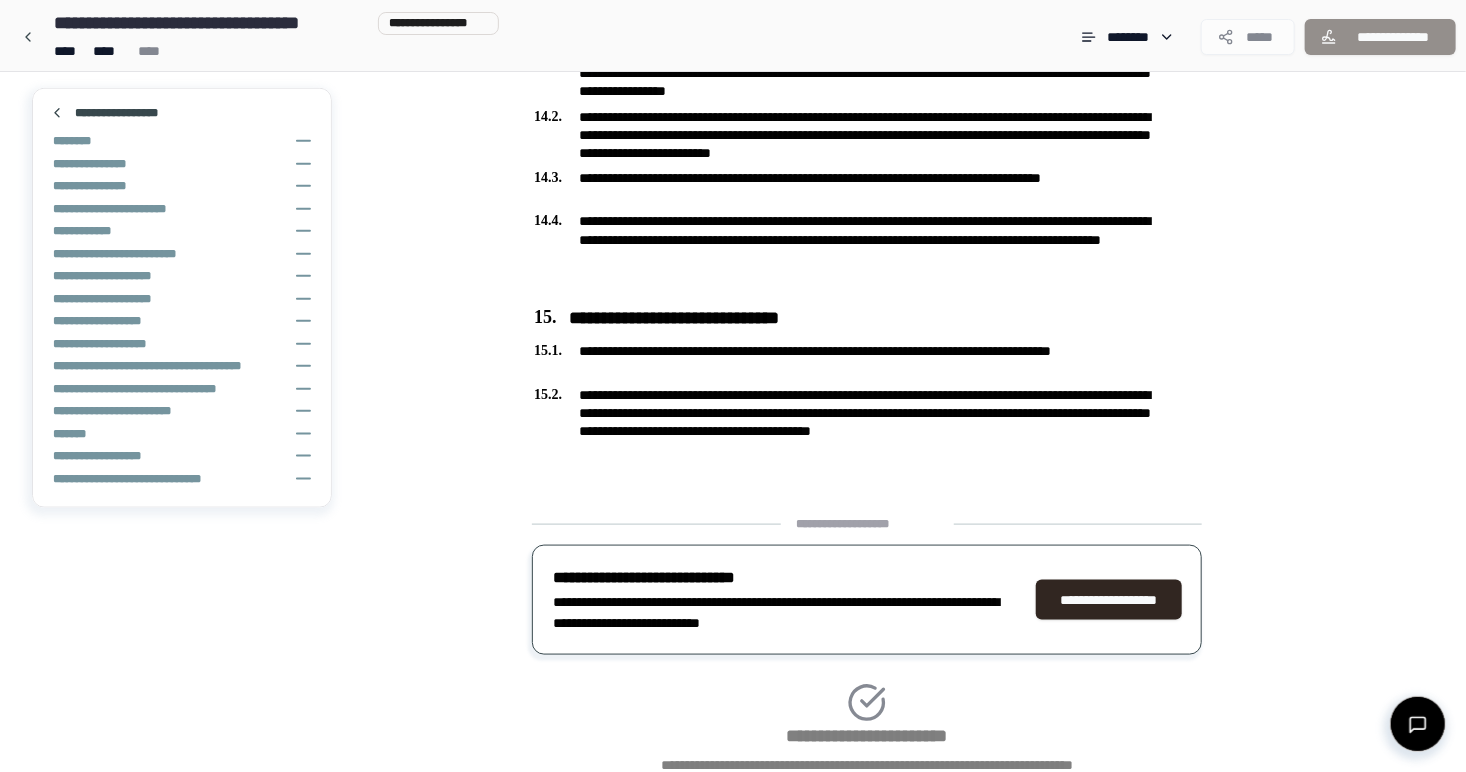 scroll, scrollTop: 4748, scrollLeft: 0, axis: vertical 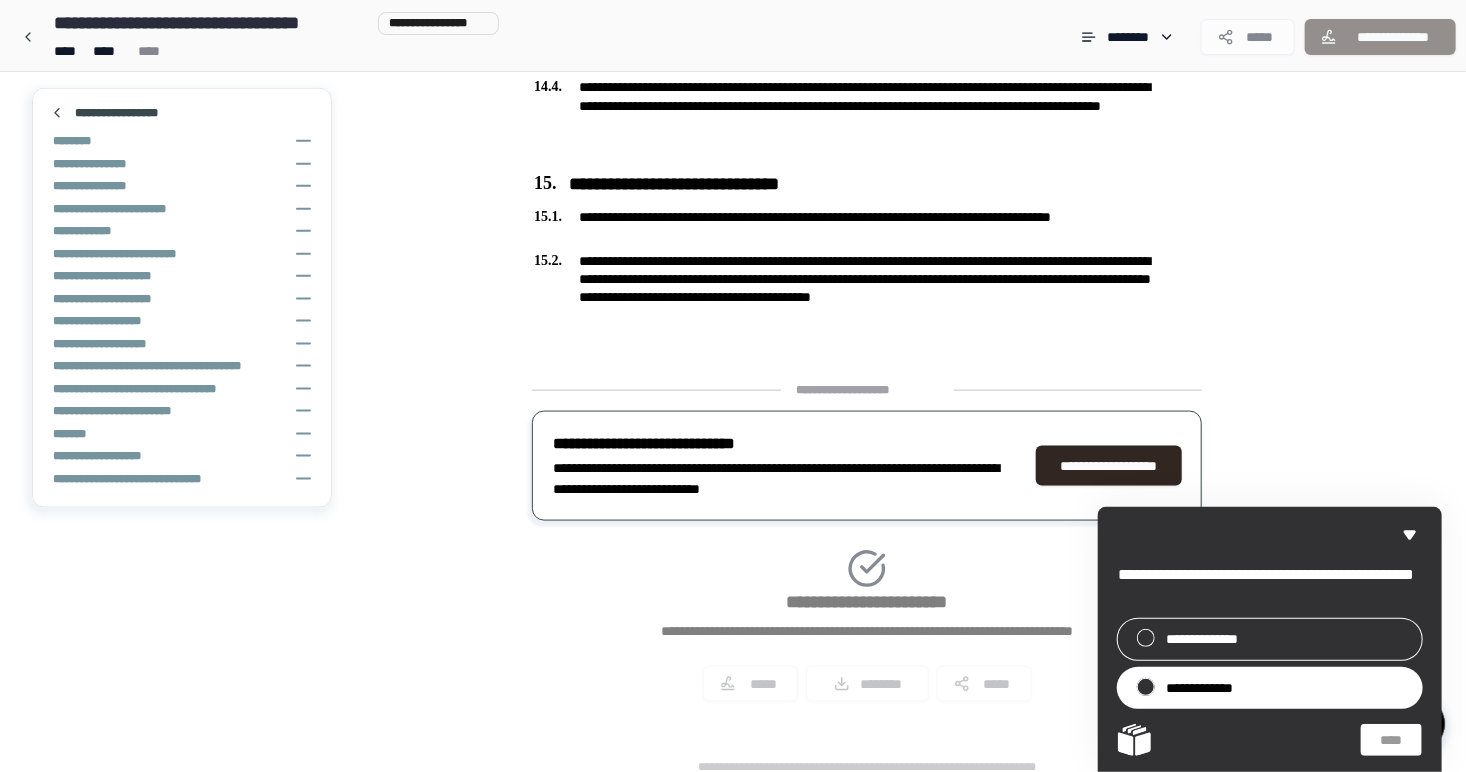 click on "**********" at bounding box center [1270, 688] 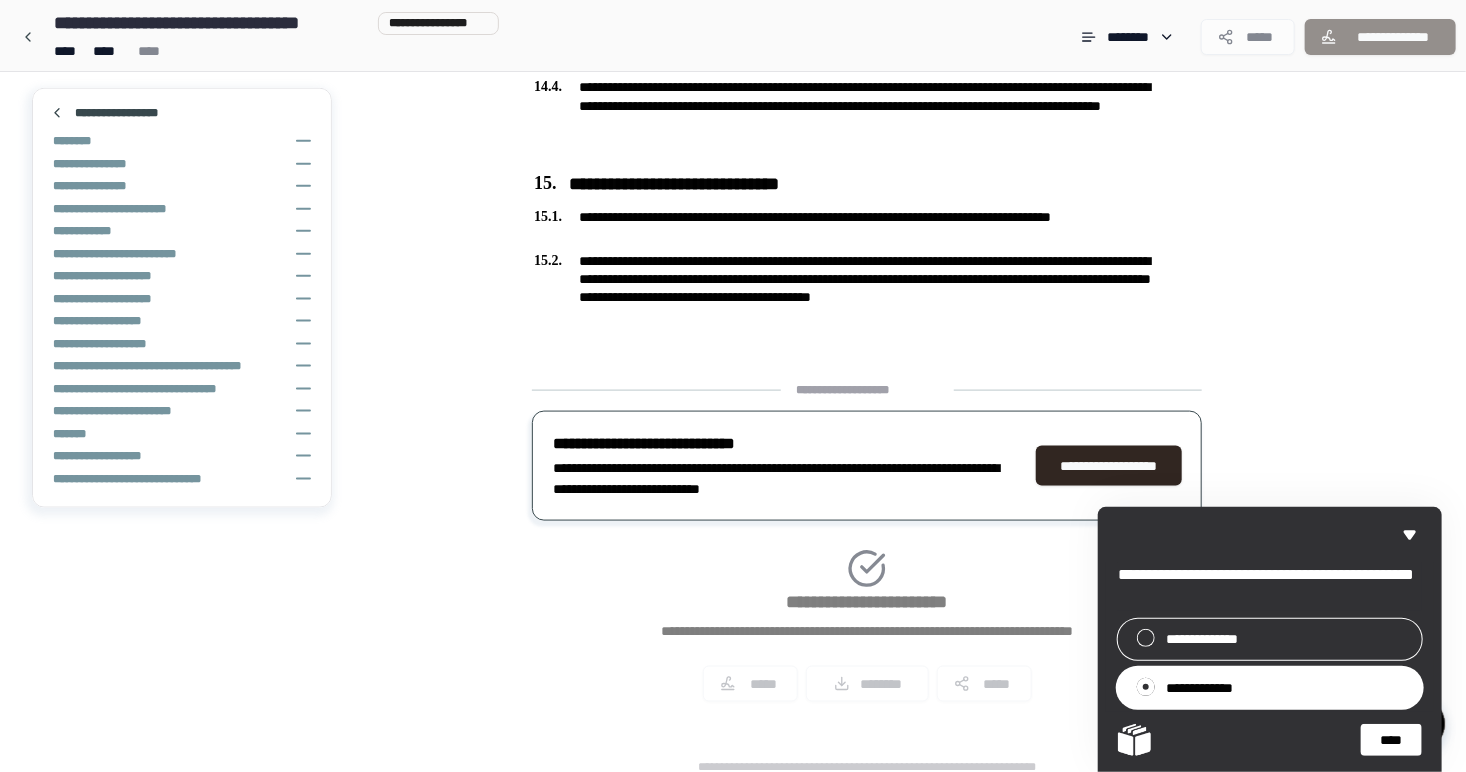 click on "****" at bounding box center (1391, 740) 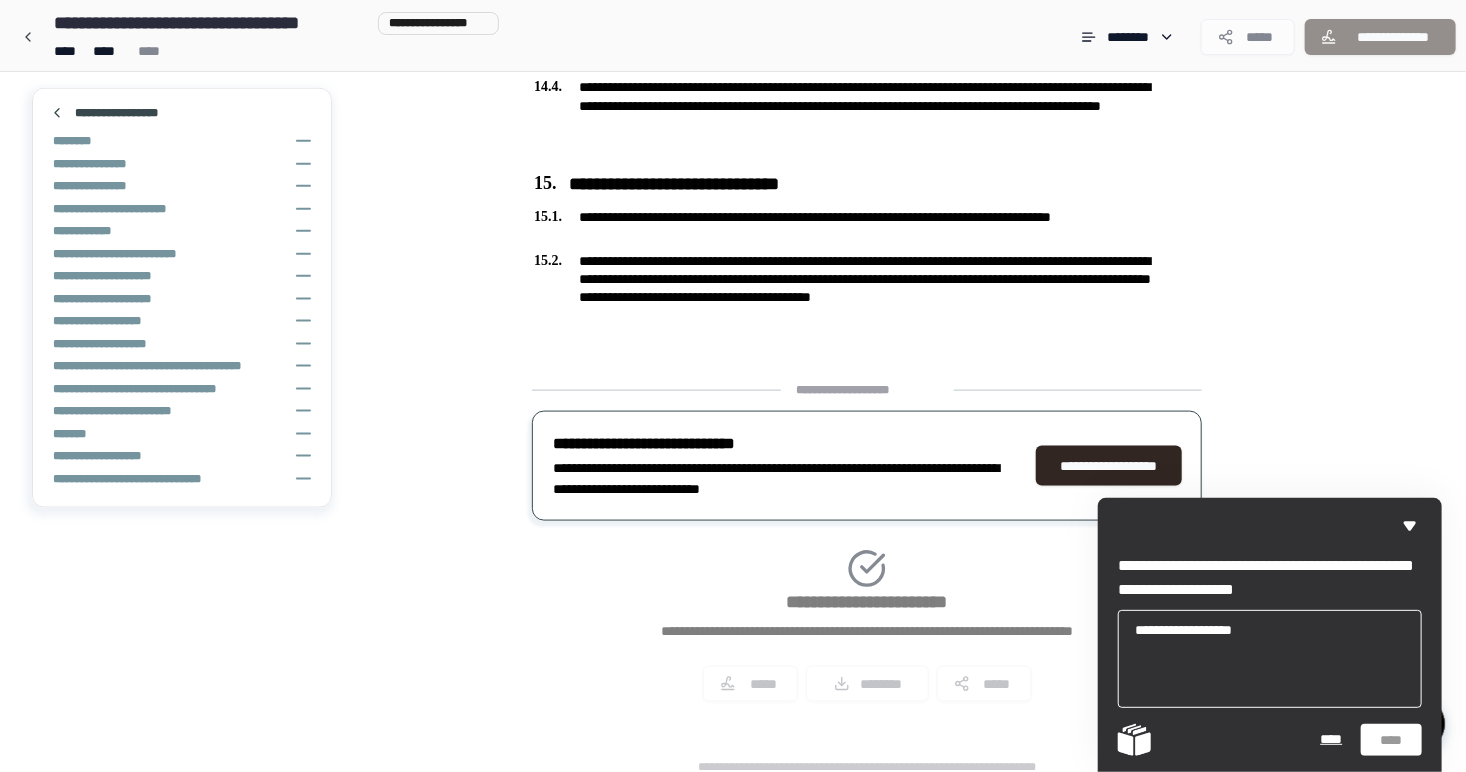 click at bounding box center (1270, 659) 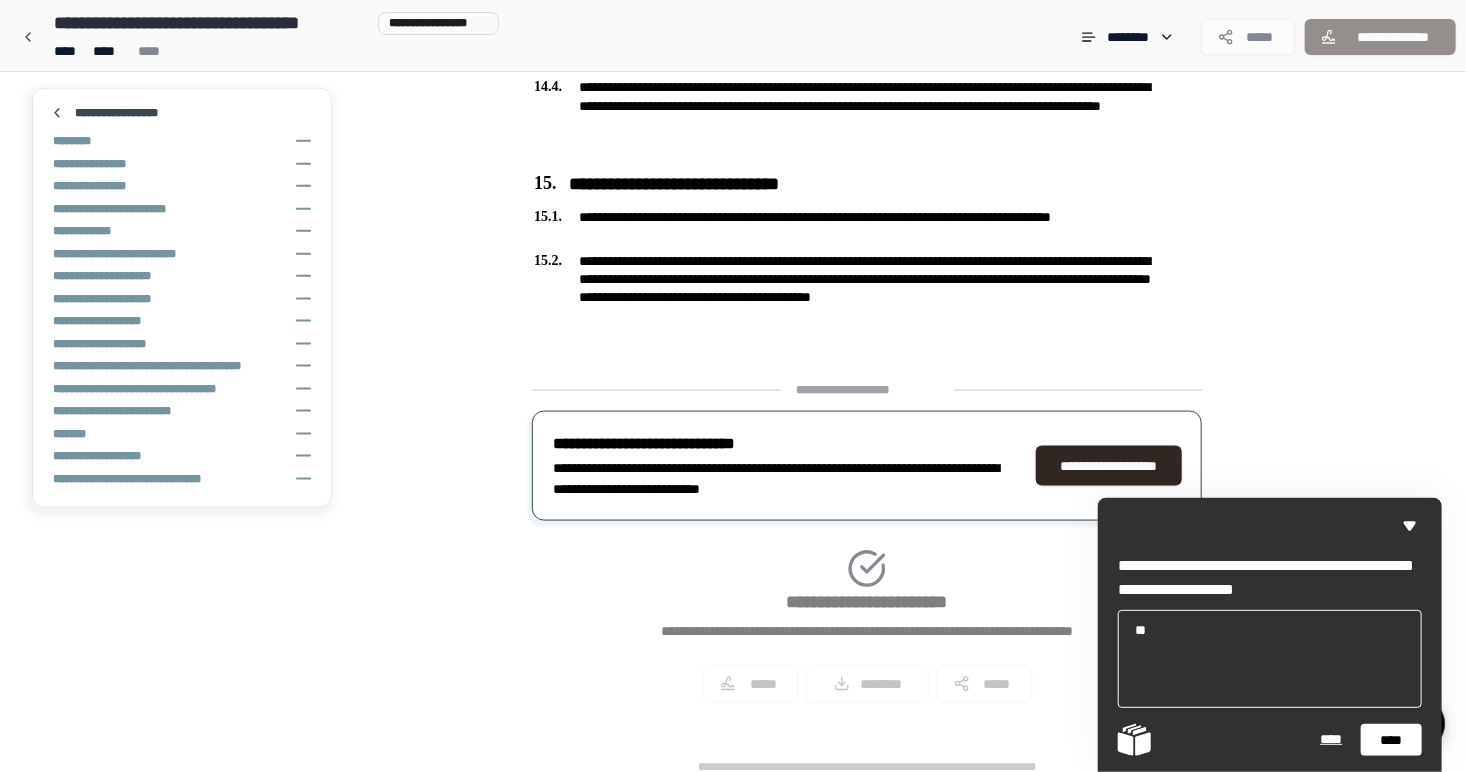 type on "*" 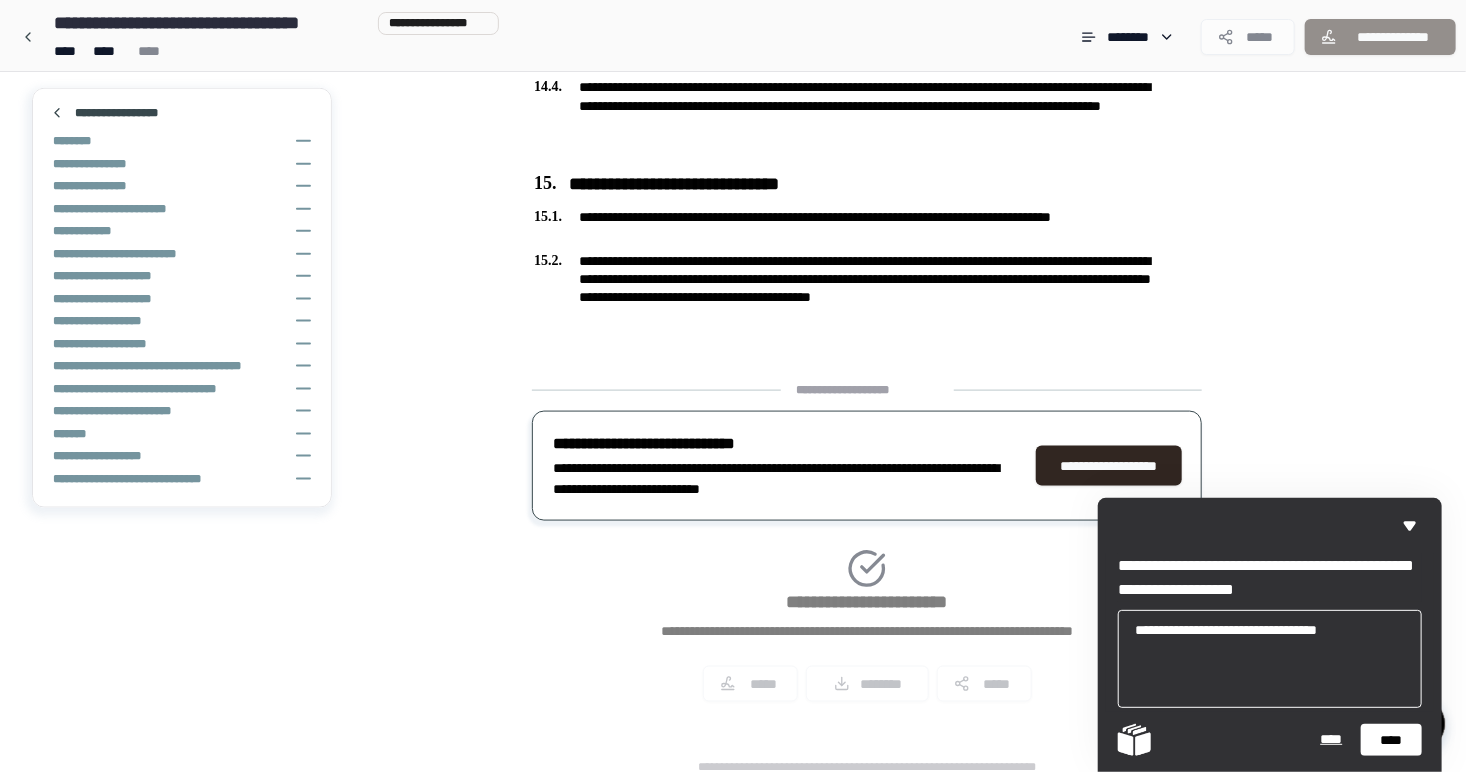 type on "**********" 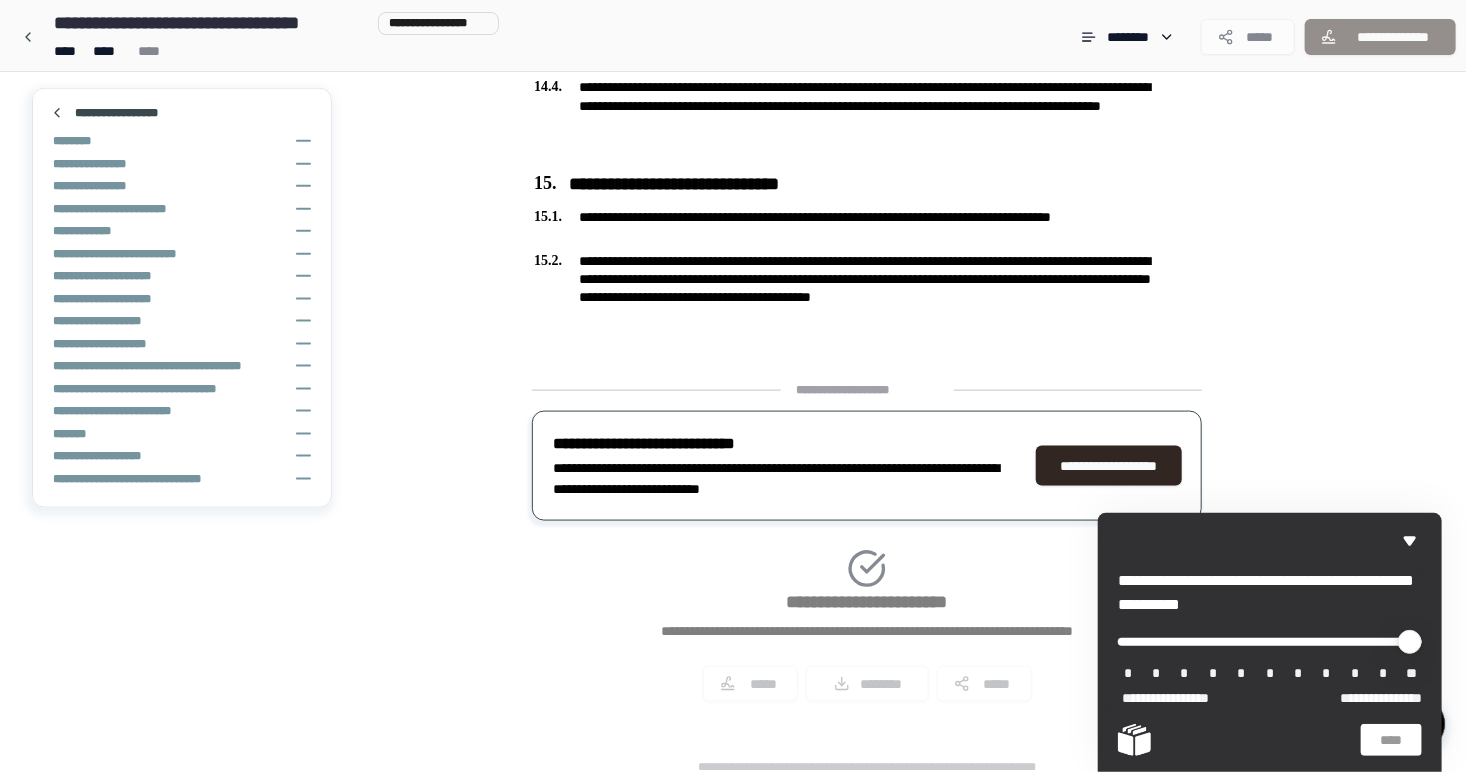 click on "*" at bounding box center [1355, 674] 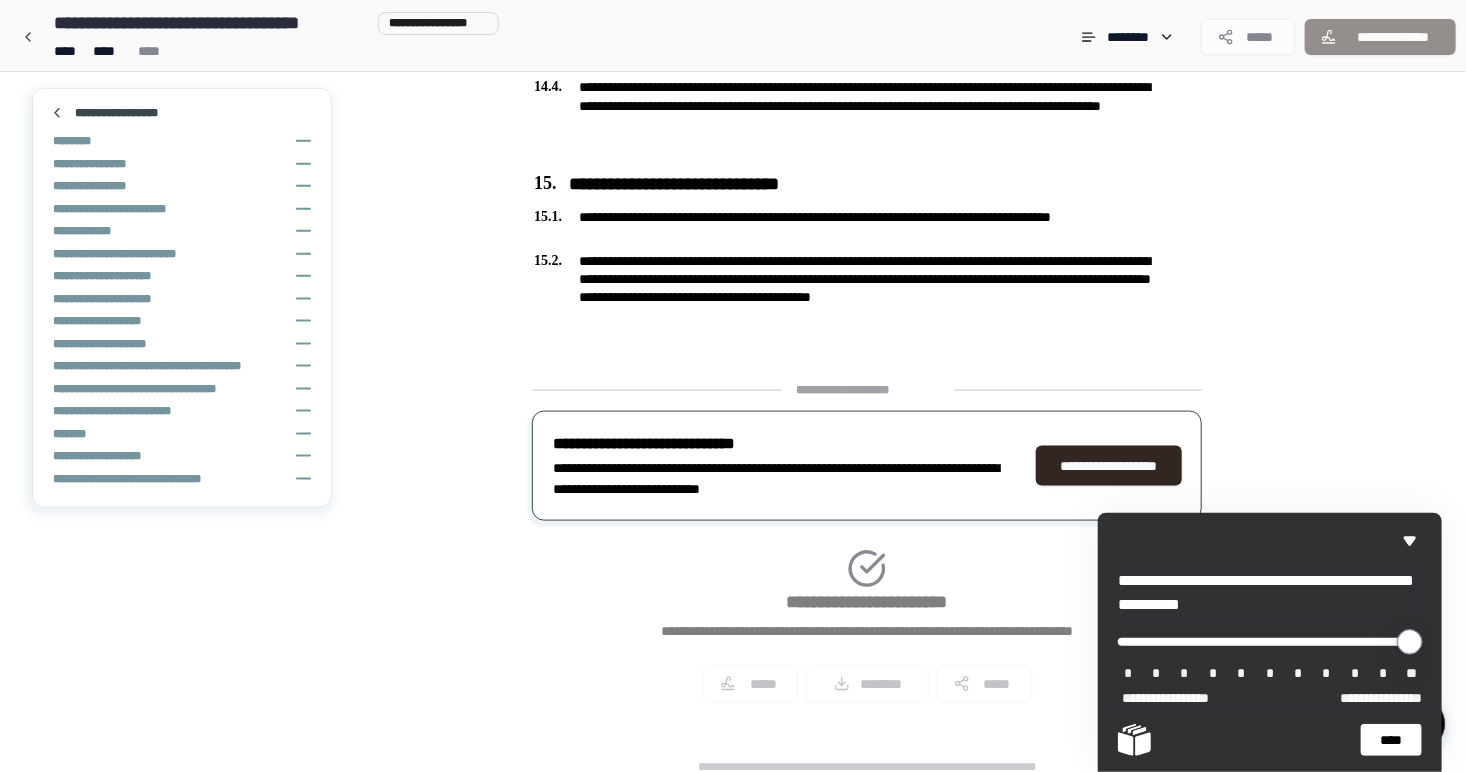 drag, startPoint x: 1130, startPoint y: 640, endPoint x: 1343, endPoint y: 641, distance: 213.00235 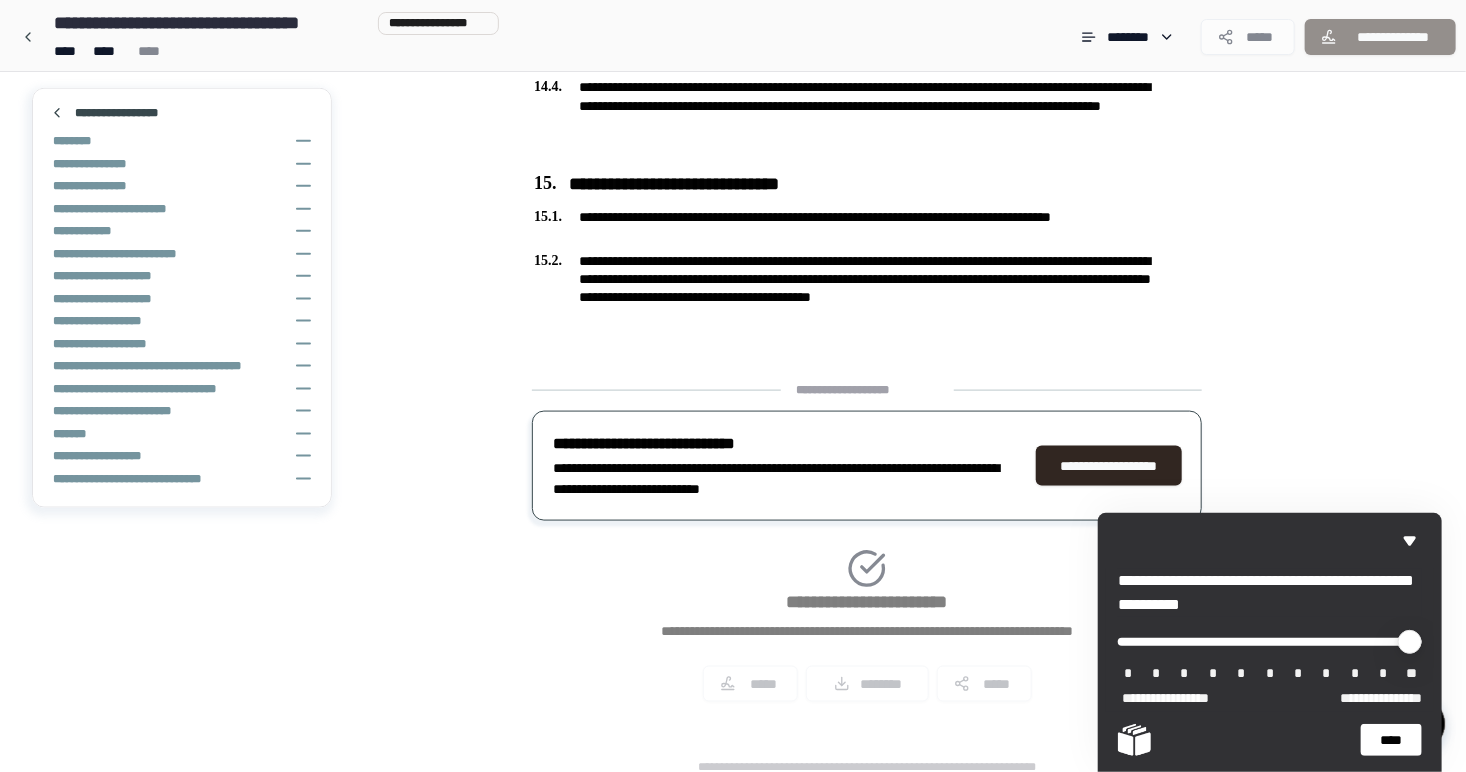 click on "****" at bounding box center [1391, 740] 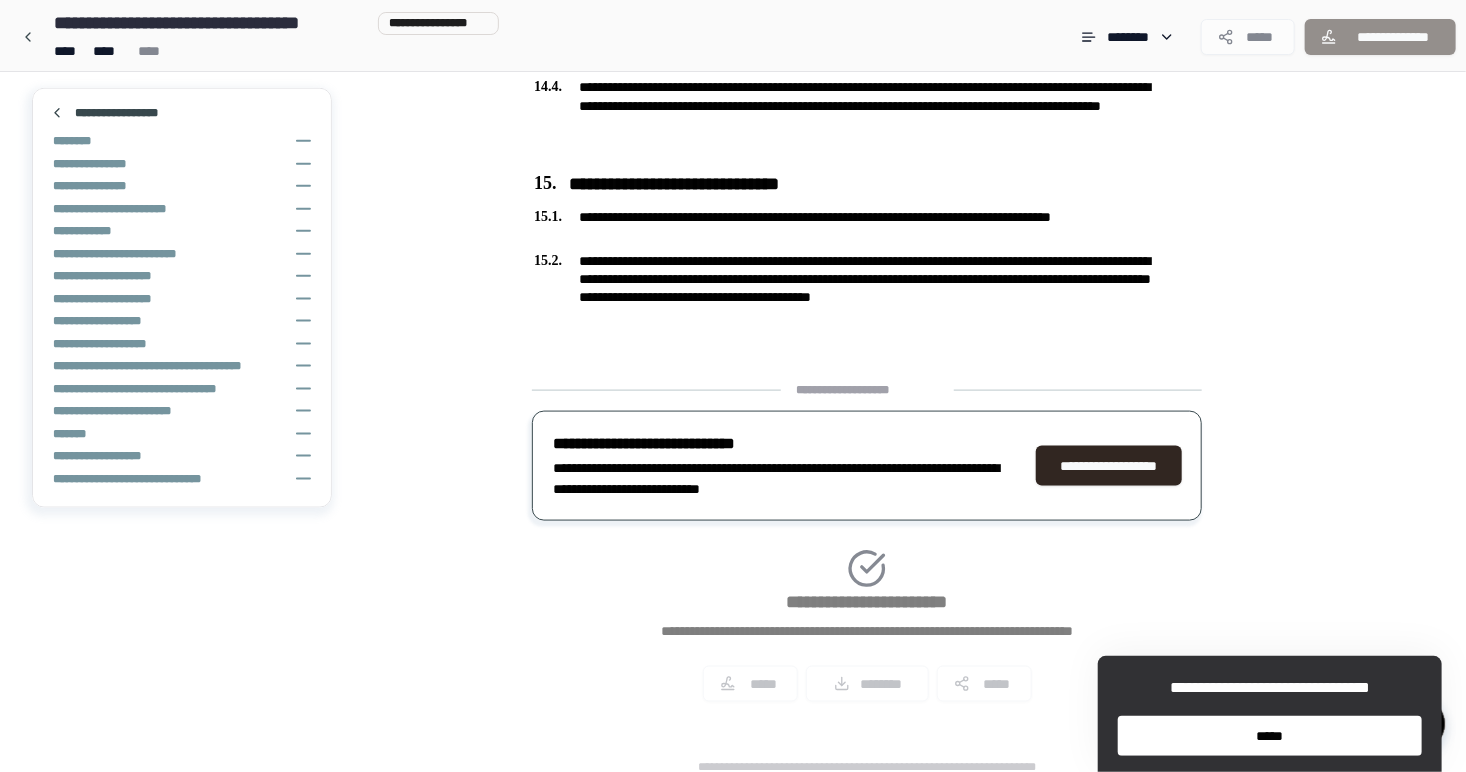 click on "*****" at bounding box center (1270, 736) 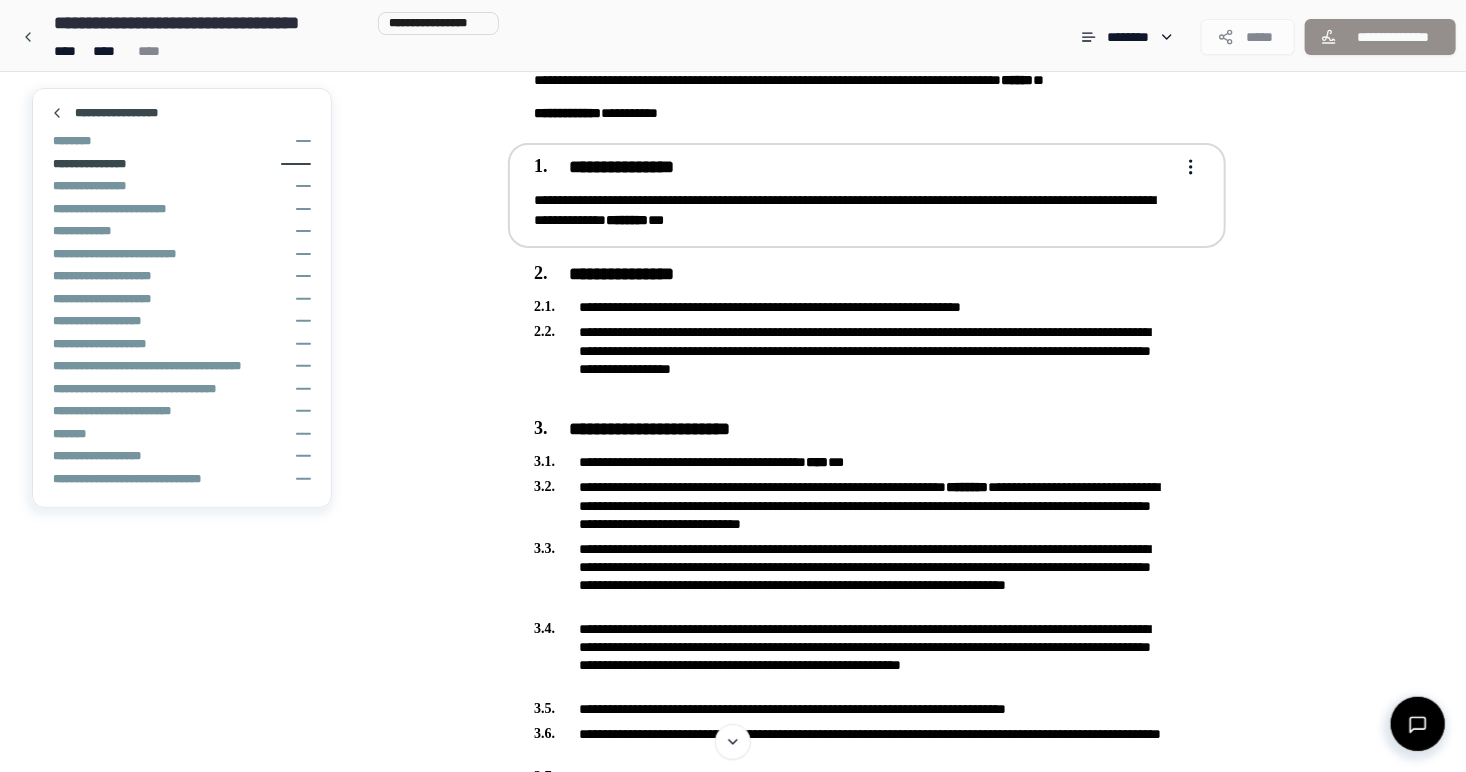 scroll, scrollTop: 0, scrollLeft: 0, axis: both 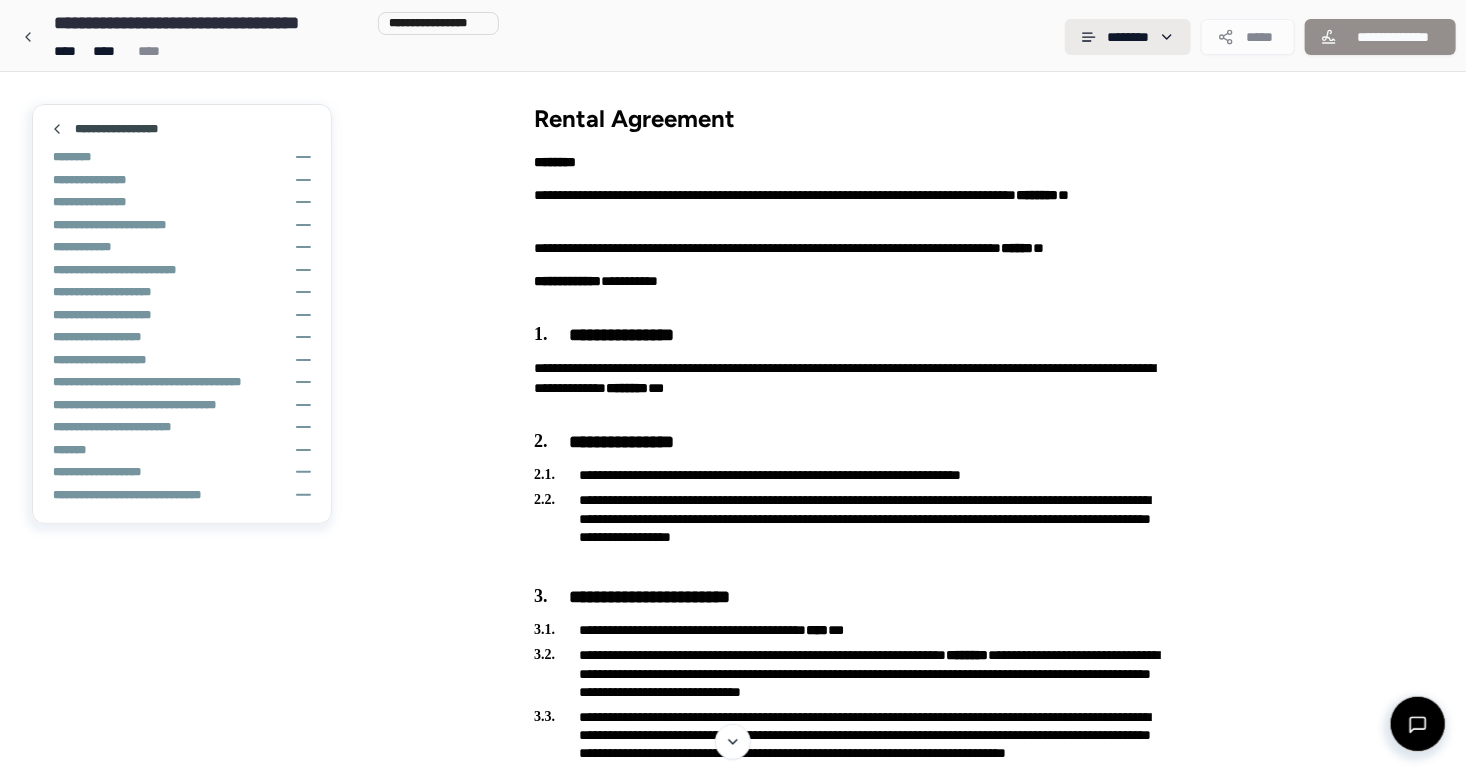 click on "**********" at bounding box center (733, 2760) 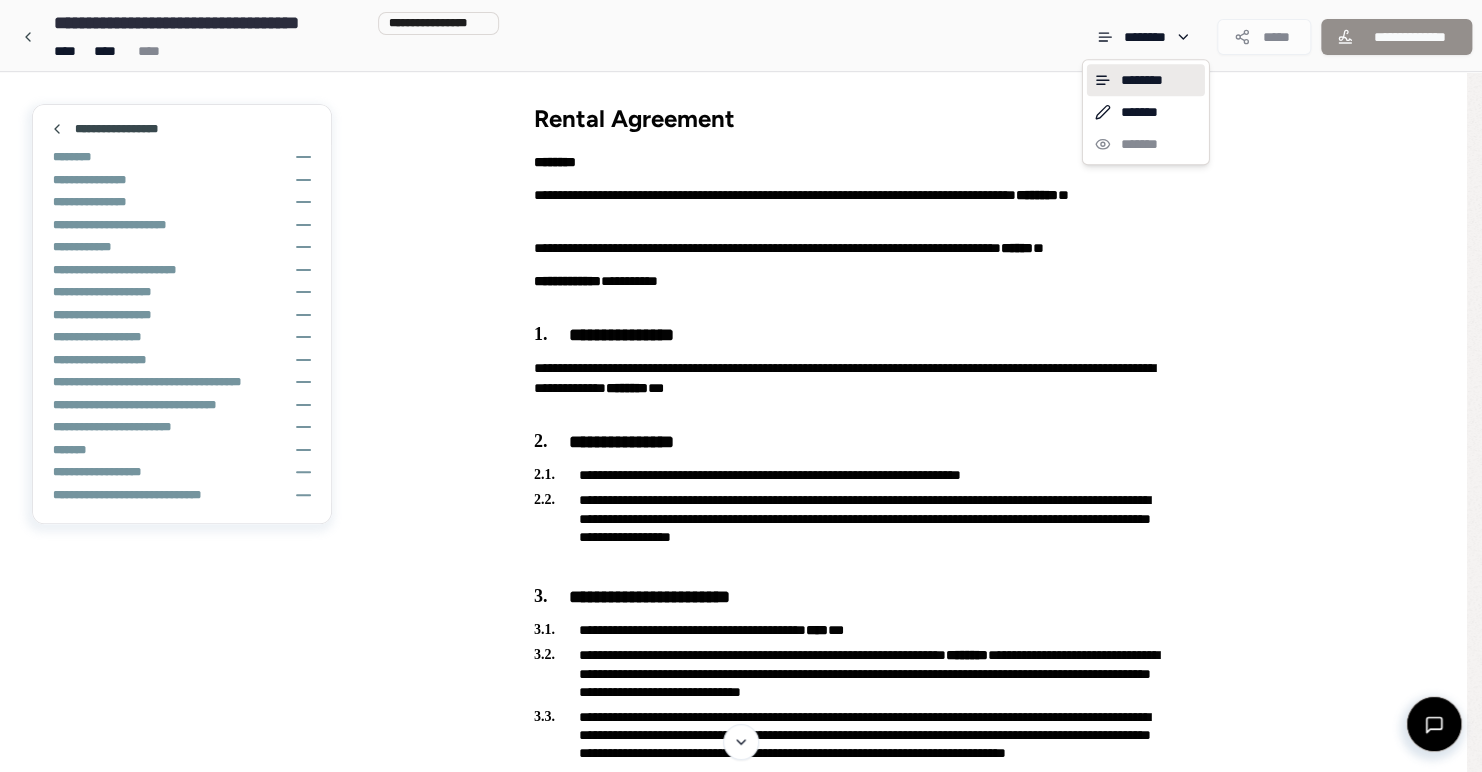 click on "**********" at bounding box center [741, 2760] 